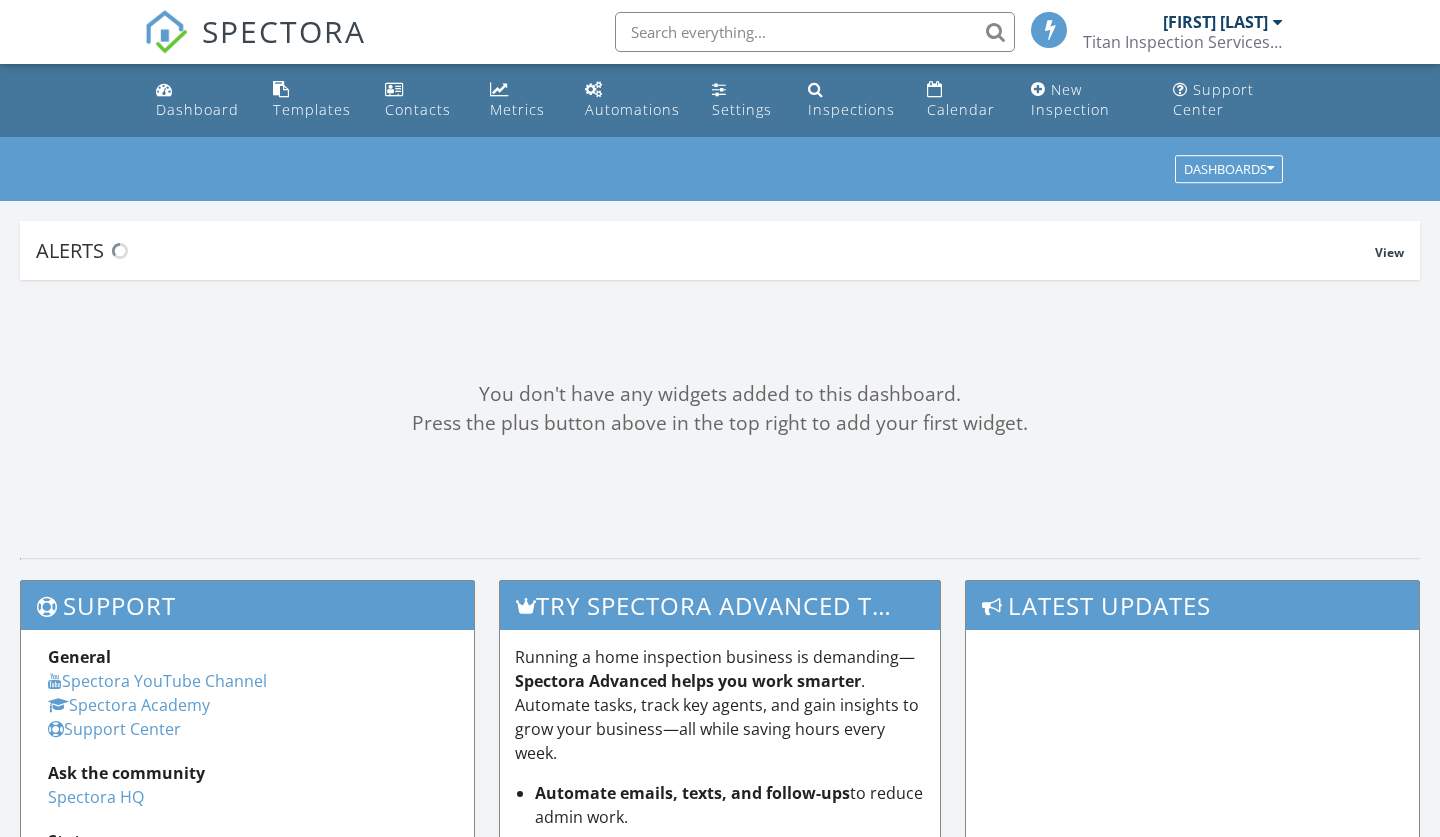scroll, scrollTop: 0, scrollLeft: 0, axis: both 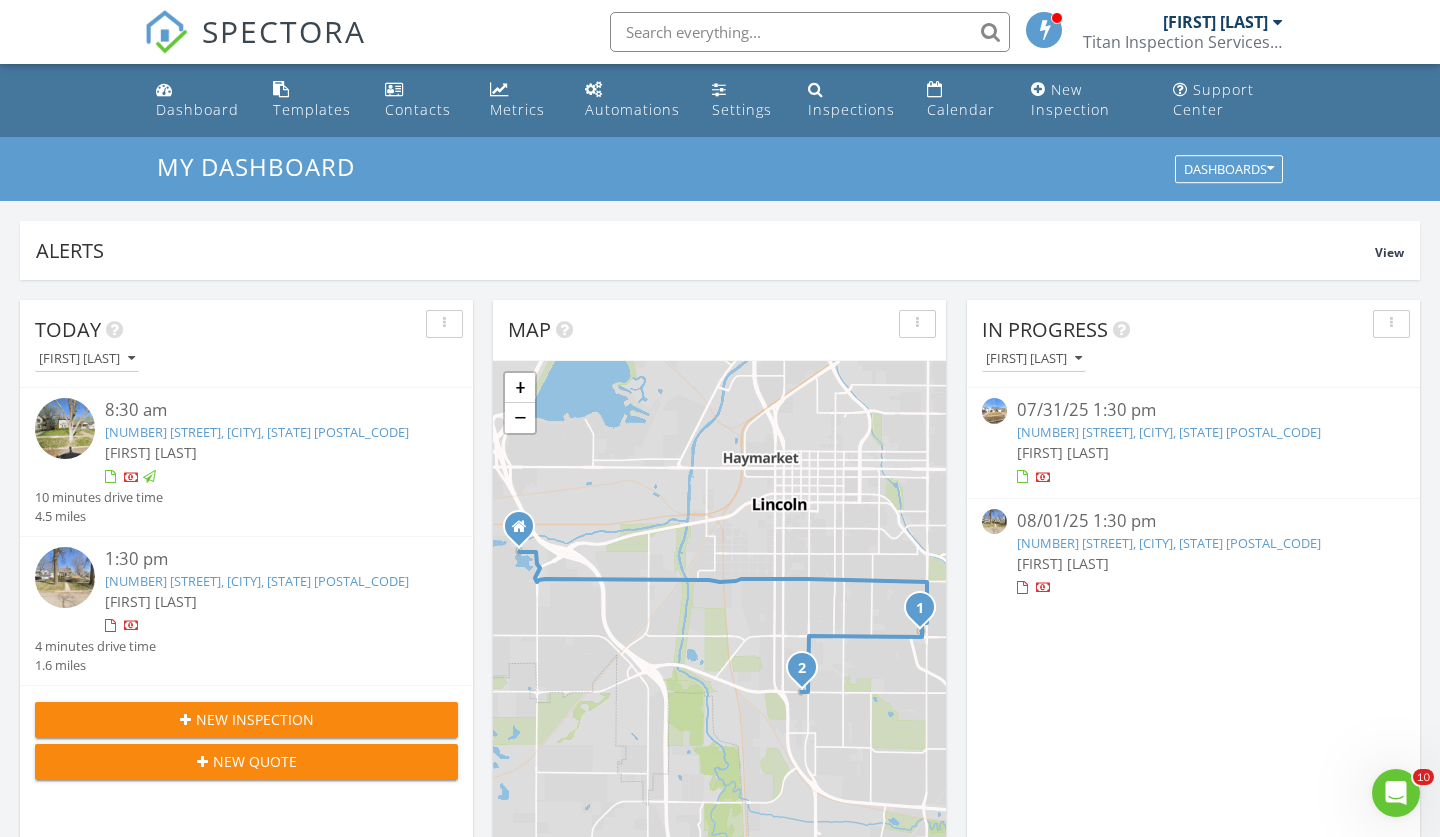 click on "2756 S 12th St, Lincoln, NE 68502" at bounding box center (257, 581) 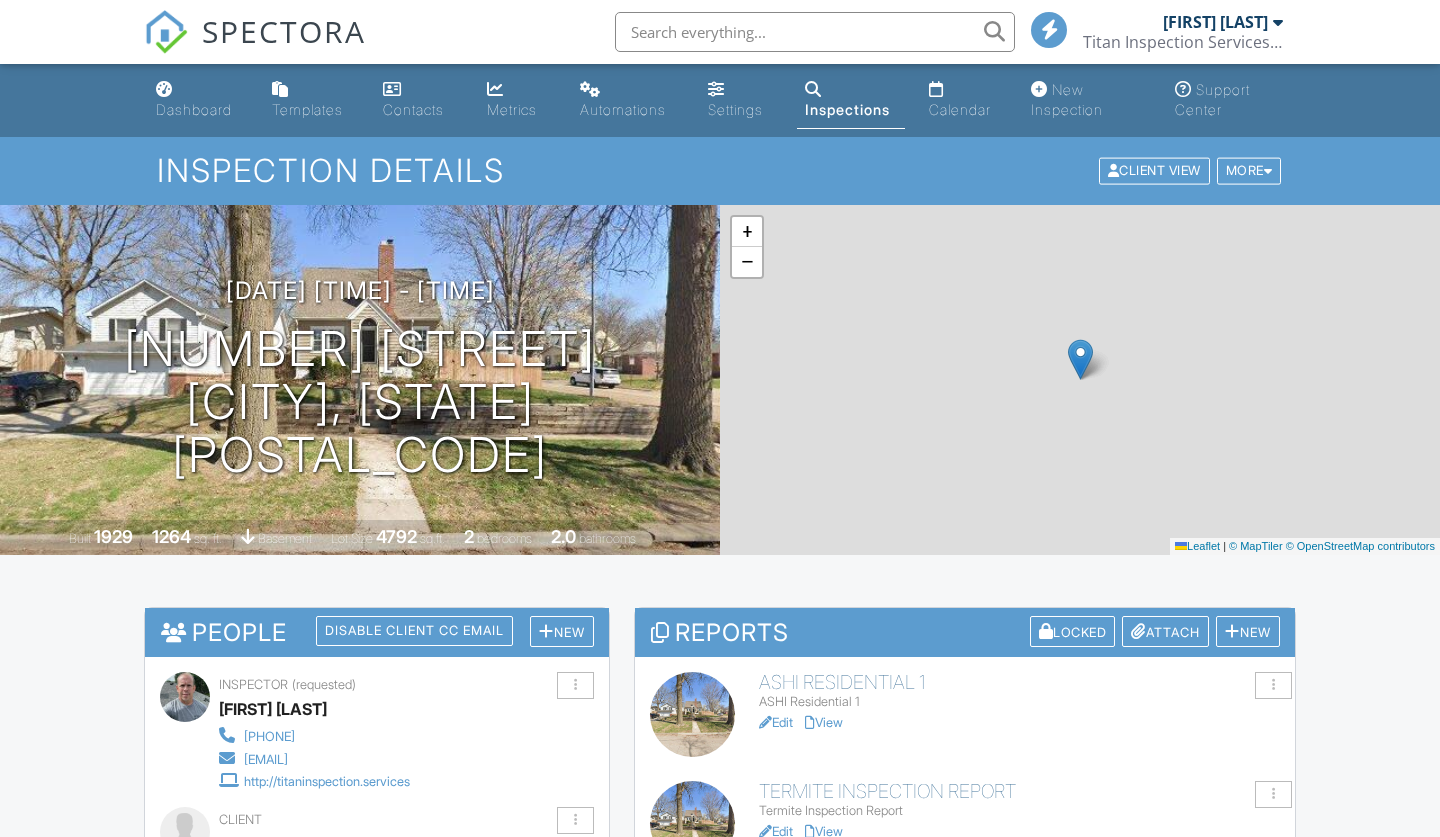 scroll, scrollTop: 0, scrollLeft: 0, axis: both 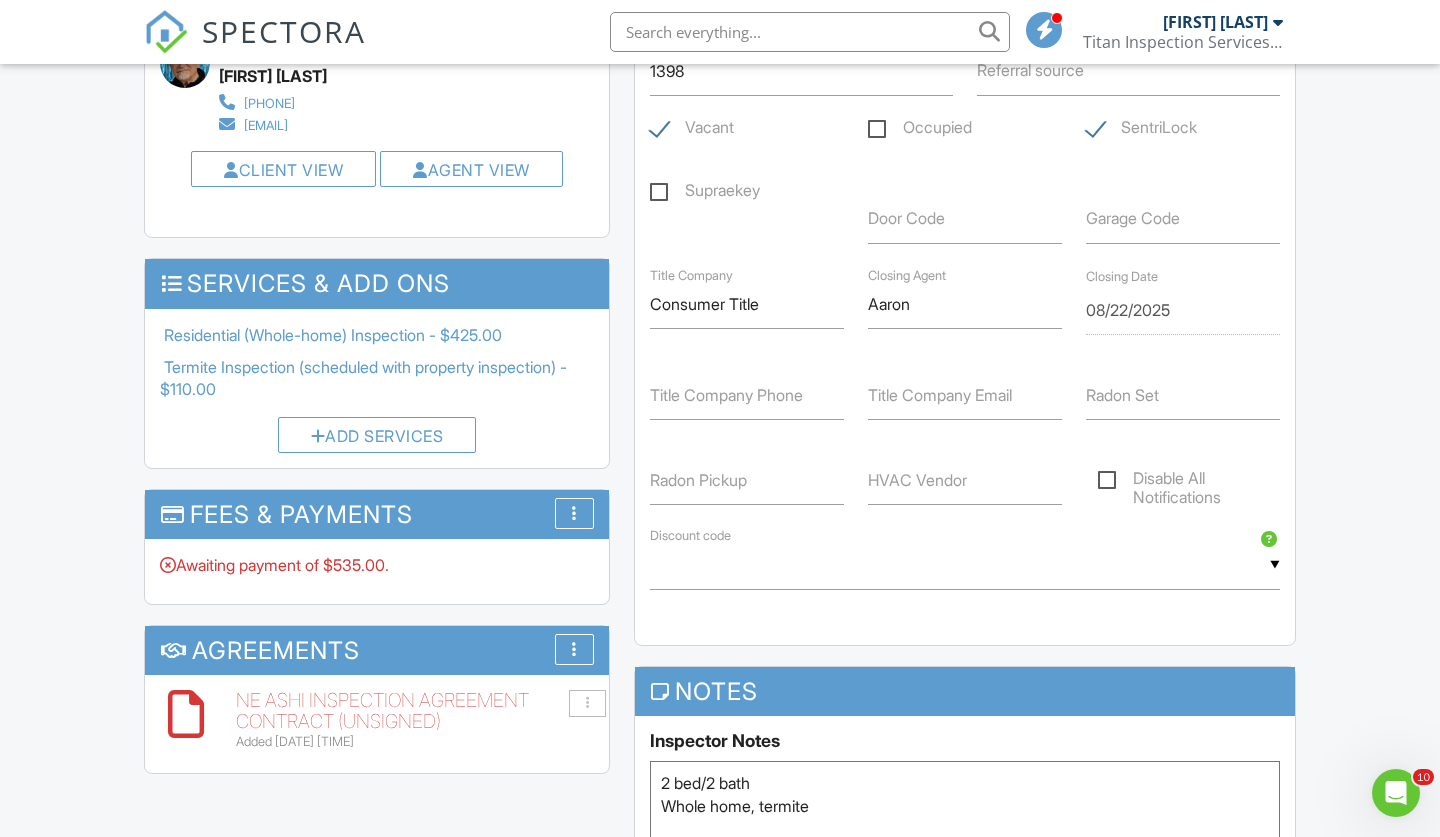 click on "NE ASHI Inspection Agreement Contract
(Unsigned)" at bounding box center [415, 711] 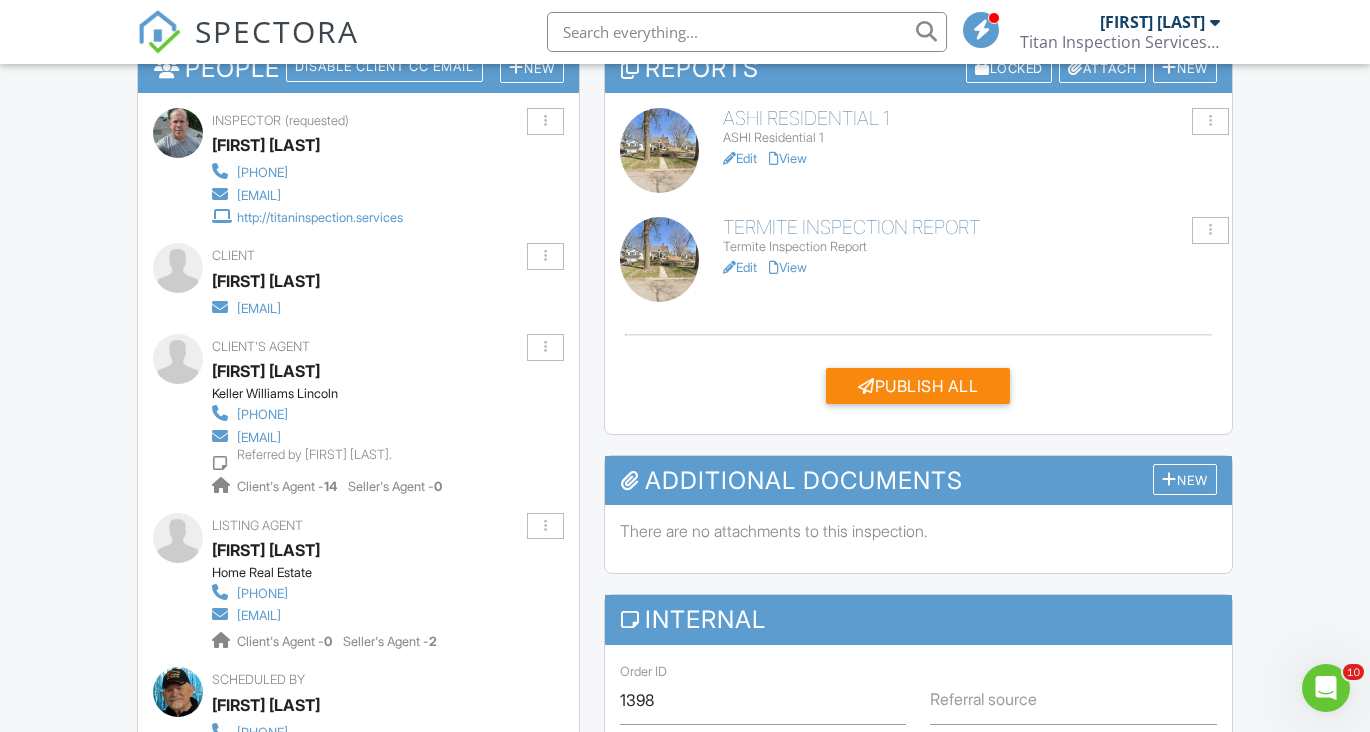 scroll, scrollTop: 563, scrollLeft: 0, axis: vertical 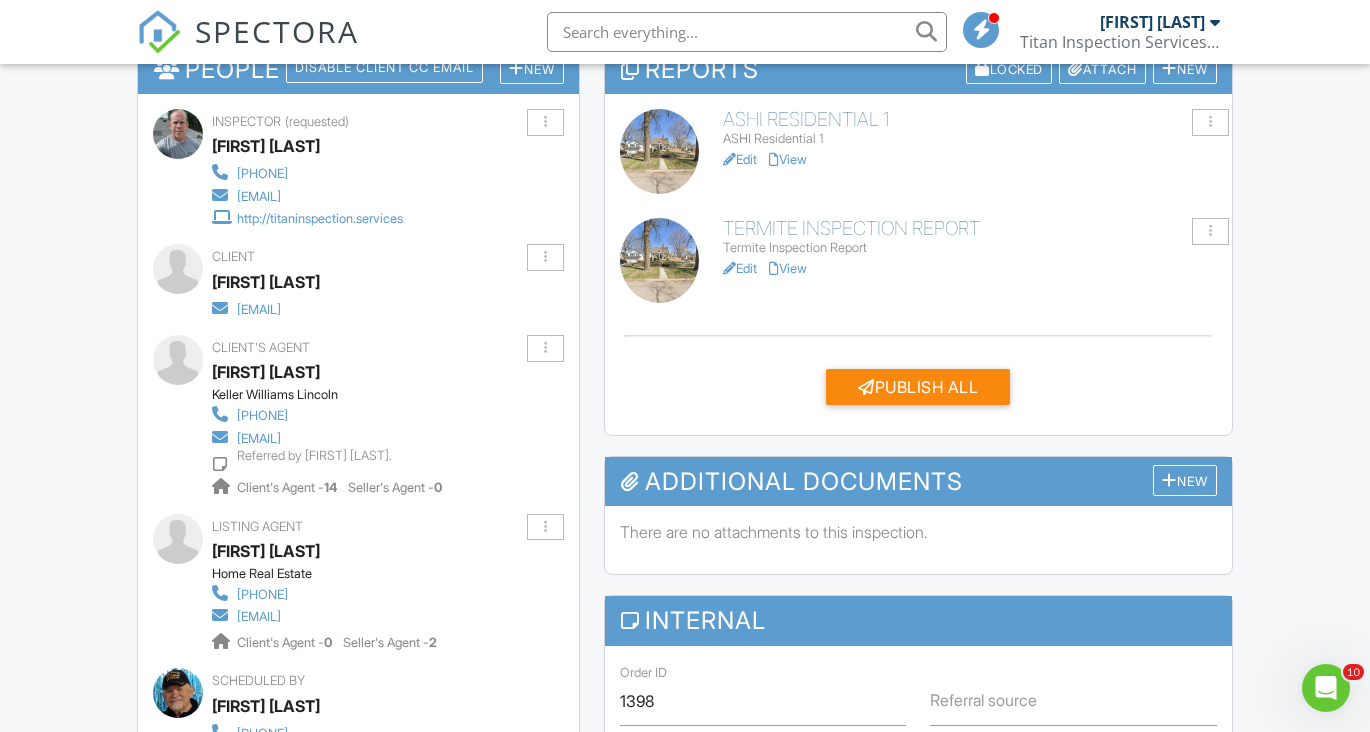 click on "ASHI Residential 1" at bounding box center (970, 119) 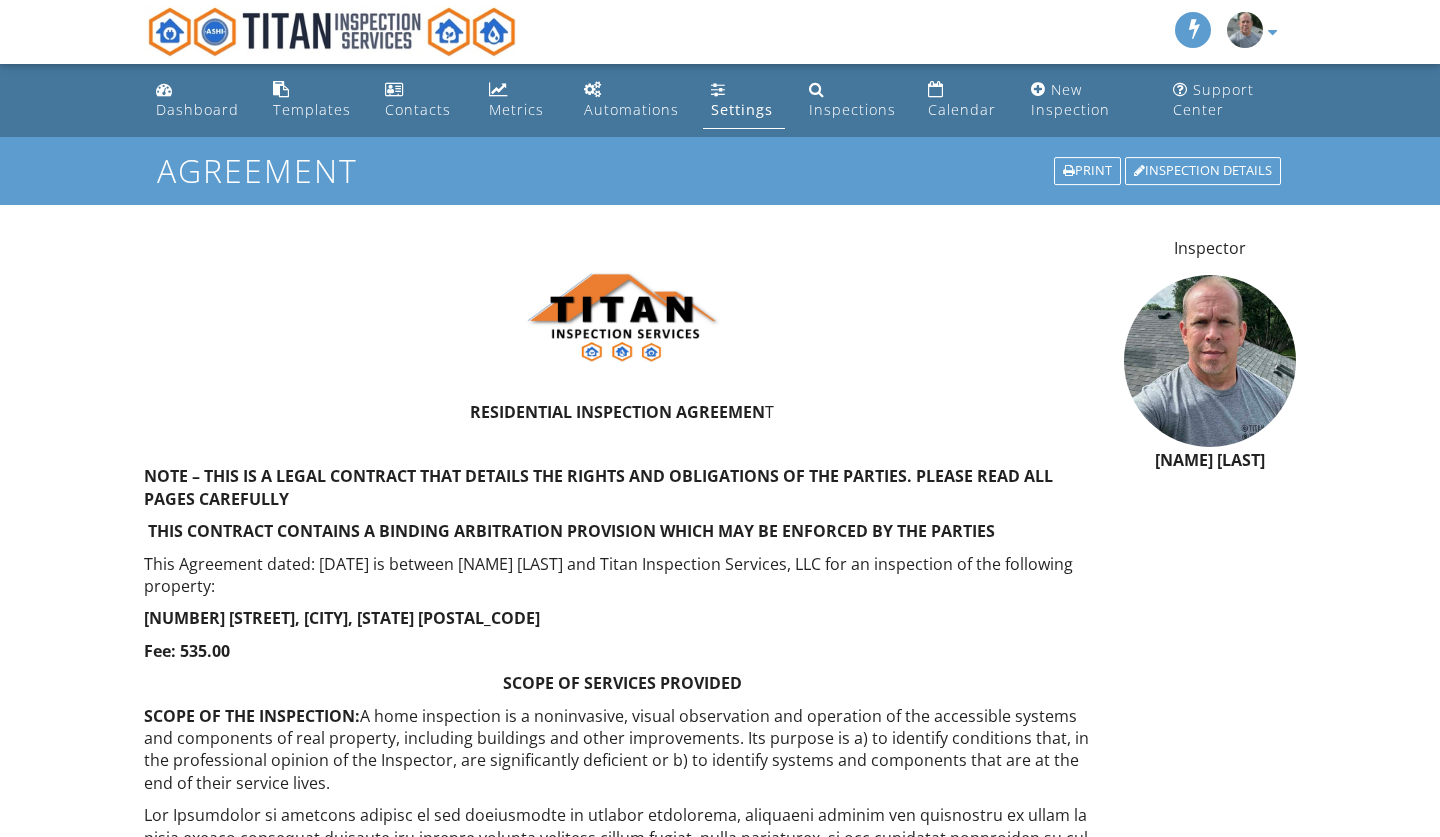 scroll, scrollTop: 0, scrollLeft: 0, axis: both 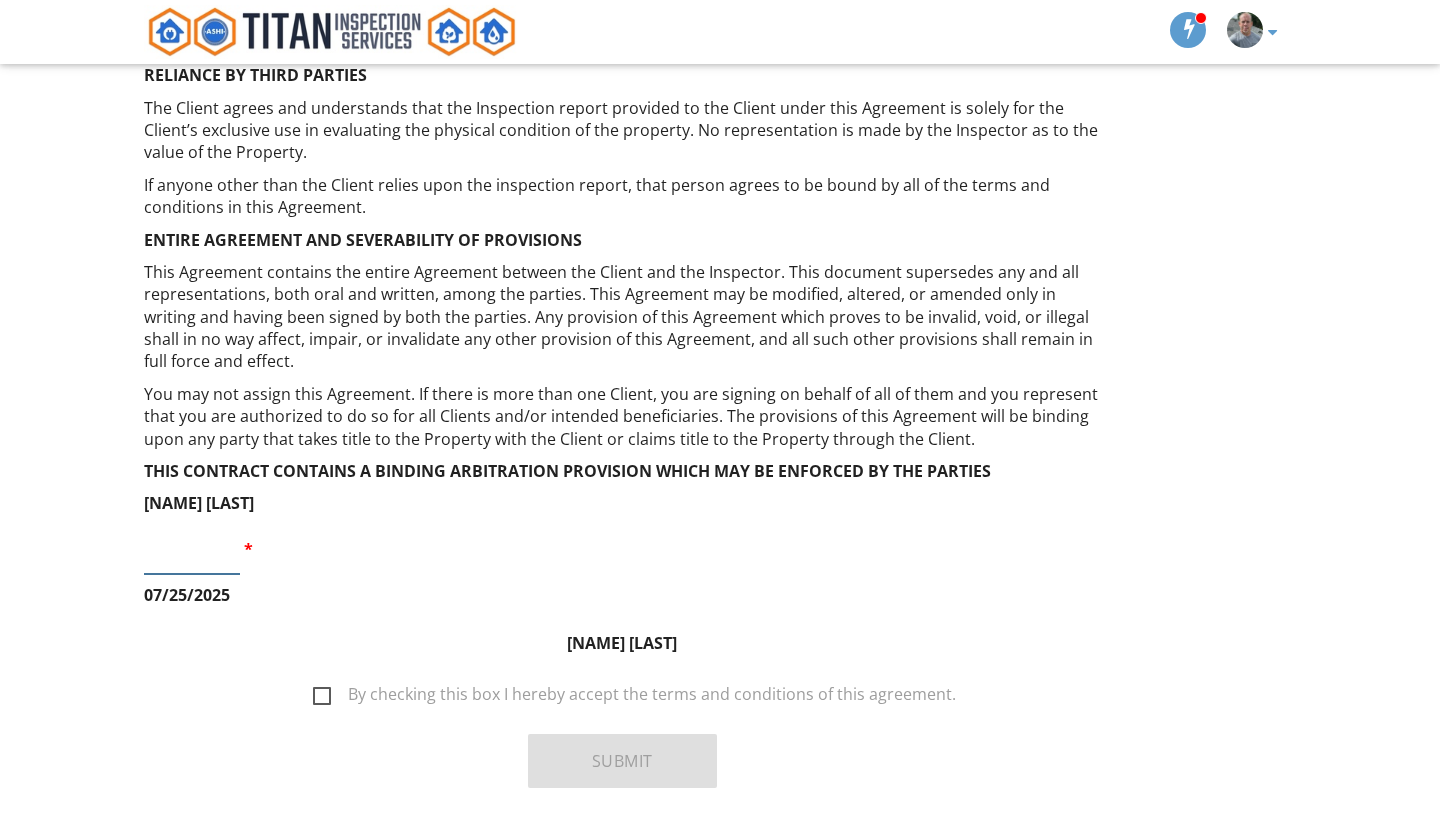 click at bounding box center [192, 549] 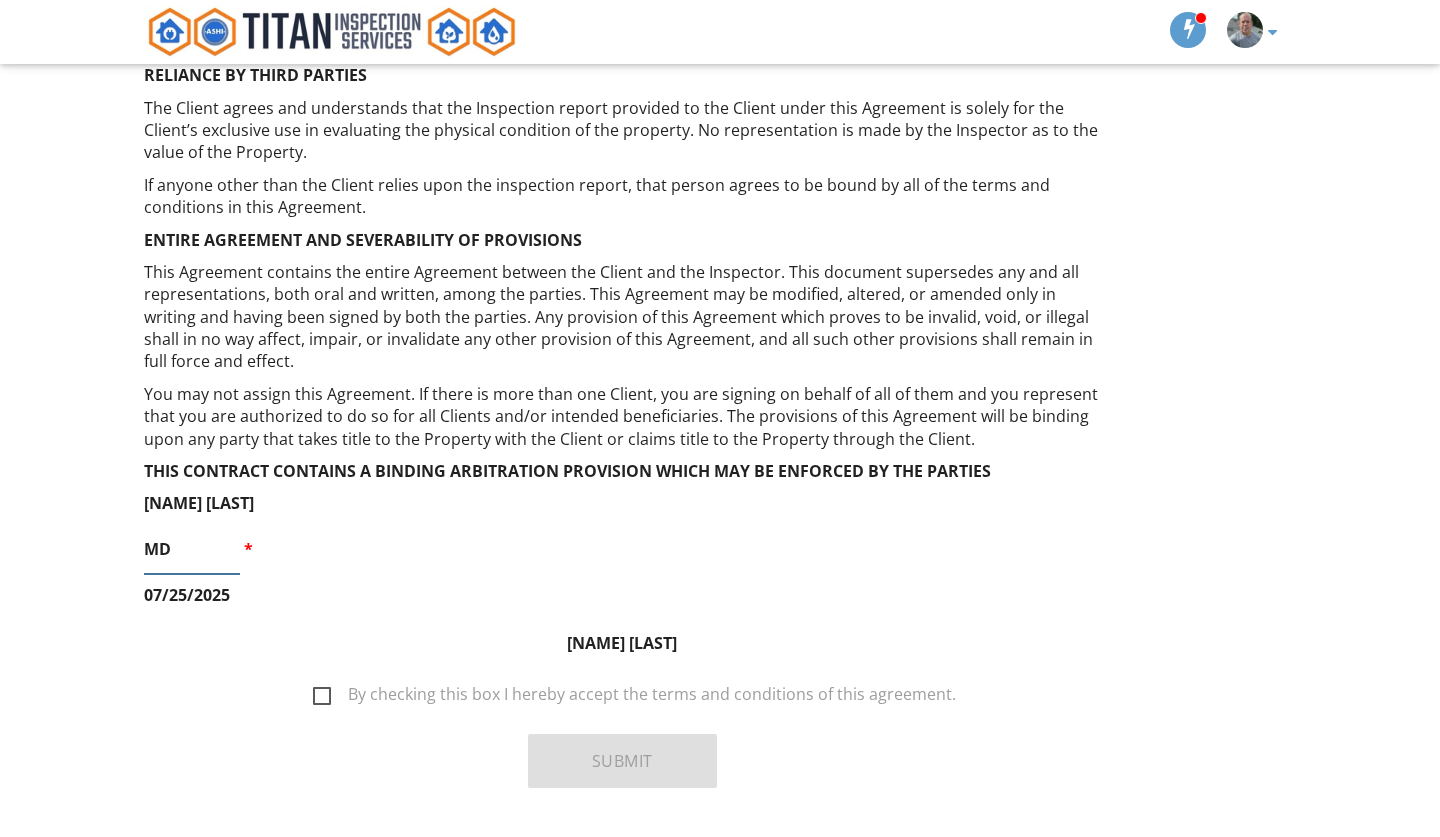 type on "MD" 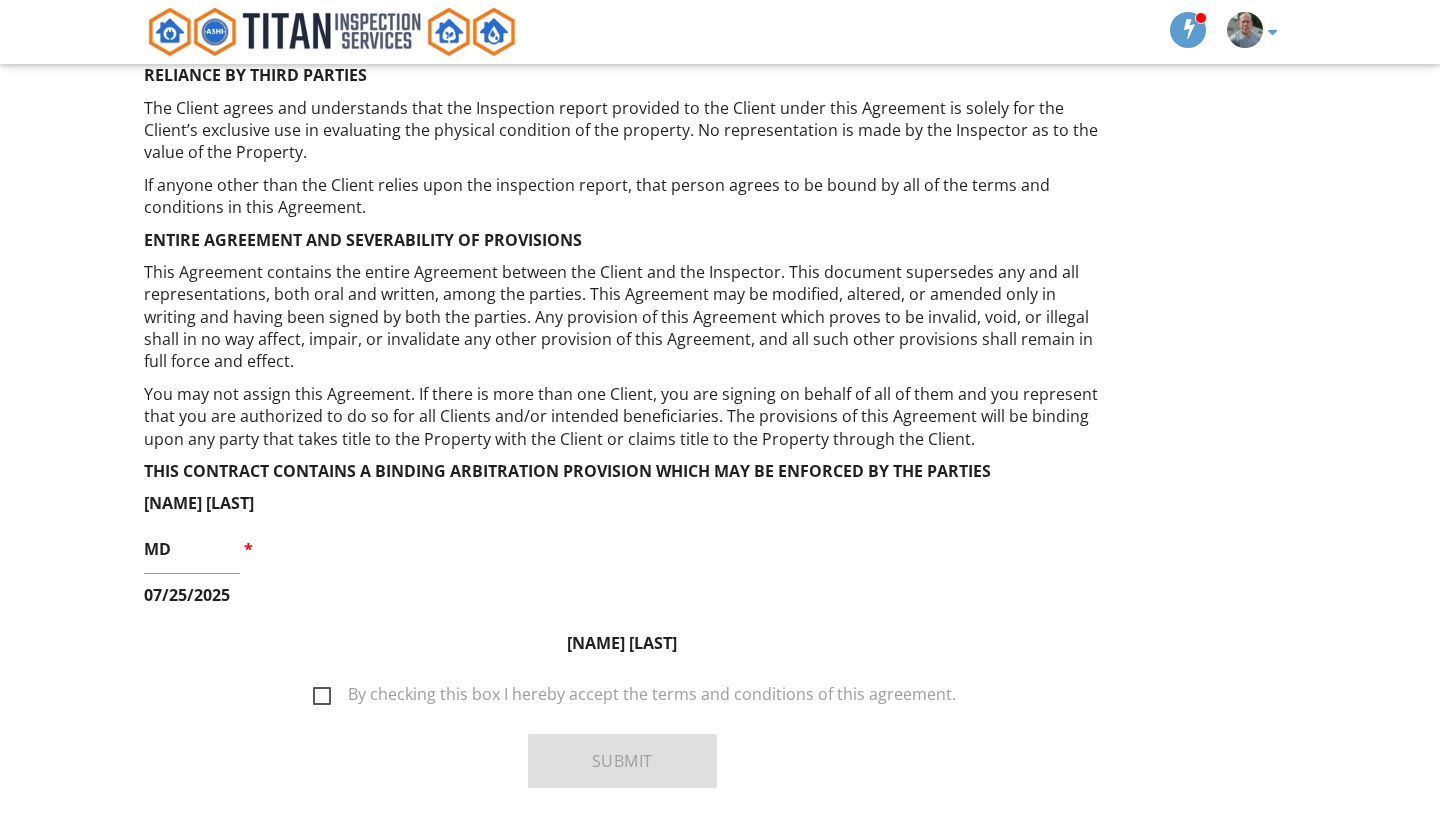 click on "By checking this box I hereby accept the terms and conditions of this agreement." at bounding box center [634, 697] 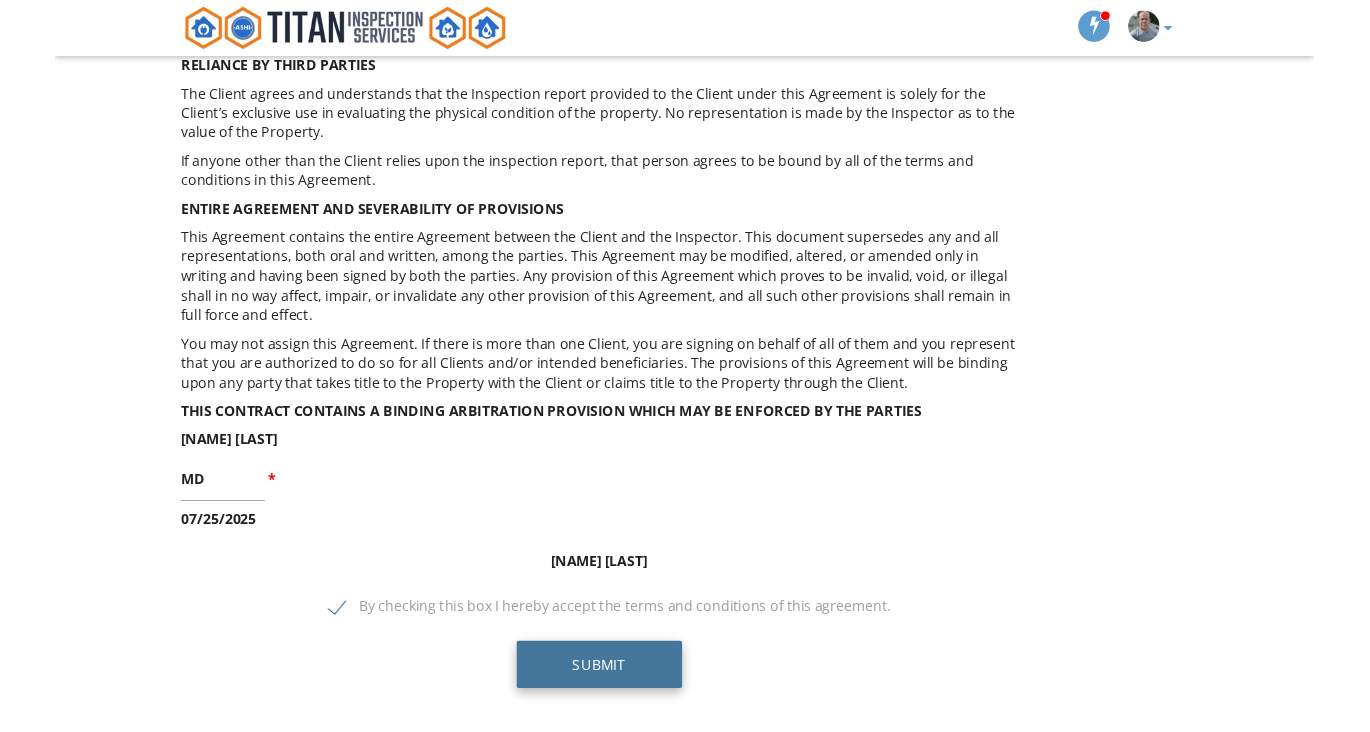 scroll, scrollTop: 3381, scrollLeft: 0, axis: vertical 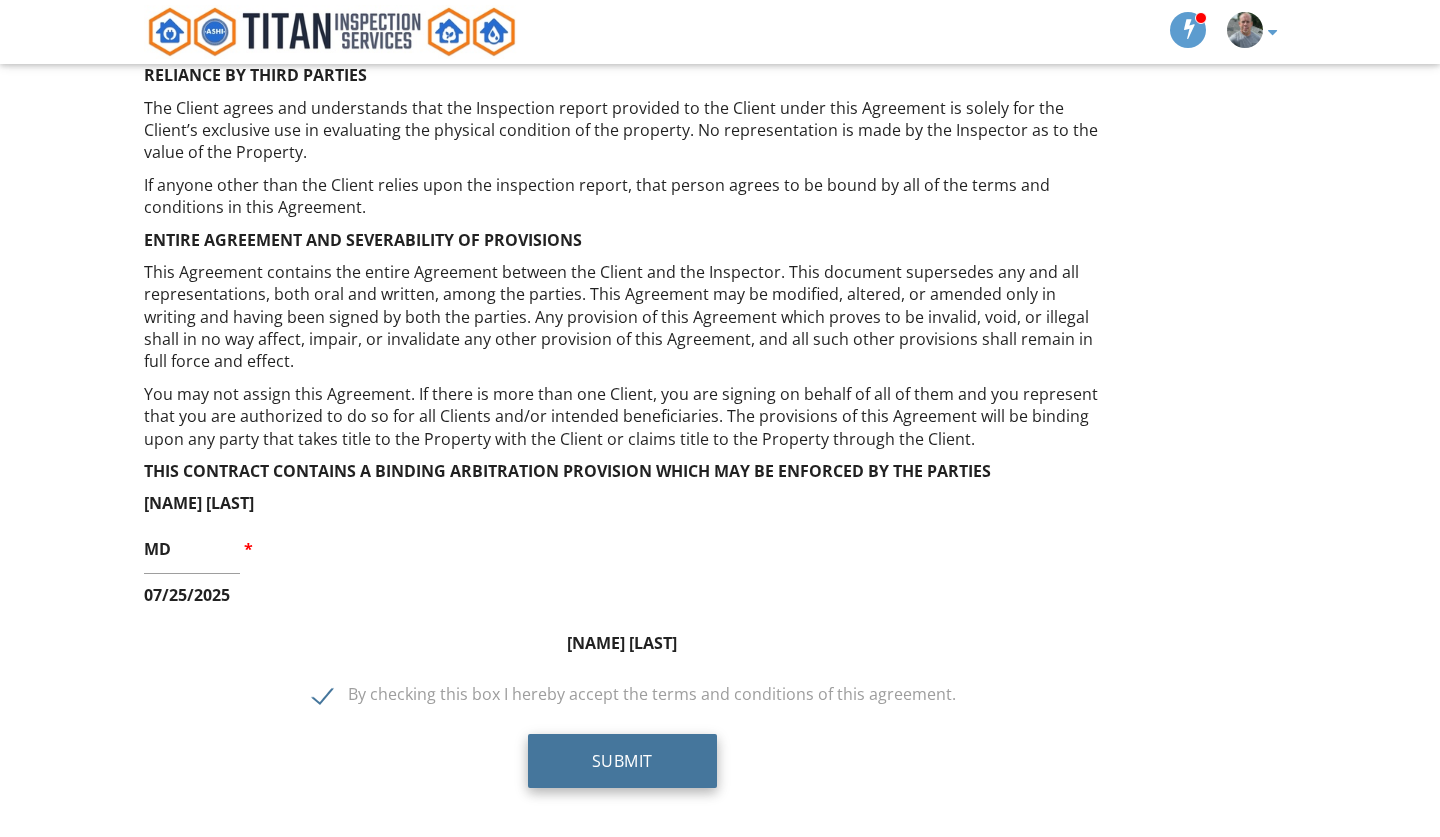 click on "Submit" at bounding box center (622, 761) 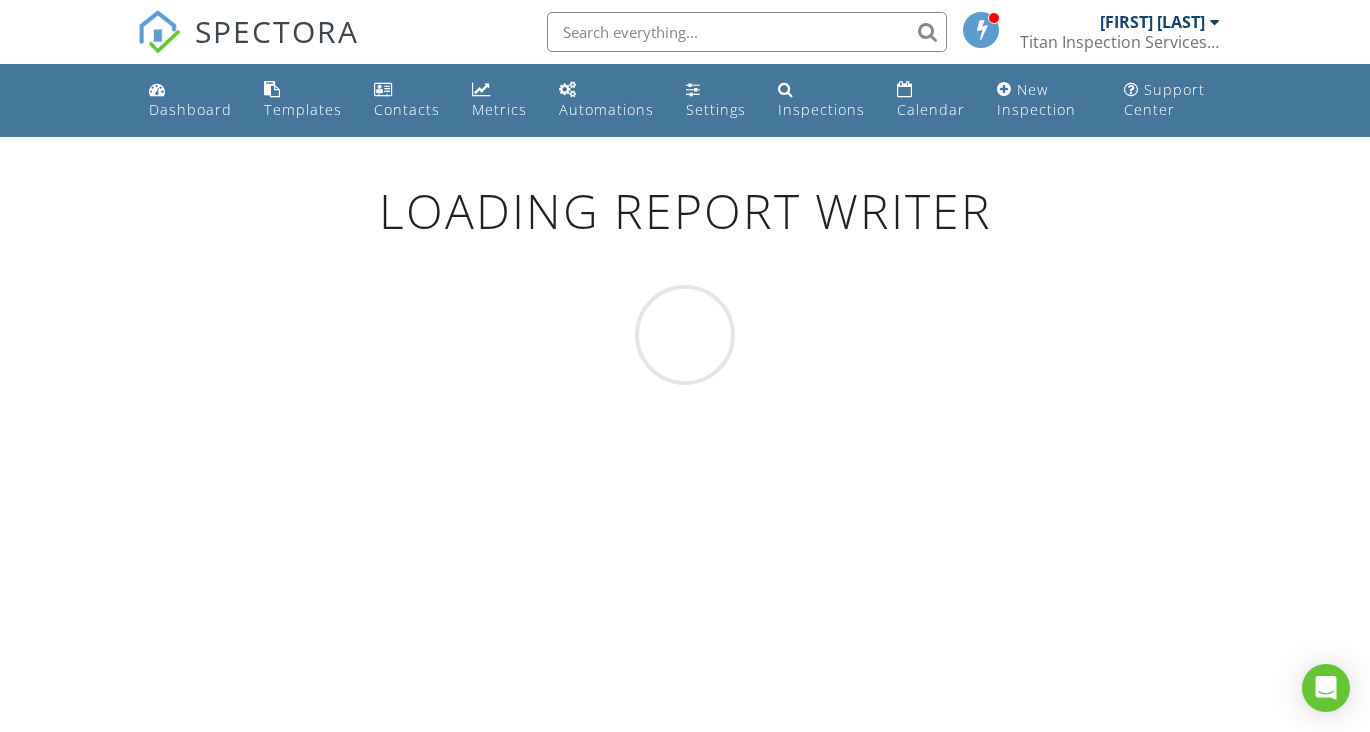scroll, scrollTop: 0, scrollLeft: 0, axis: both 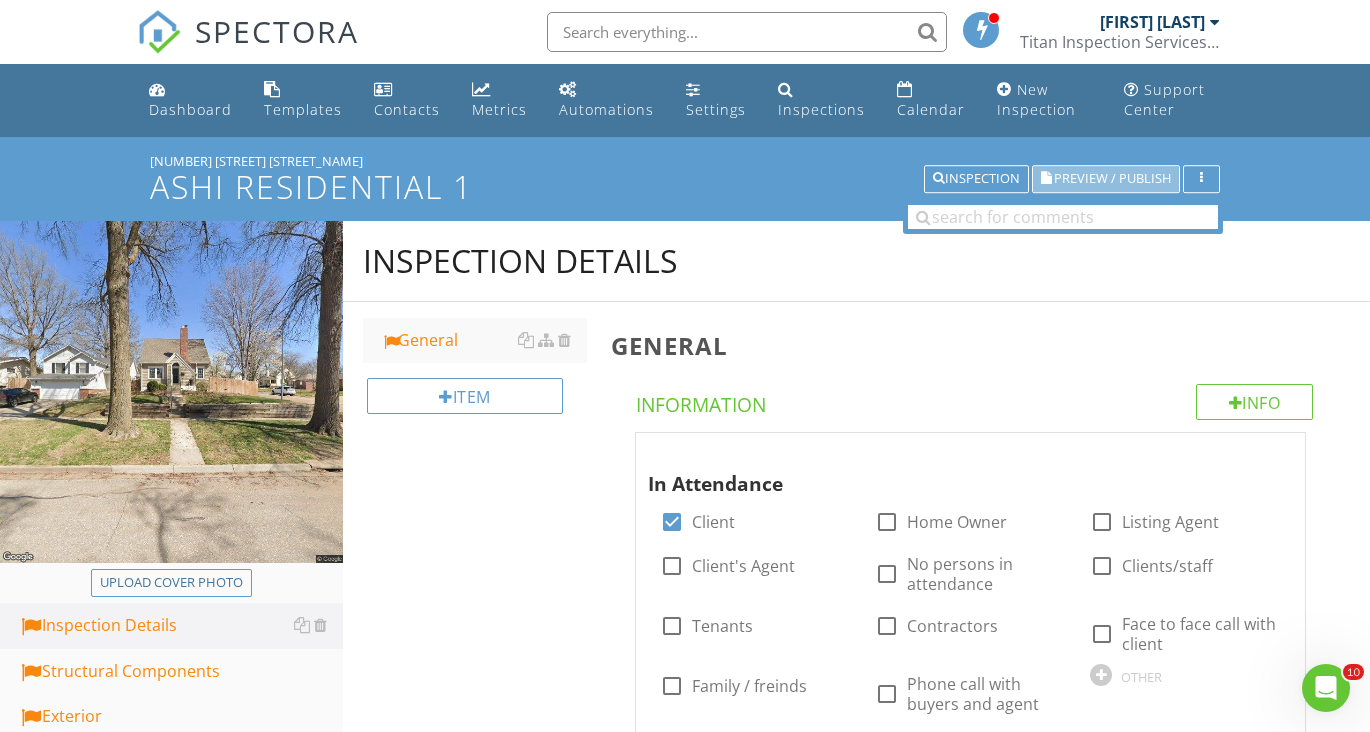 click on "Preview / Publish" at bounding box center [1112, 179] 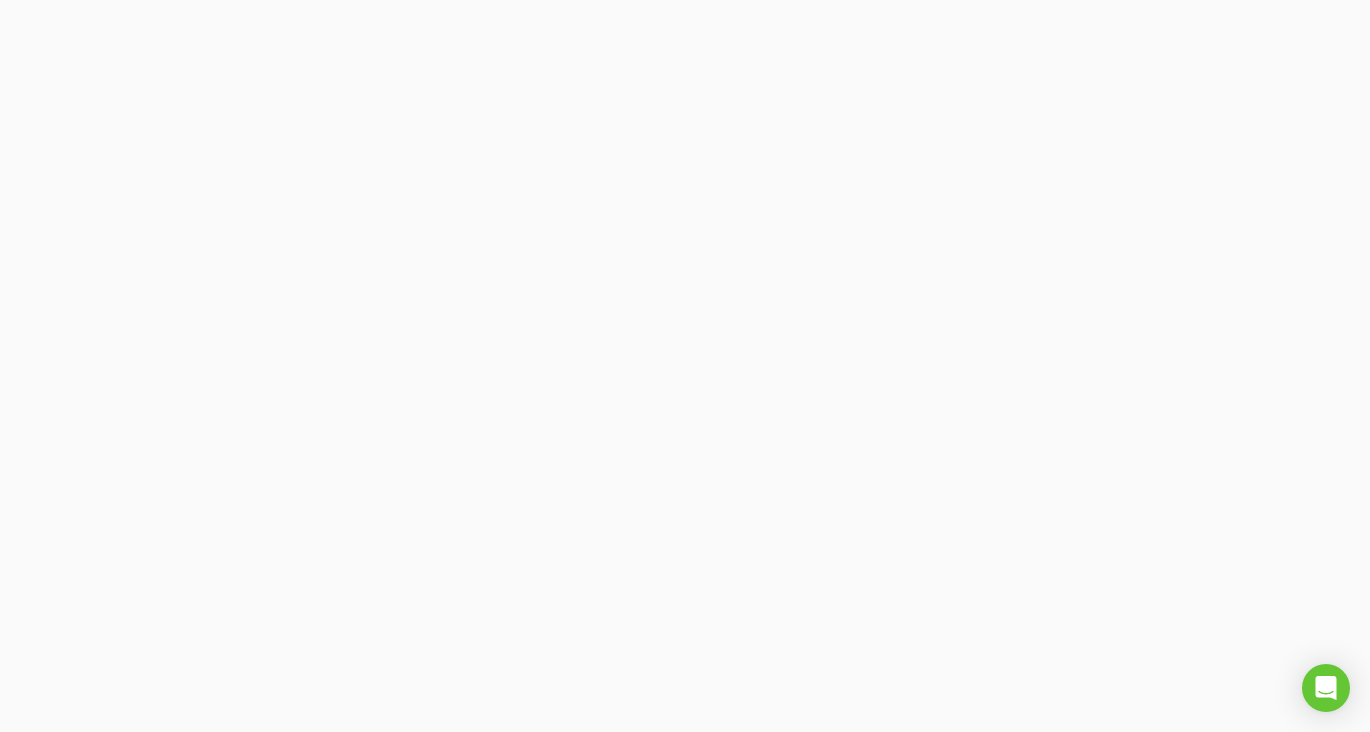scroll, scrollTop: 0, scrollLeft: 0, axis: both 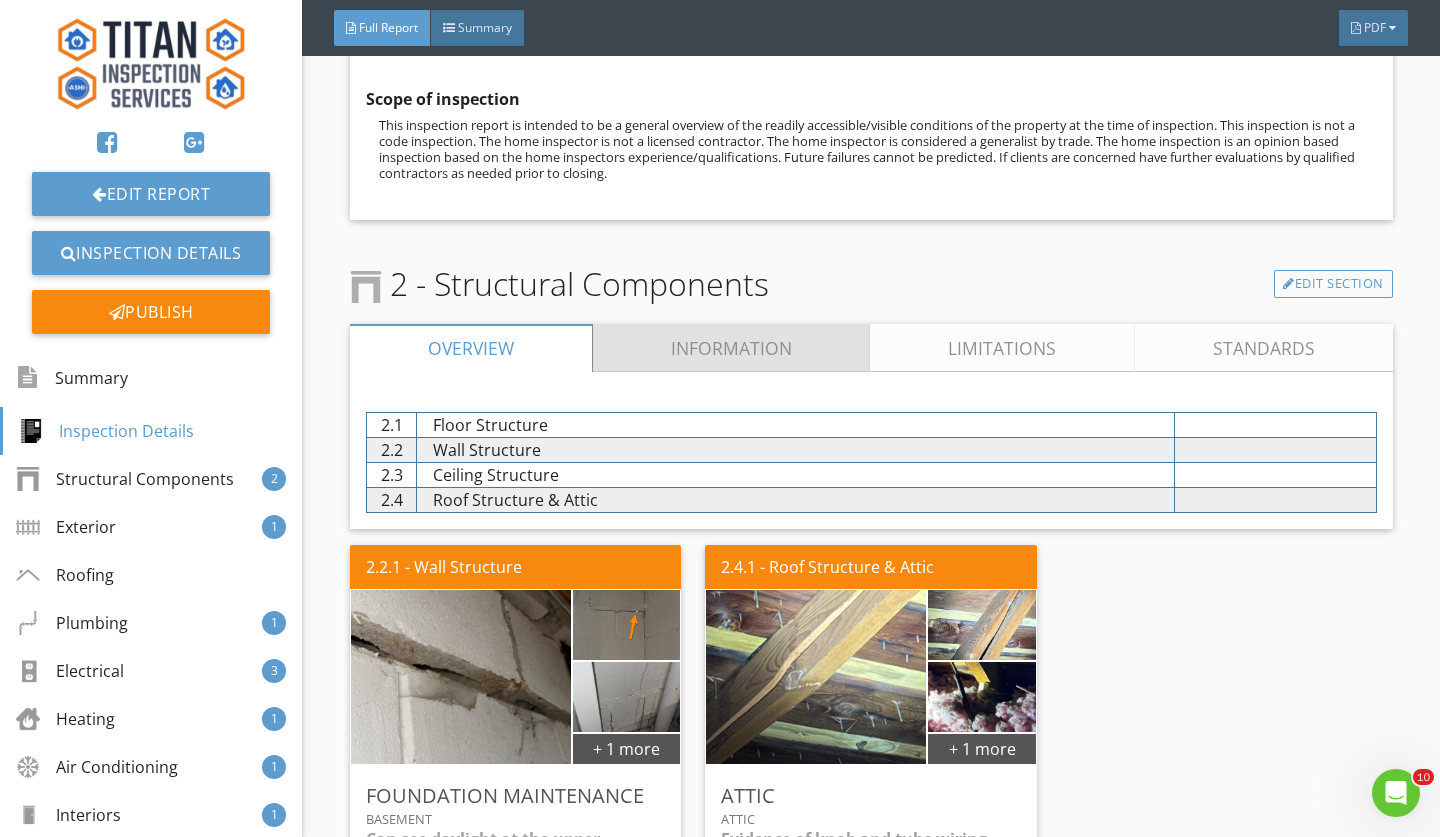 click on "Information" at bounding box center (732, 348) 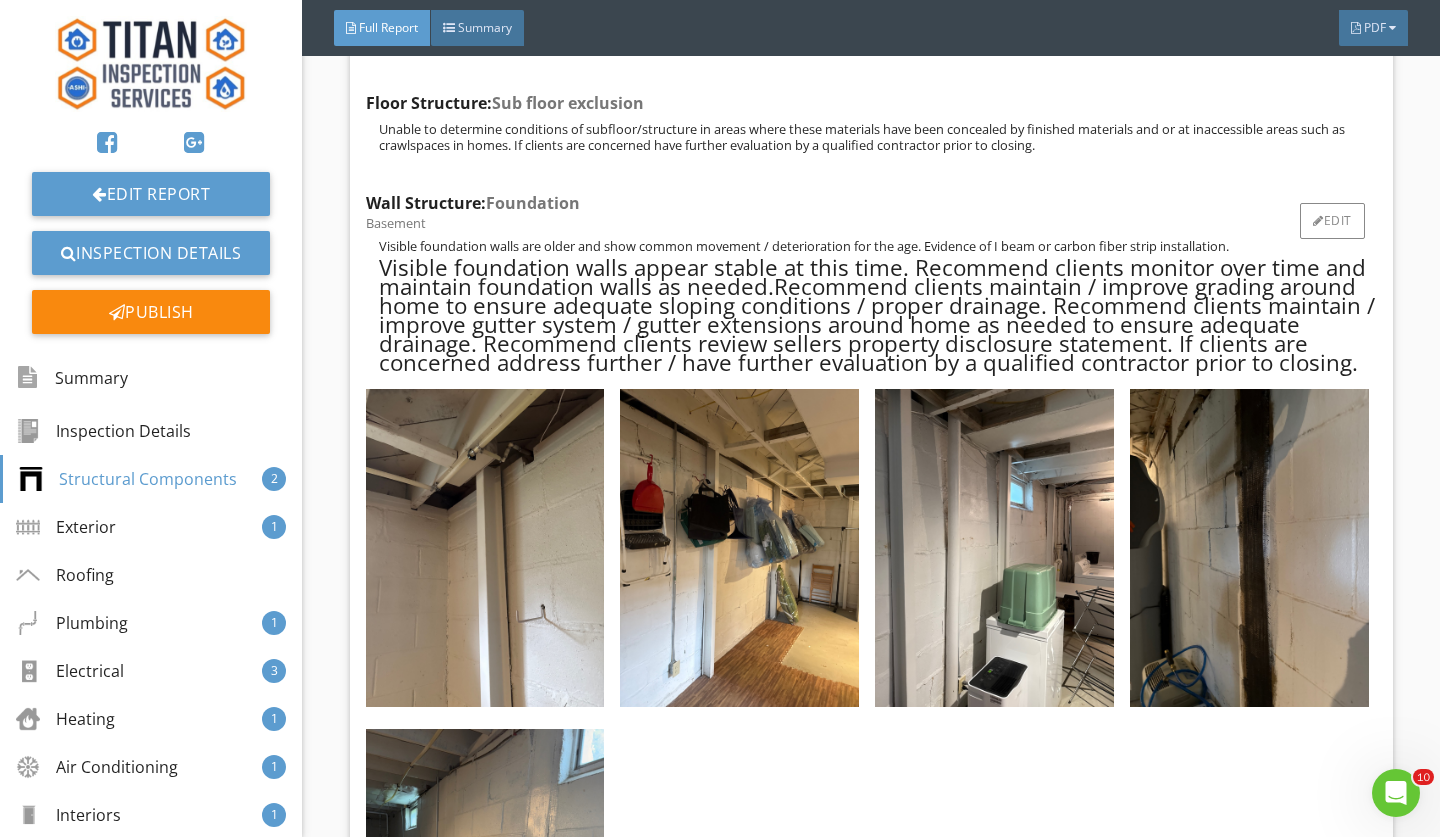 scroll, scrollTop: 1640, scrollLeft: 0, axis: vertical 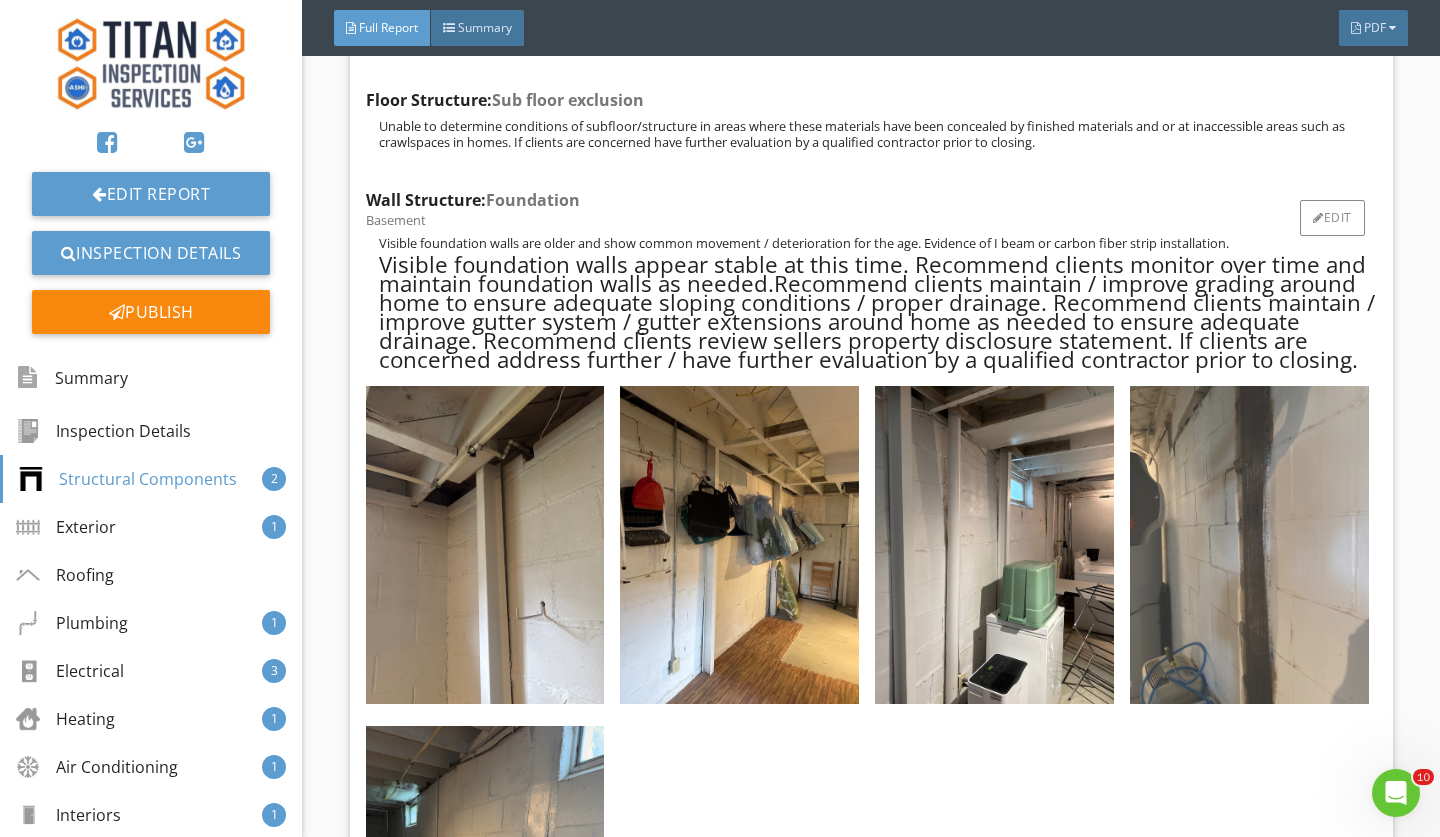 click at bounding box center (1249, 545) 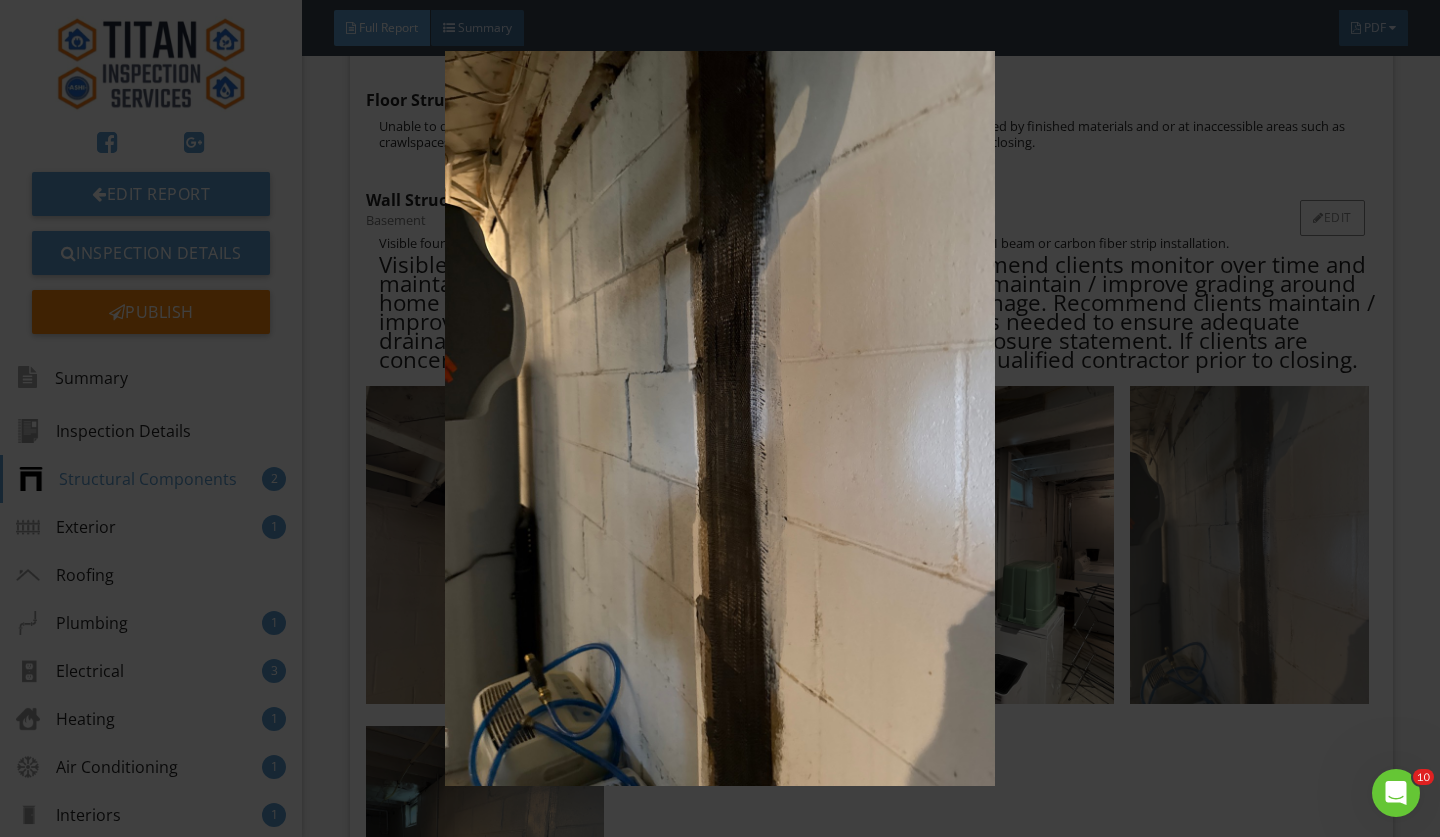click at bounding box center [719, 418] 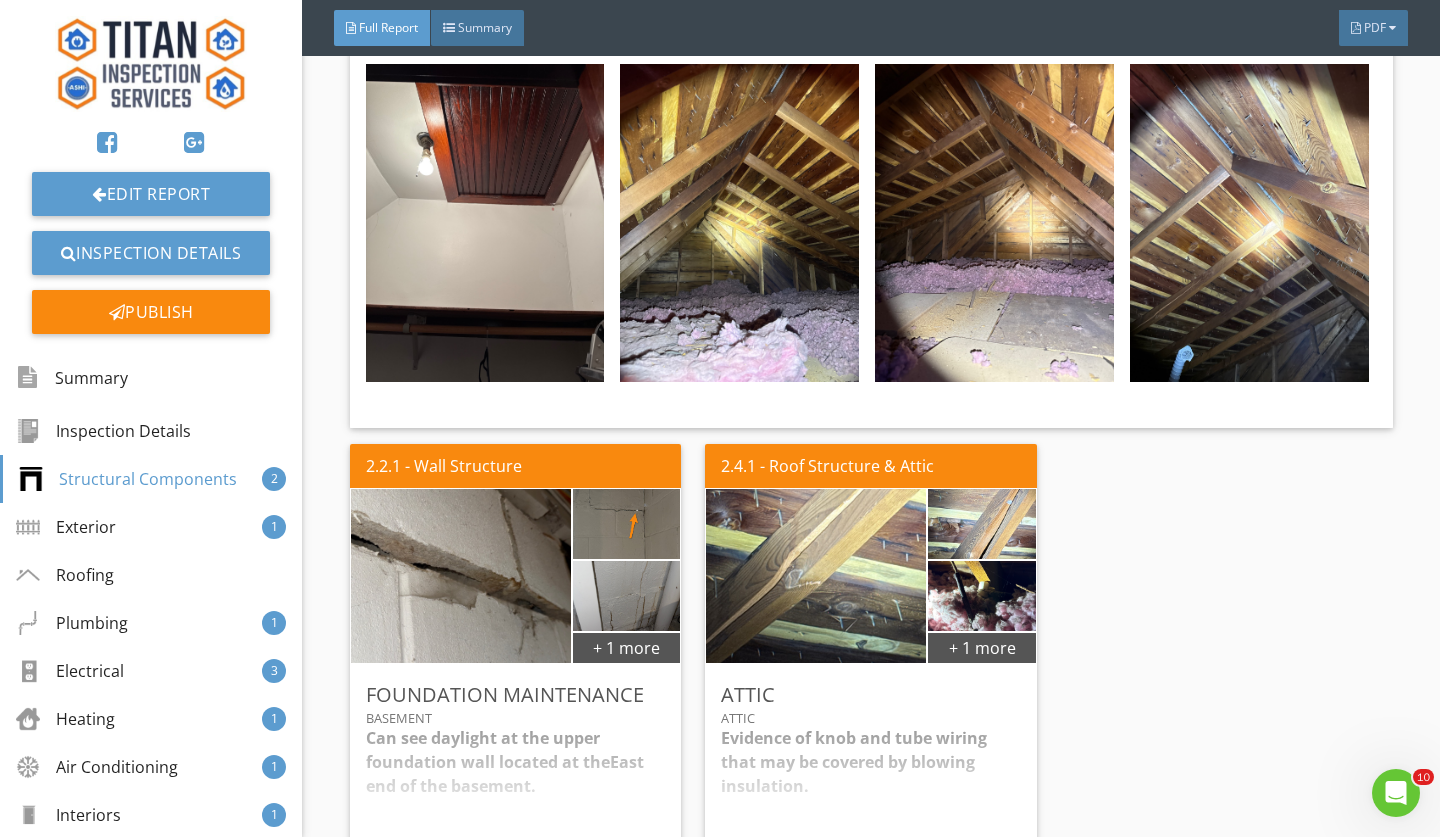 scroll, scrollTop: 2884, scrollLeft: 0, axis: vertical 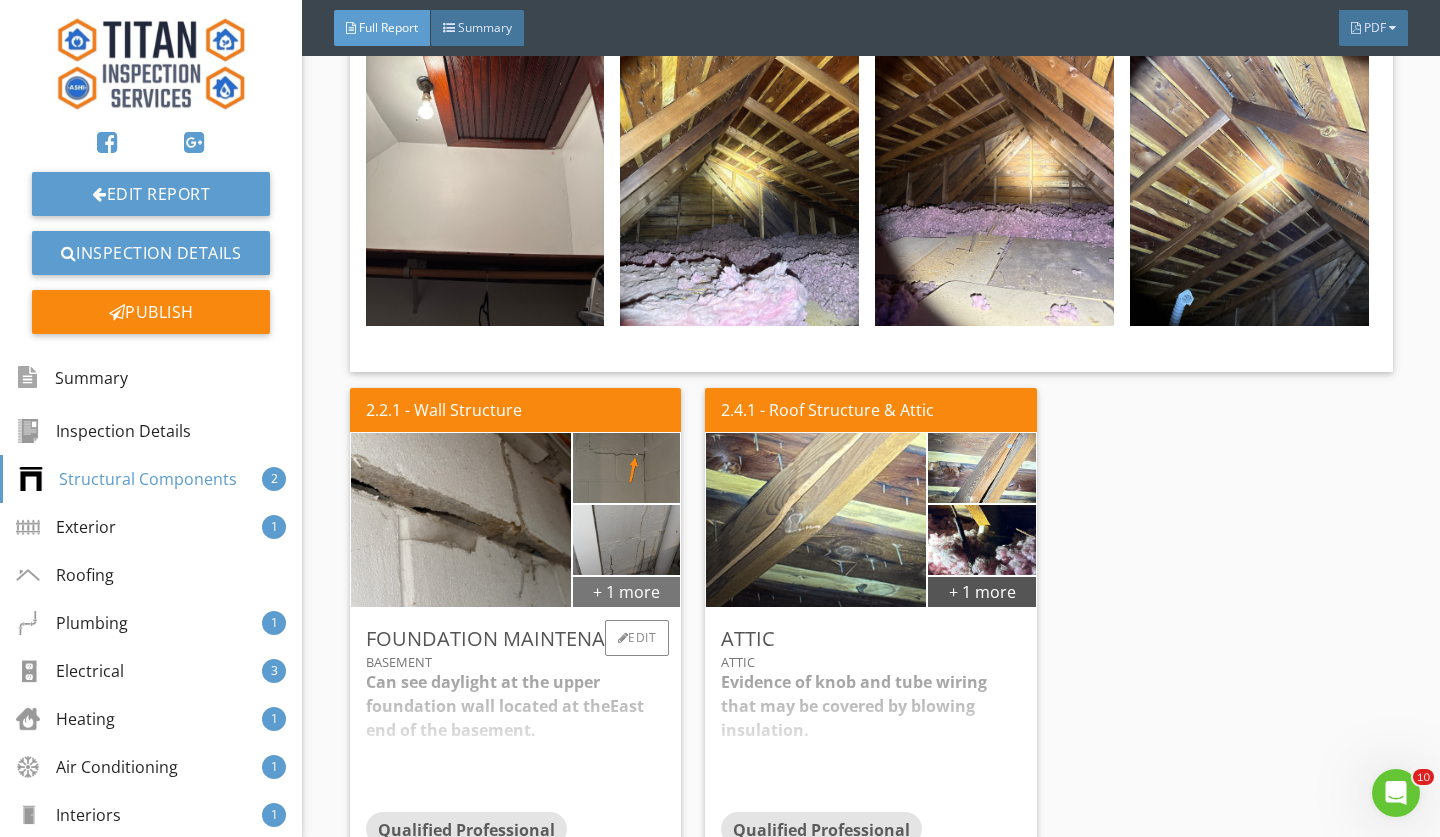 click on "+ 1 more" at bounding box center (627, 591) 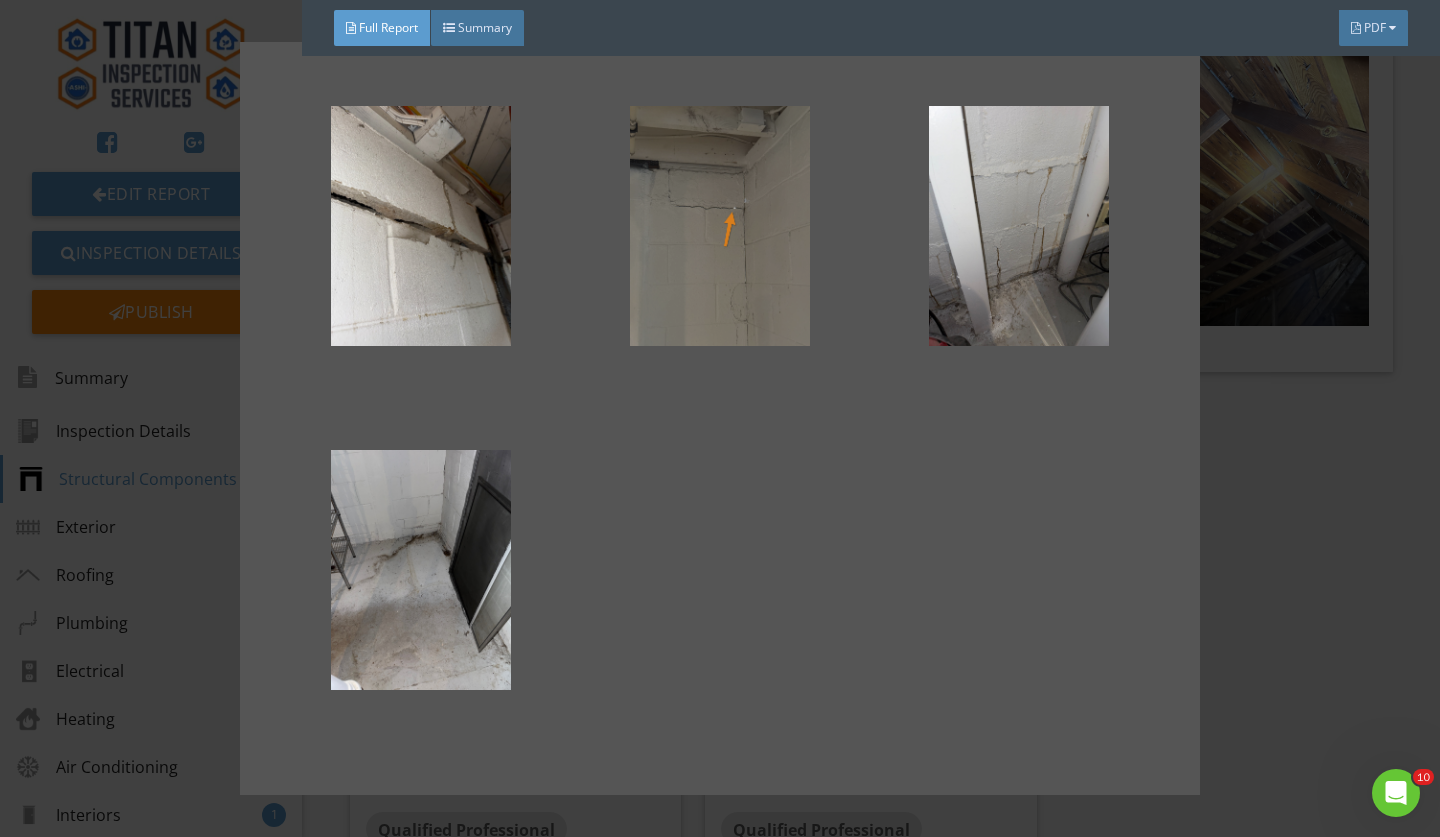 click at bounding box center [720, 226] 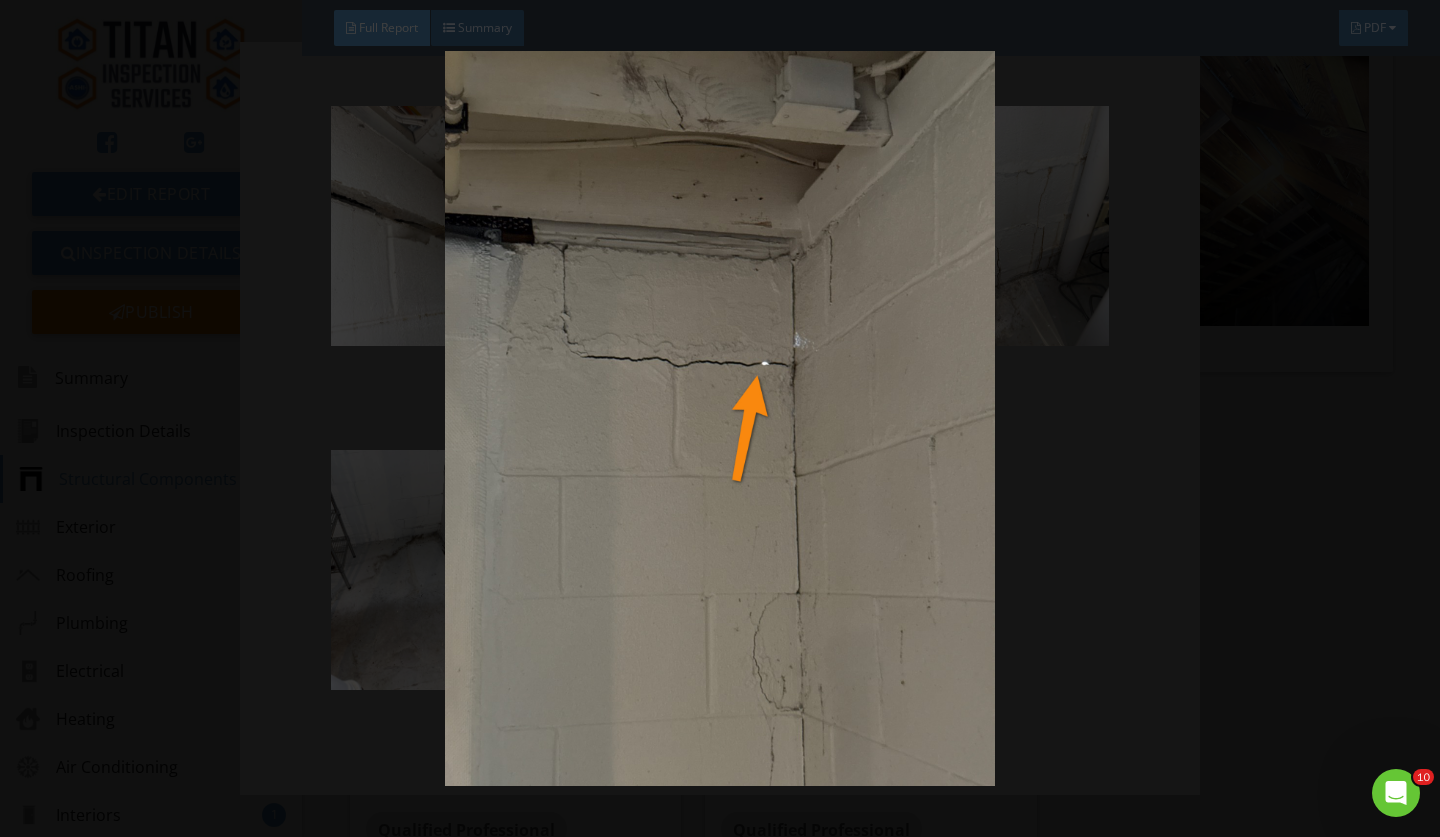 click at bounding box center (719, 418) 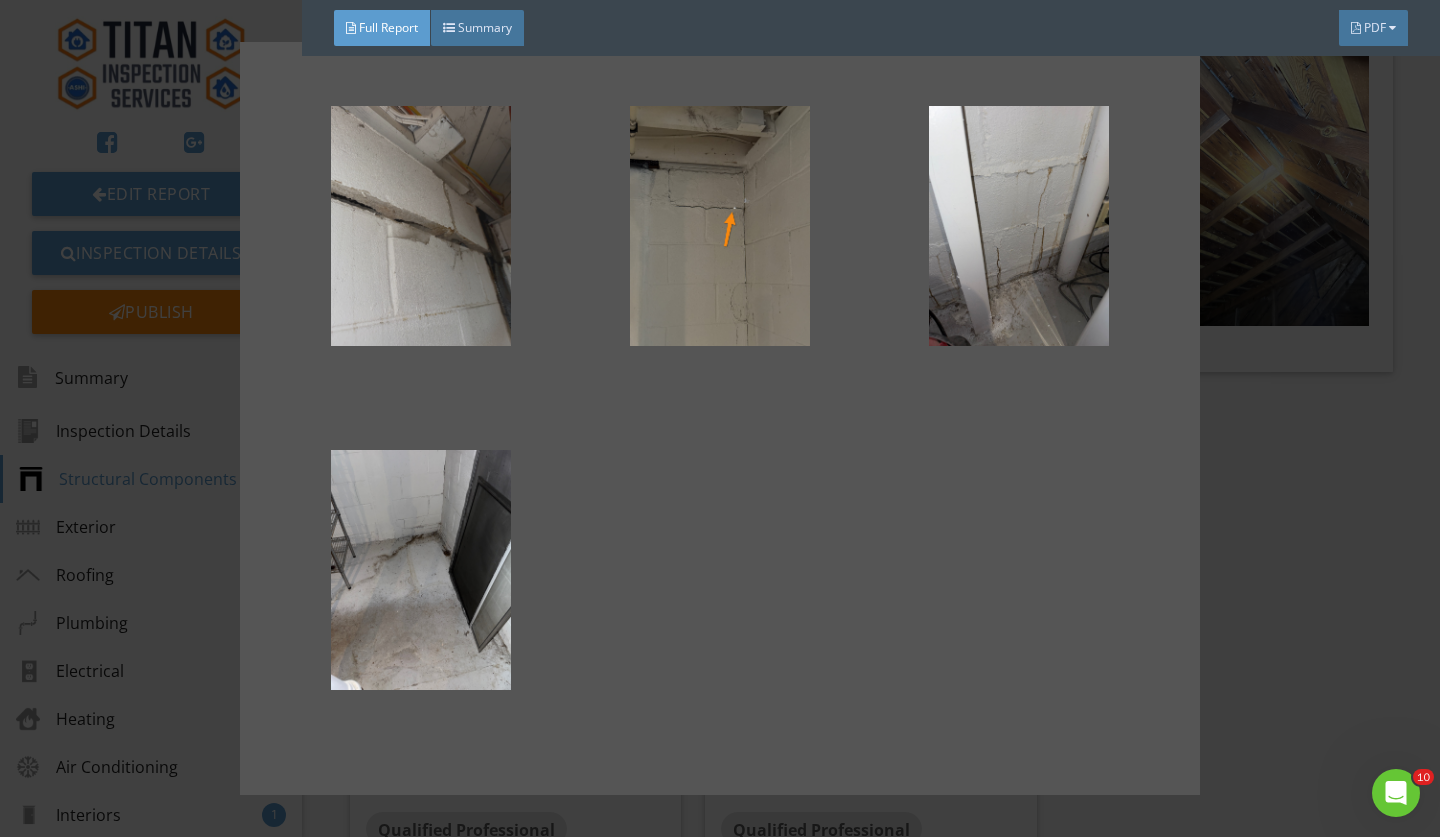 click at bounding box center [421, 226] 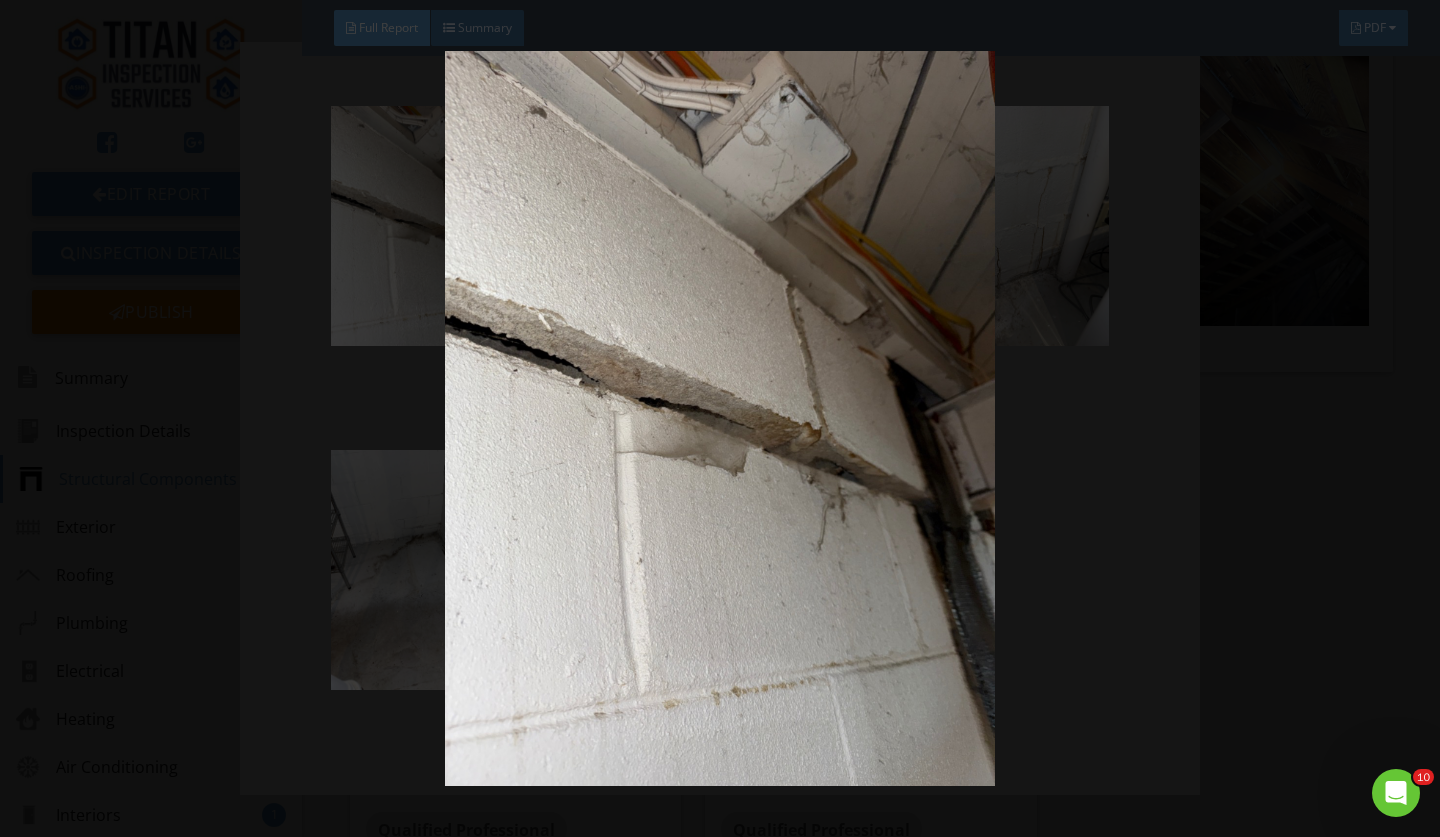 click at bounding box center [719, 418] 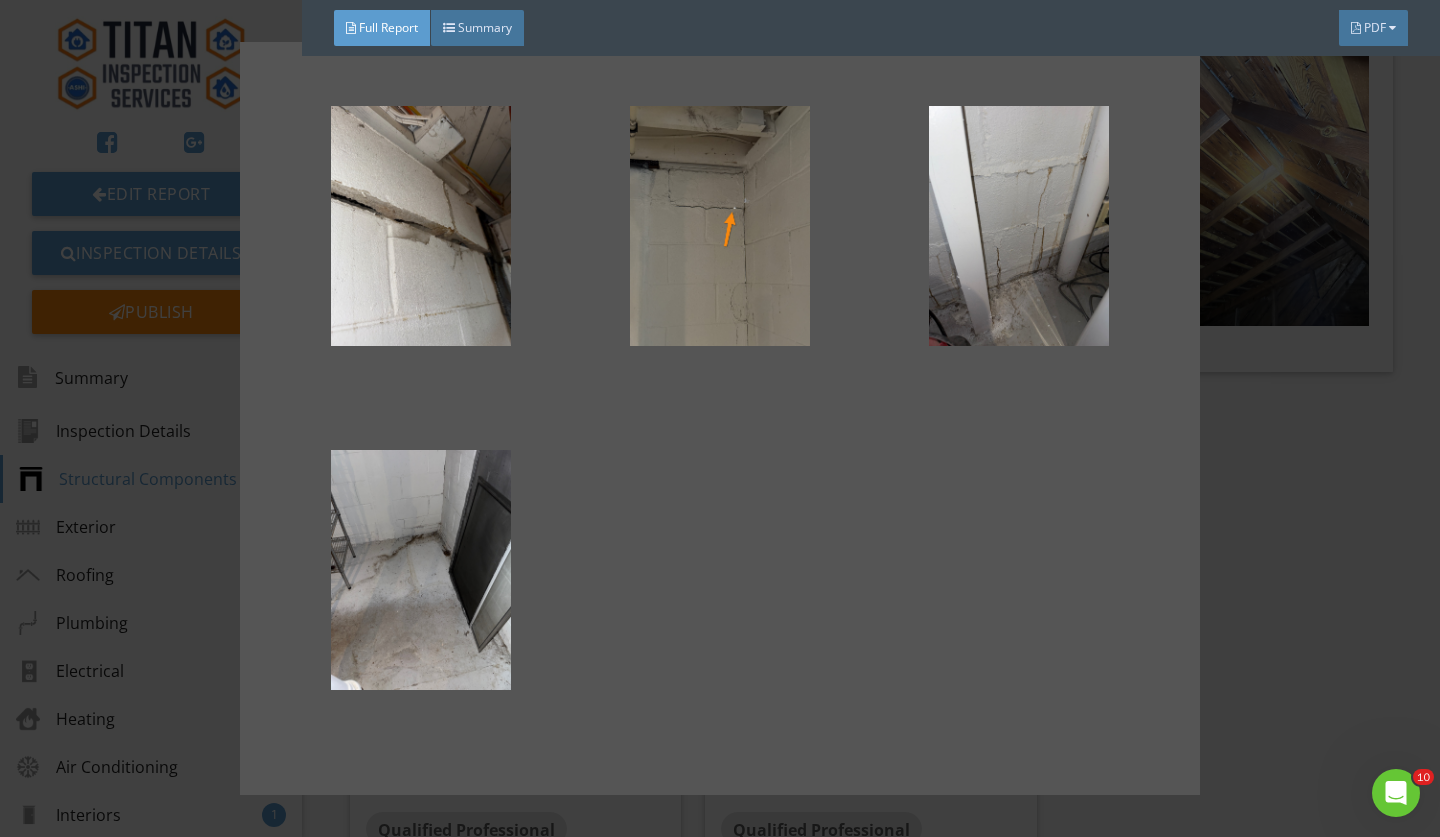 click at bounding box center [720, 418] 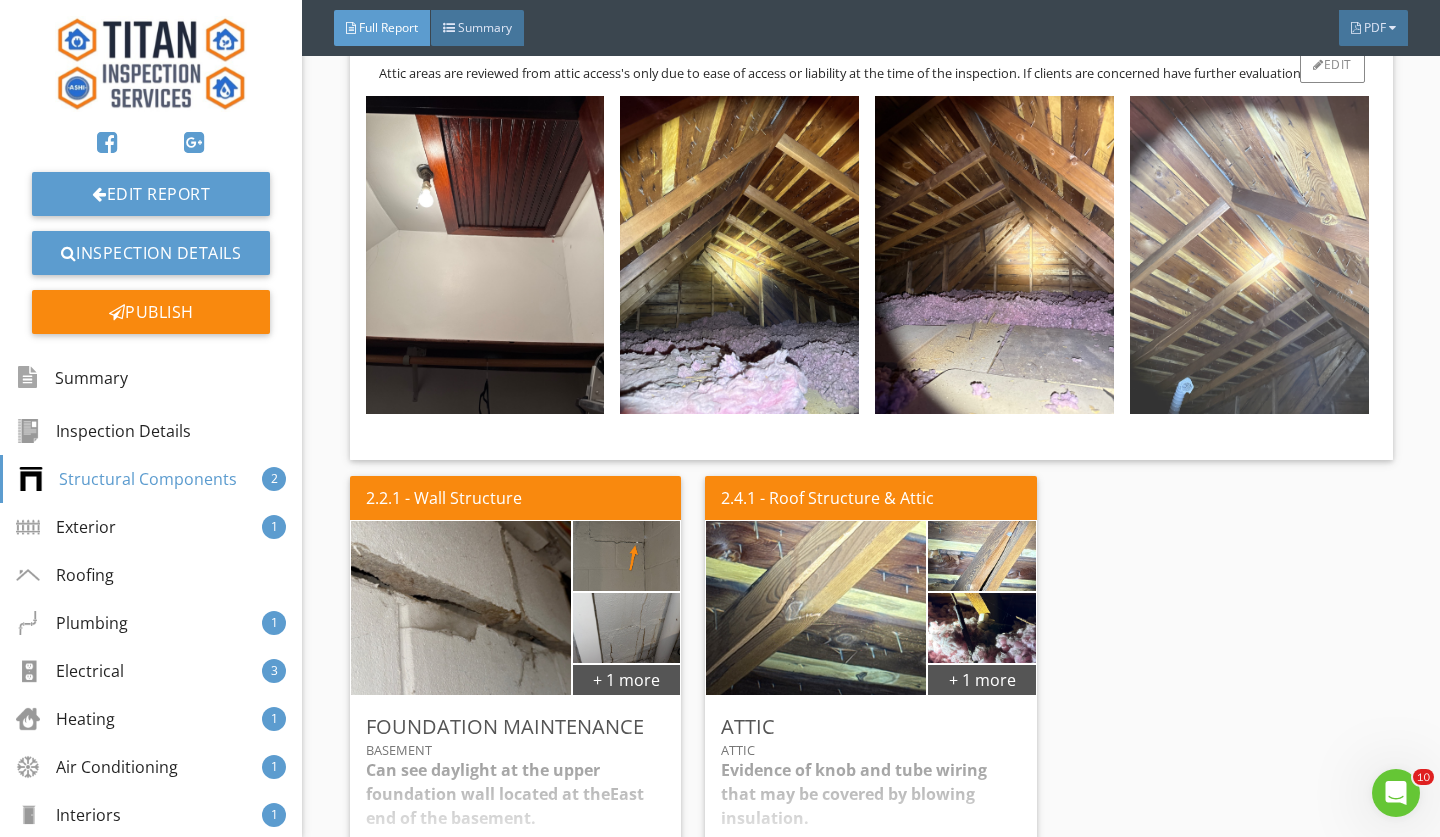 scroll, scrollTop: 2792, scrollLeft: 0, axis: vertical 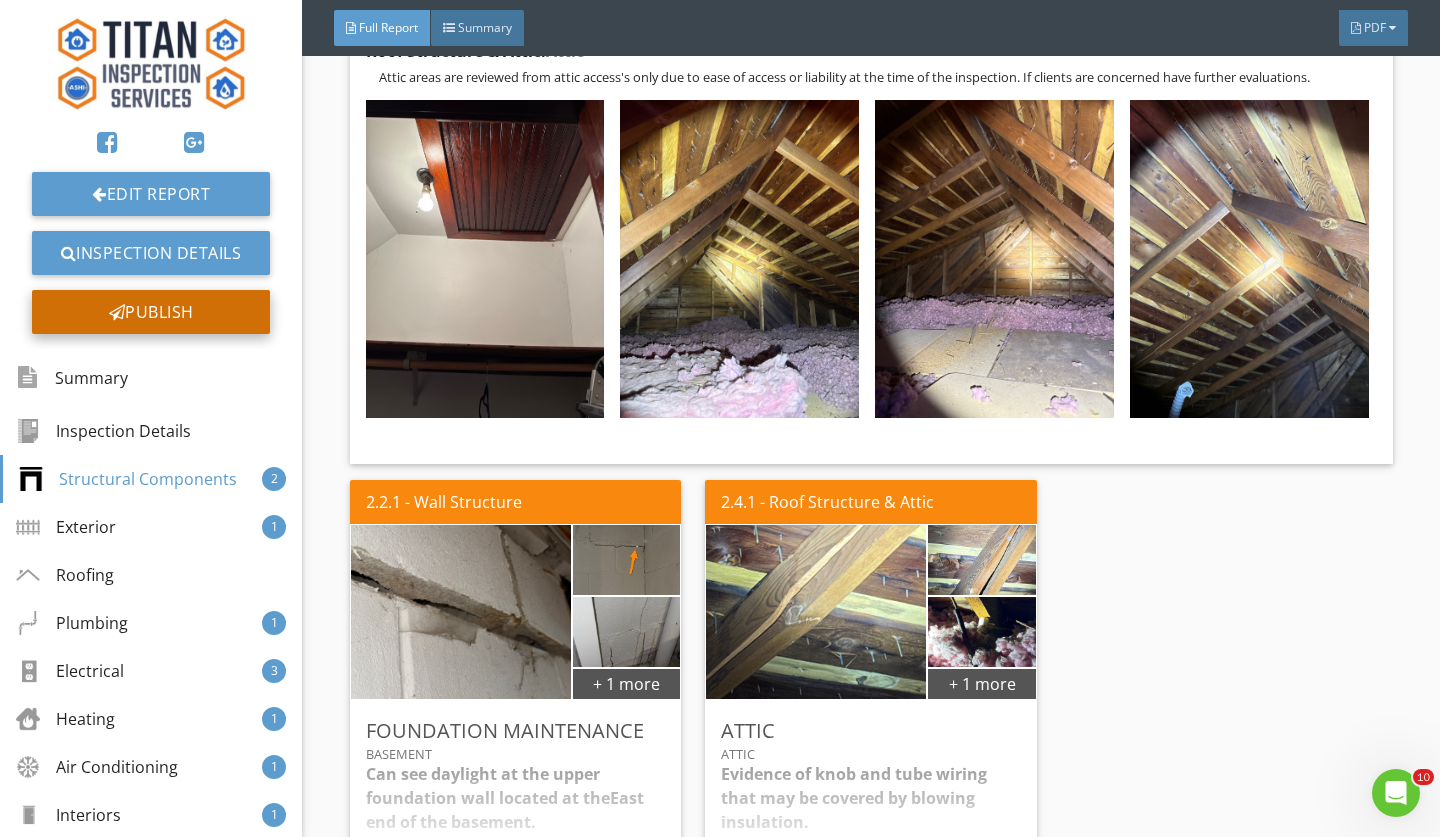 click on "Publish" at bounding box center (151, 312) 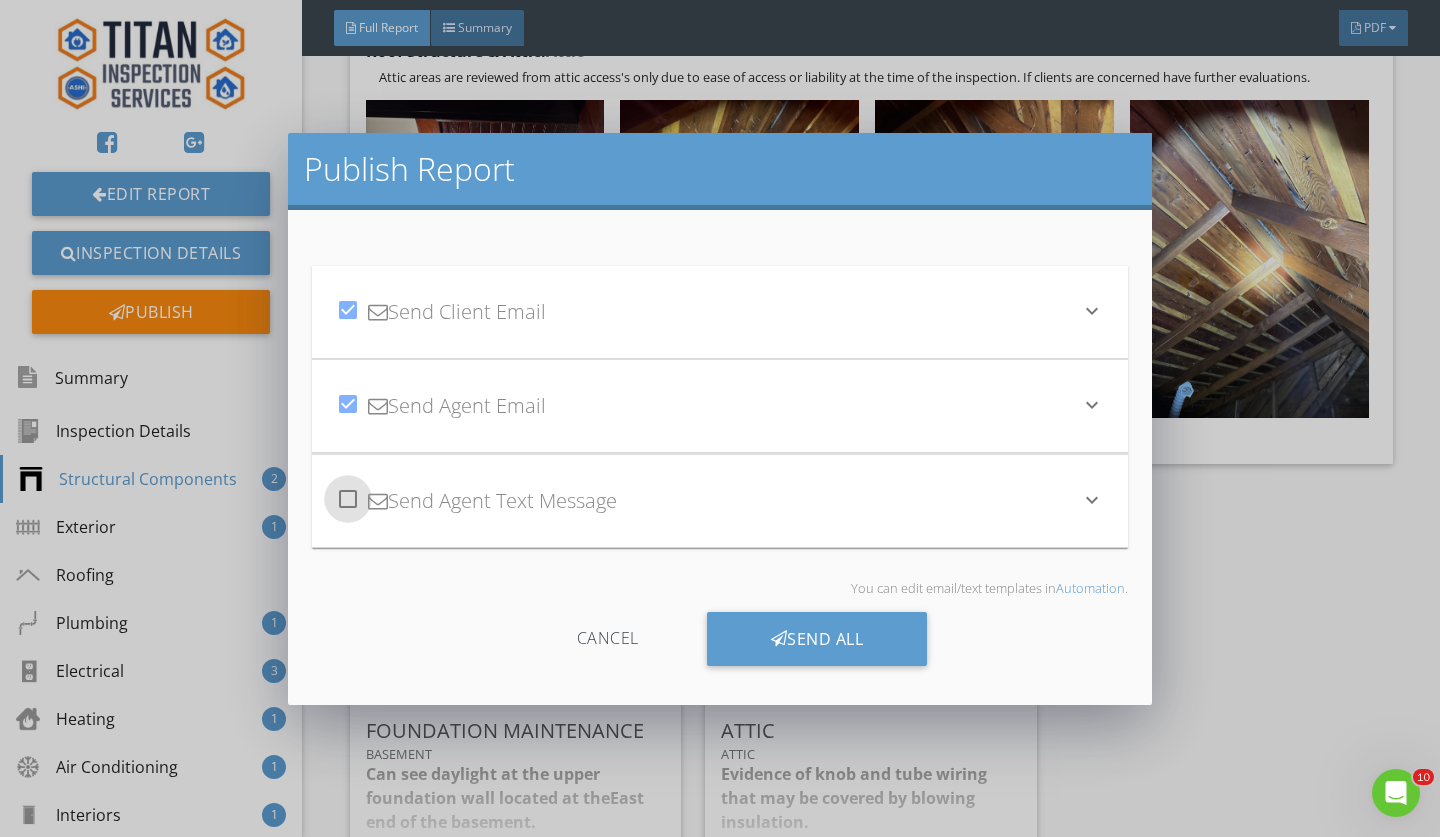 click at bounding box center [348, 499] 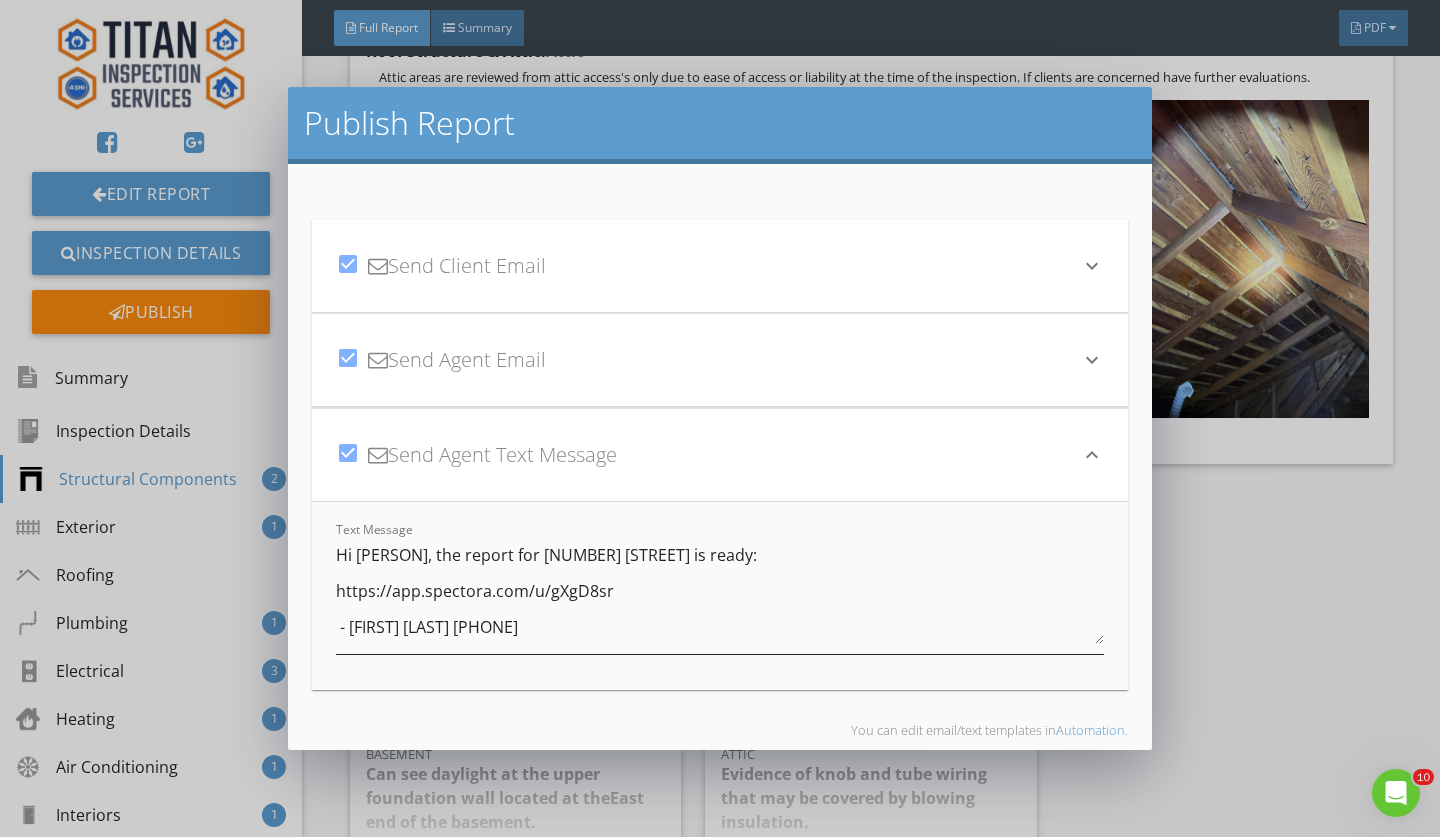 scroll, scrollTop: 5, scrollLeft: 0, axis: vertical 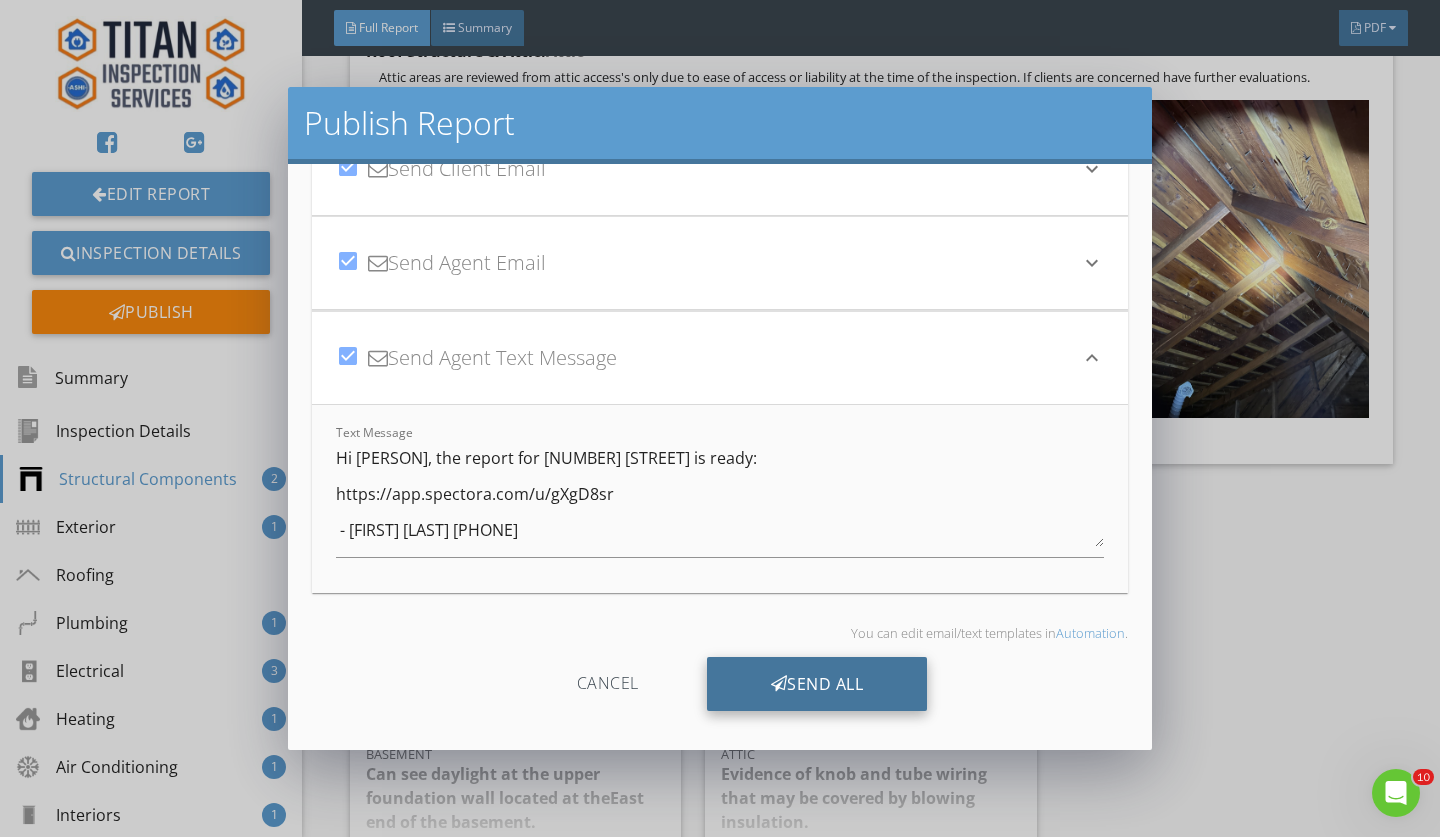 click on "Send All" at bounding box center [817, 684] 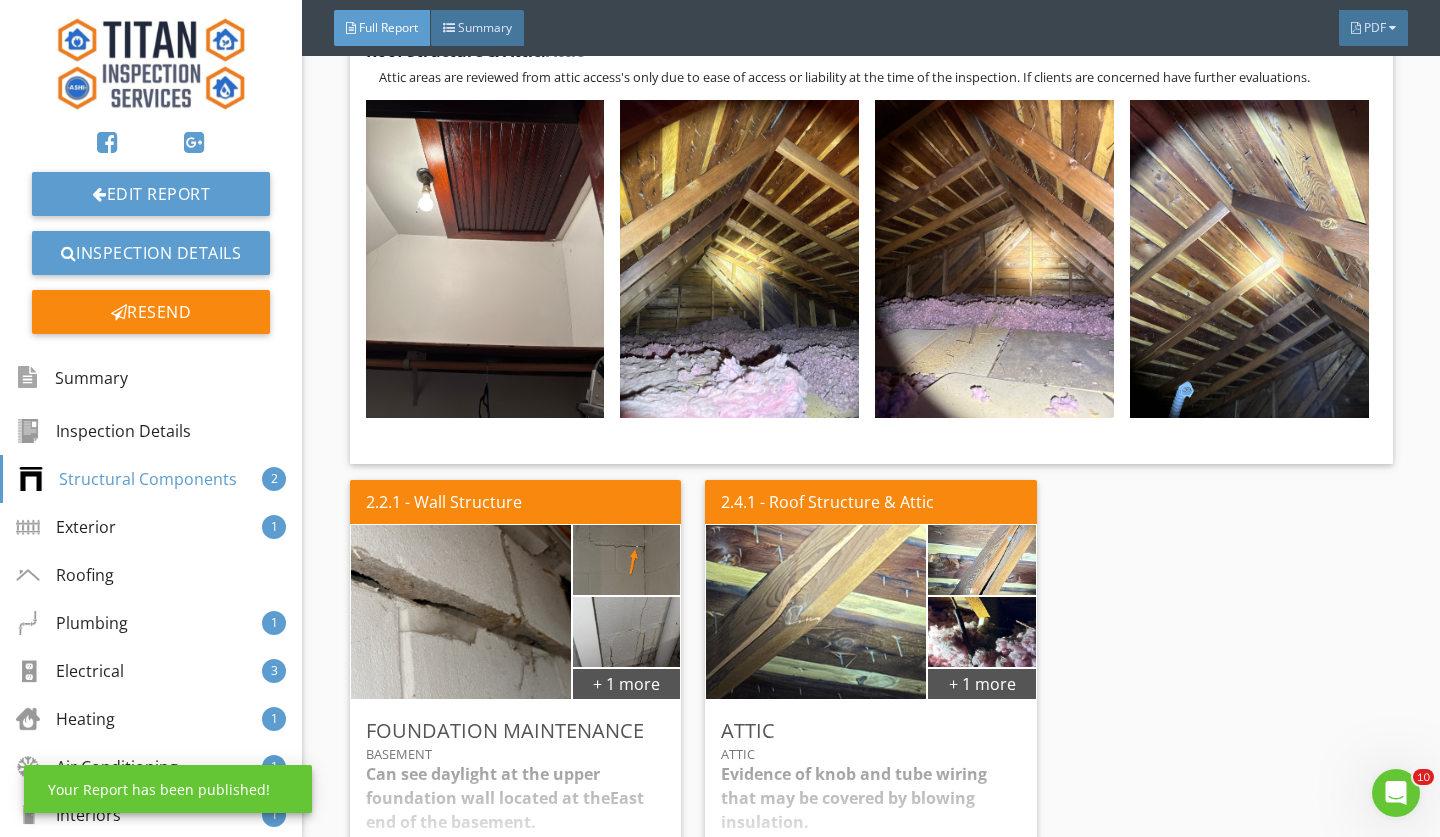 click at bounding box center [720, 418] 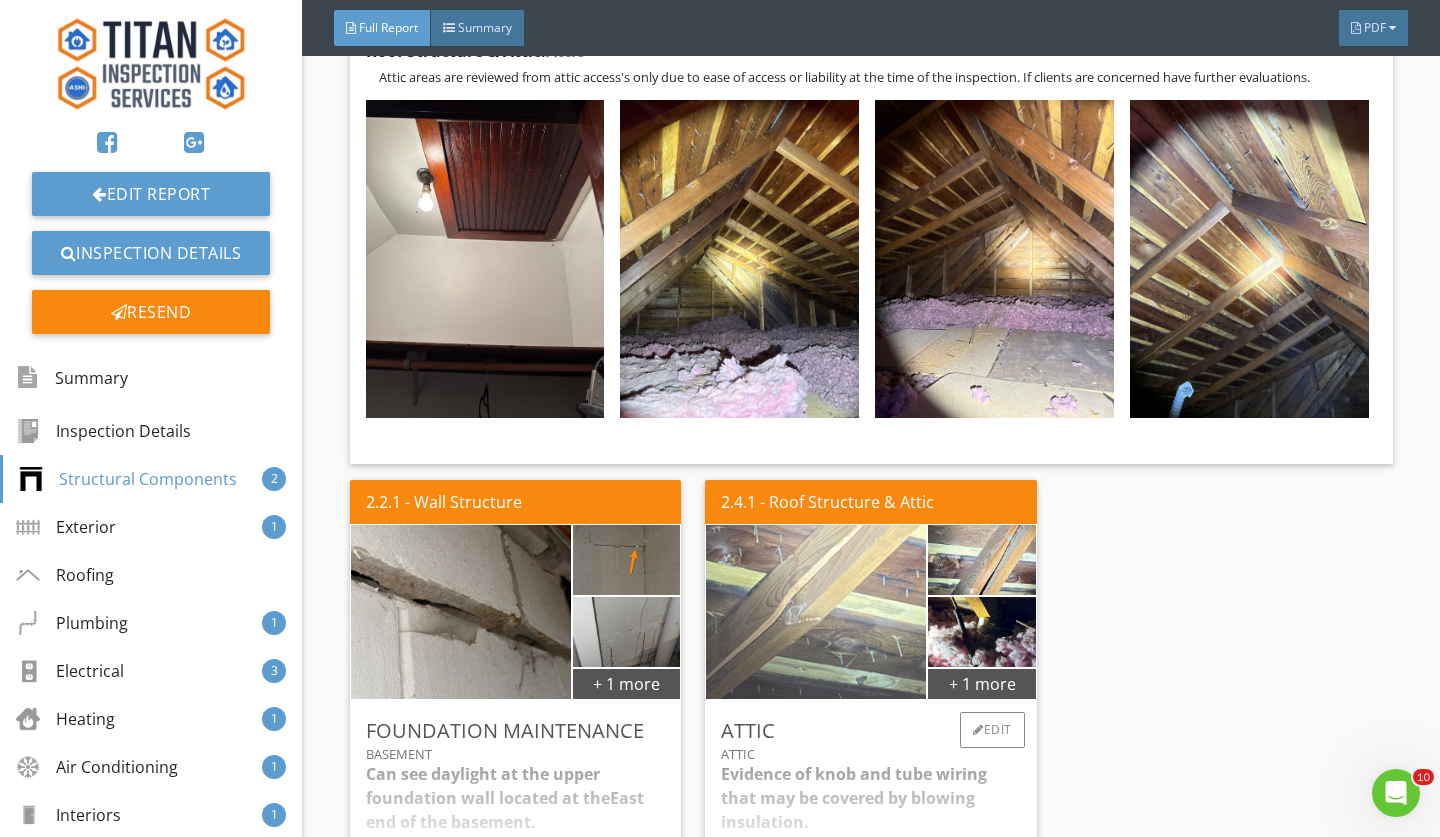 click at bounding box center (816, 611) 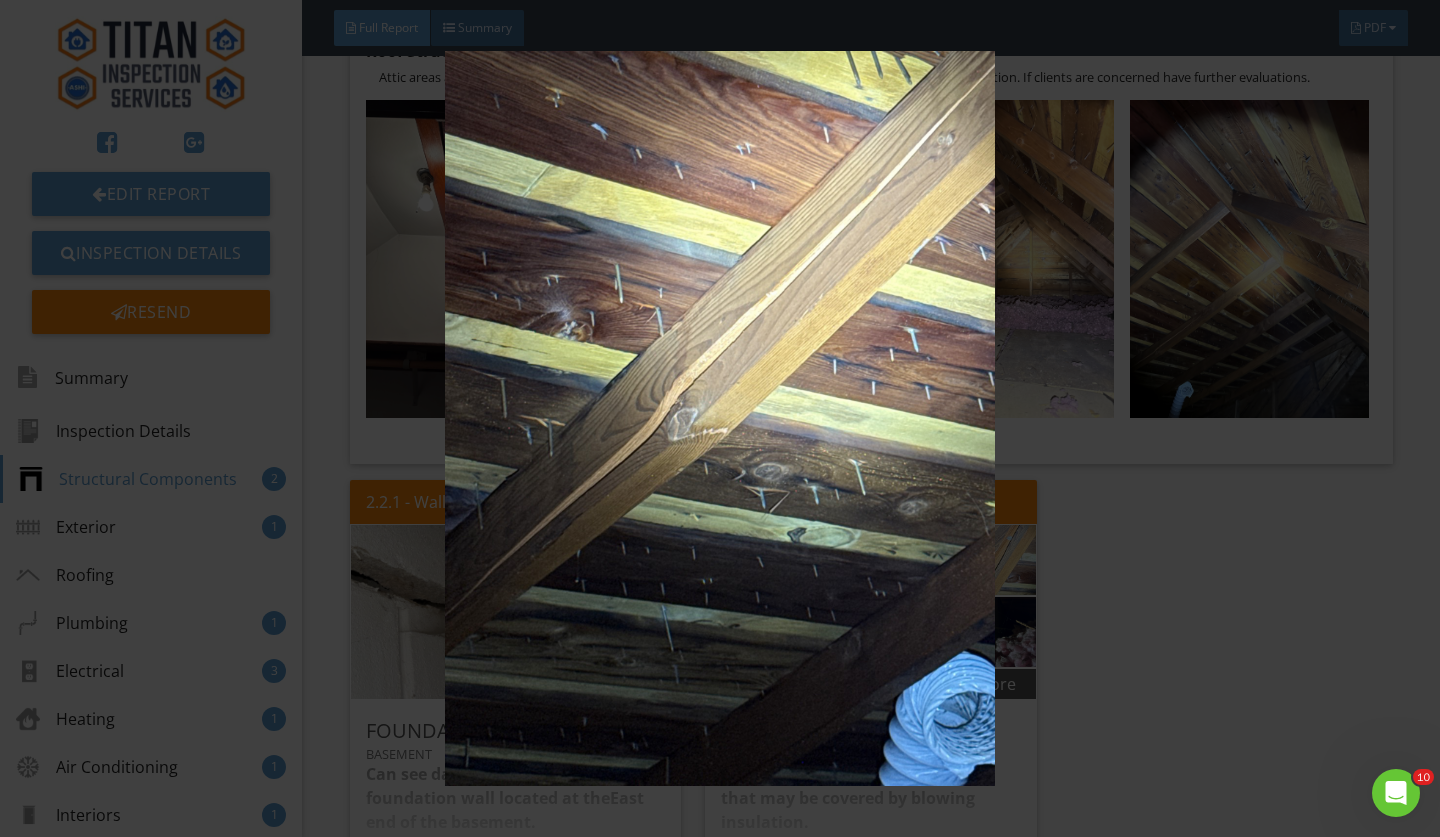 click at bounding box center [719, 418] 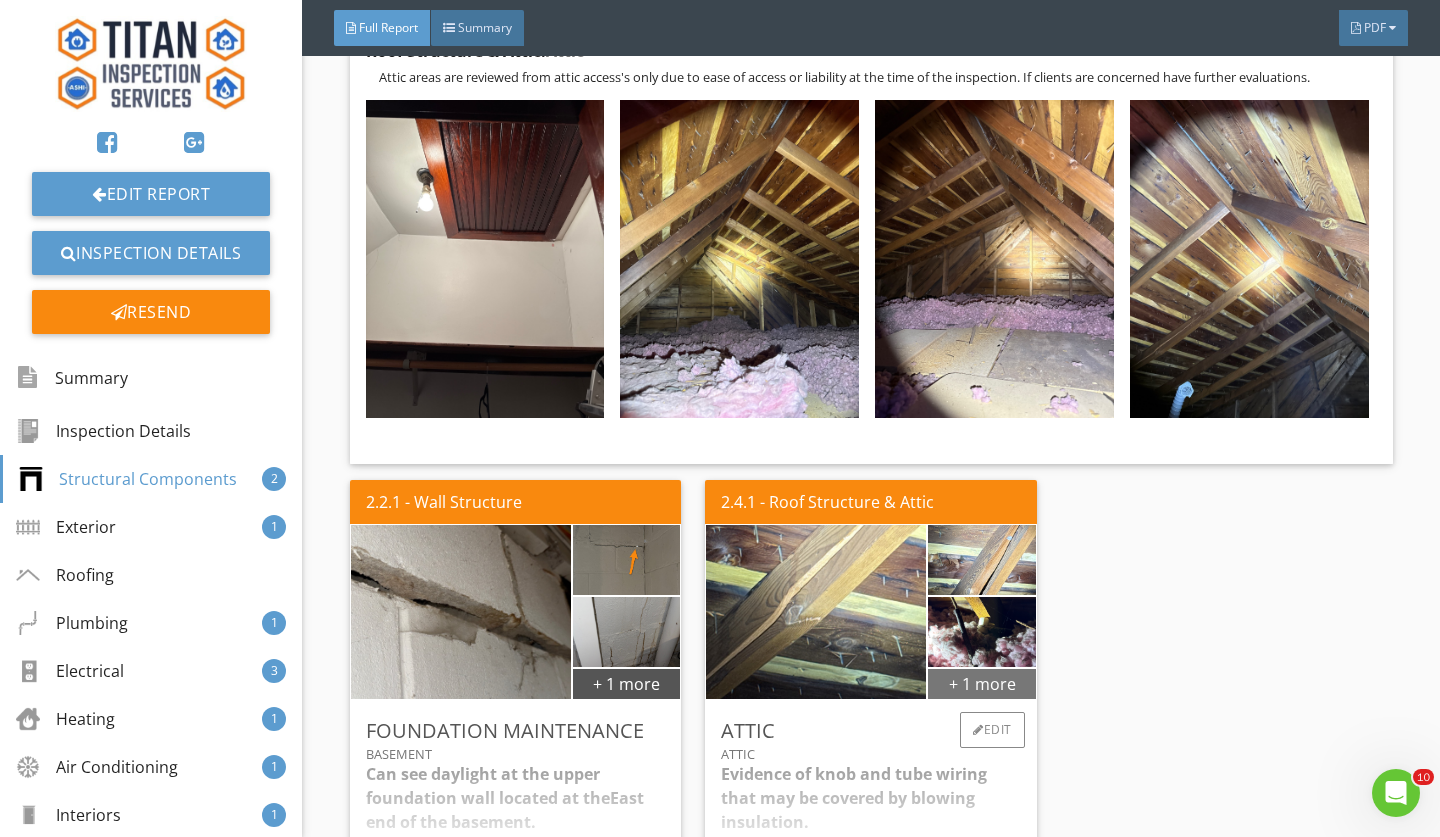 click on "+ 1 more" at bounding box center [982, 683] 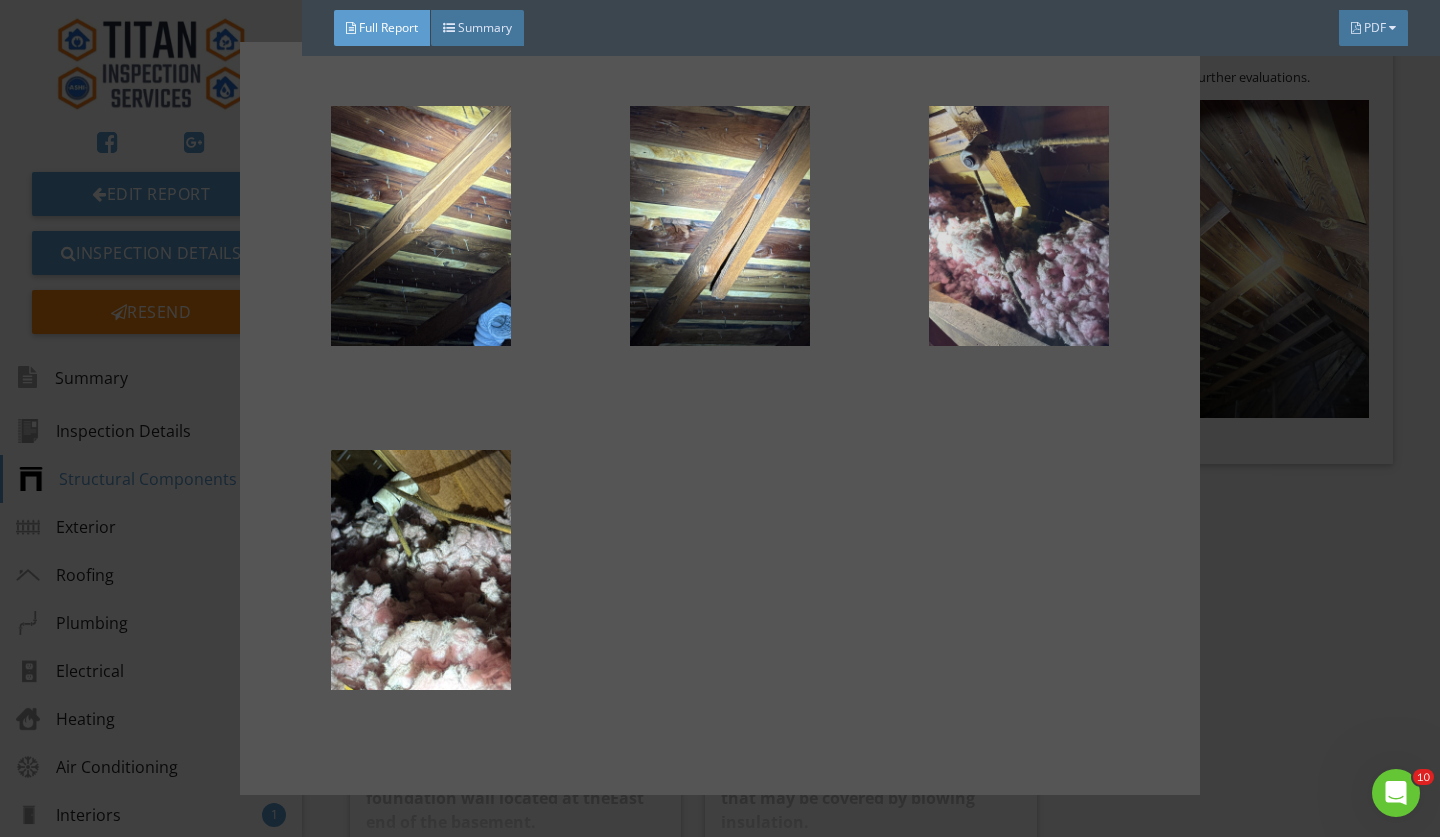click at bounding box center (1018, 226) 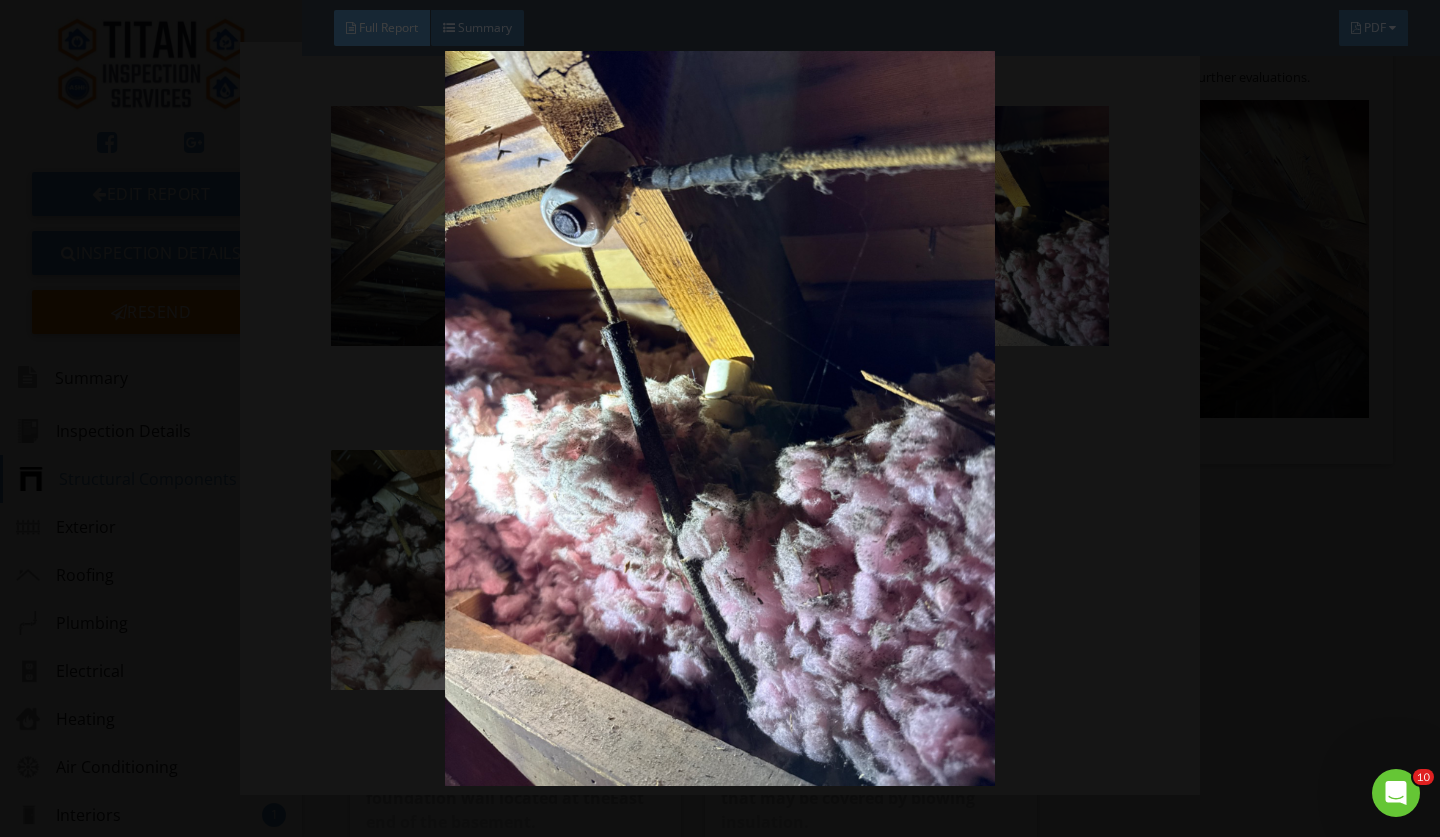 click at bounding box center [719, 418] 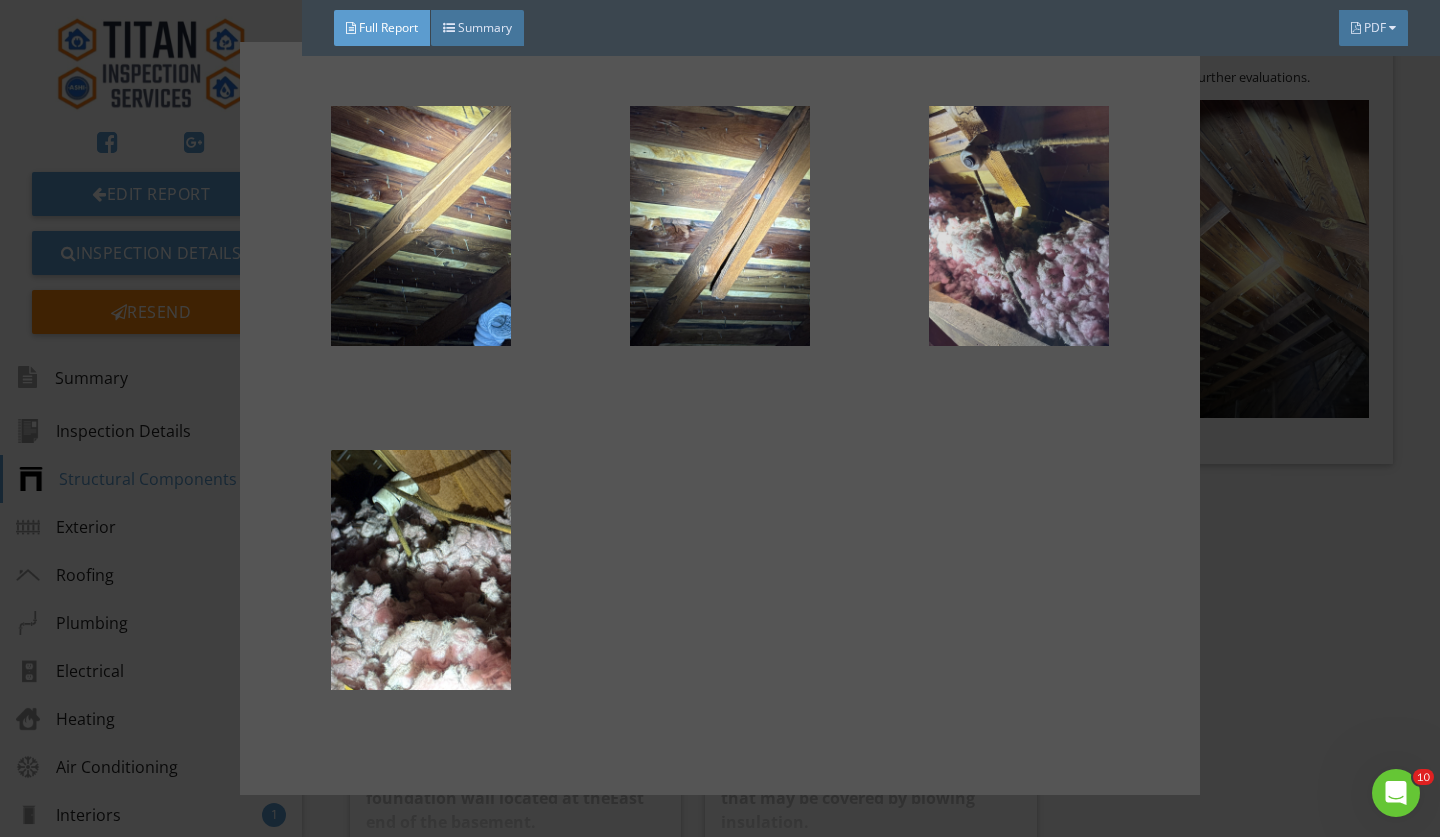 click at bounding box center (1018, 226) 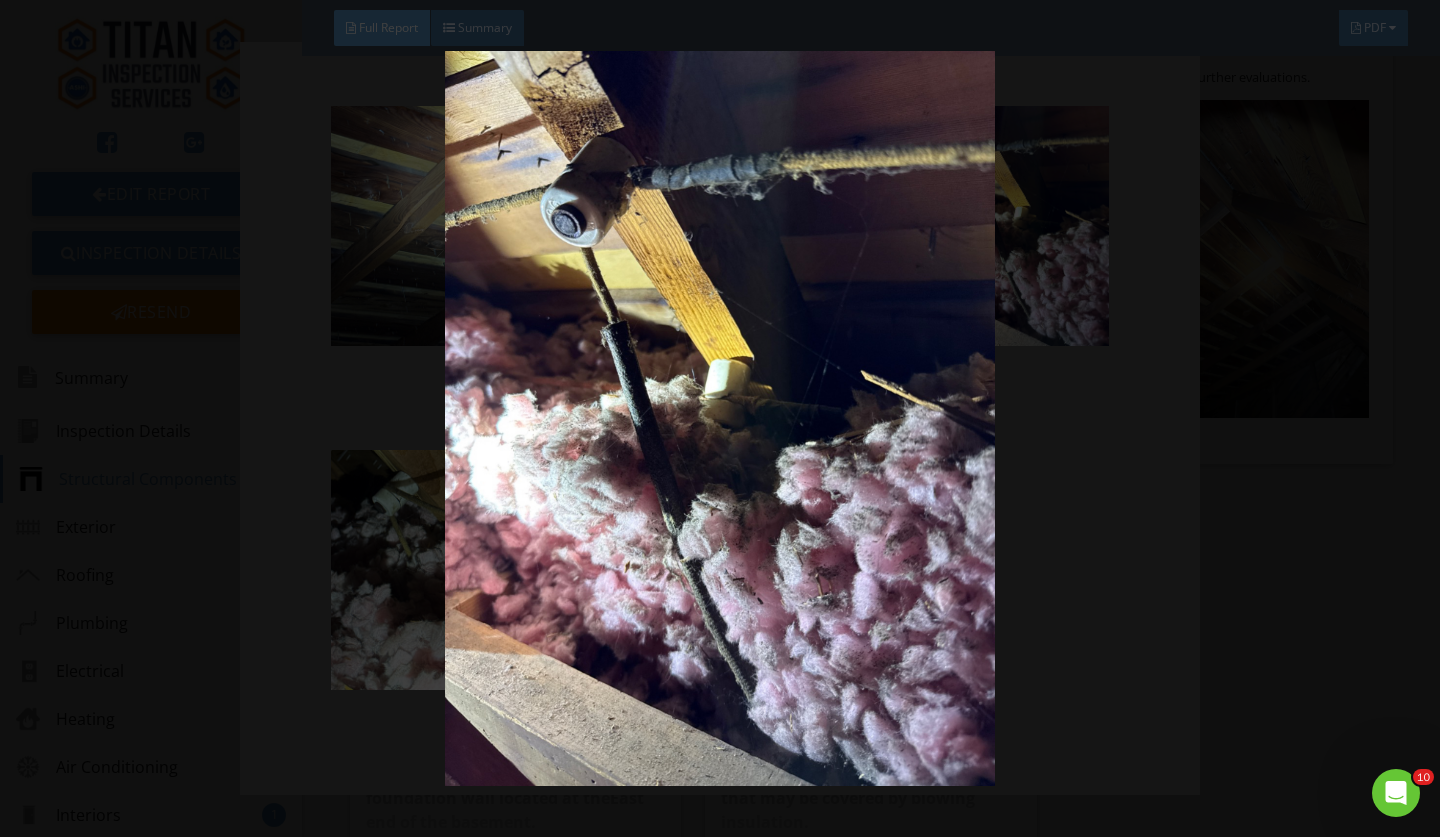click at bounding box center (719, 418) 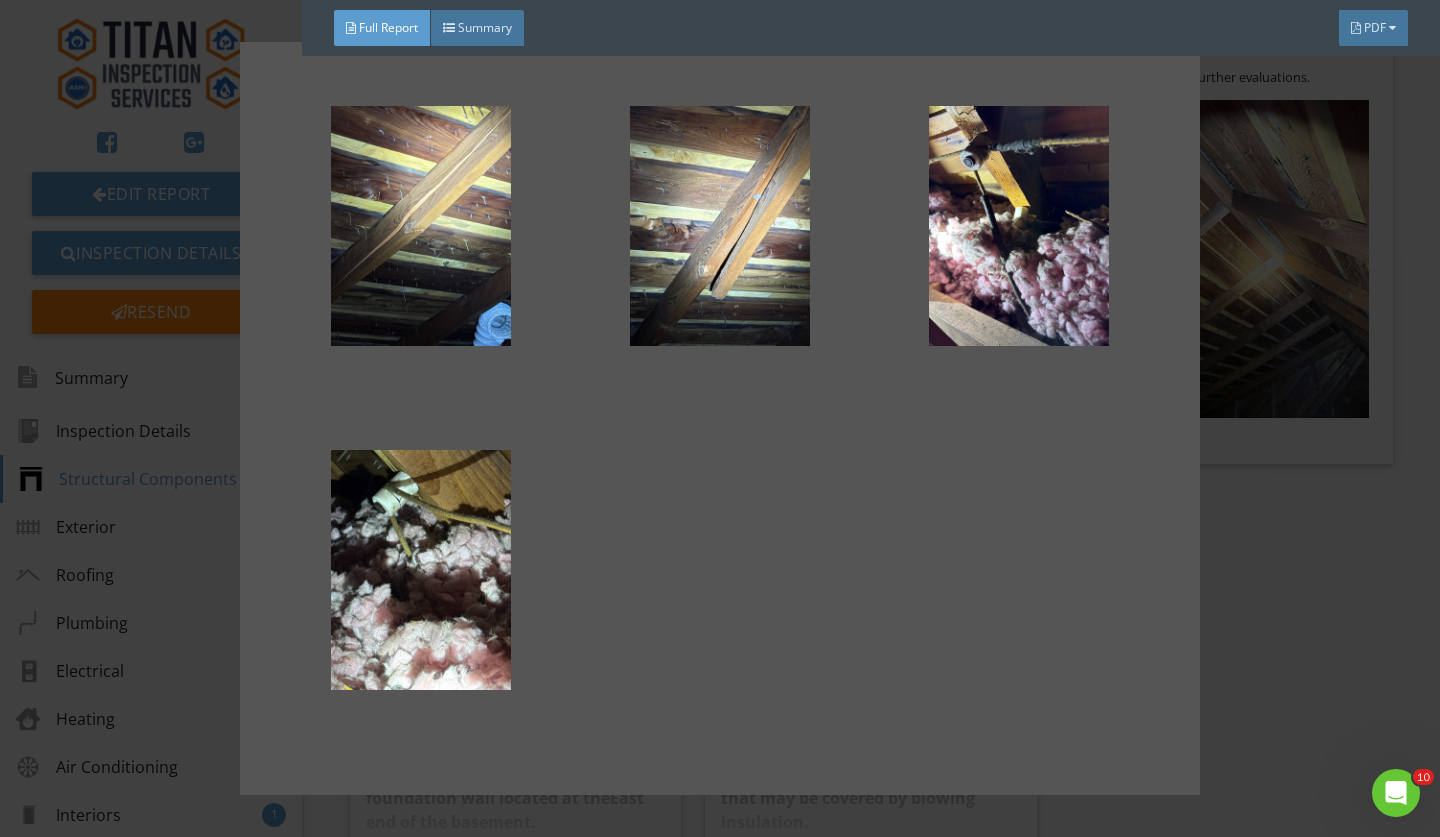 click at bounding box center [720, 418] 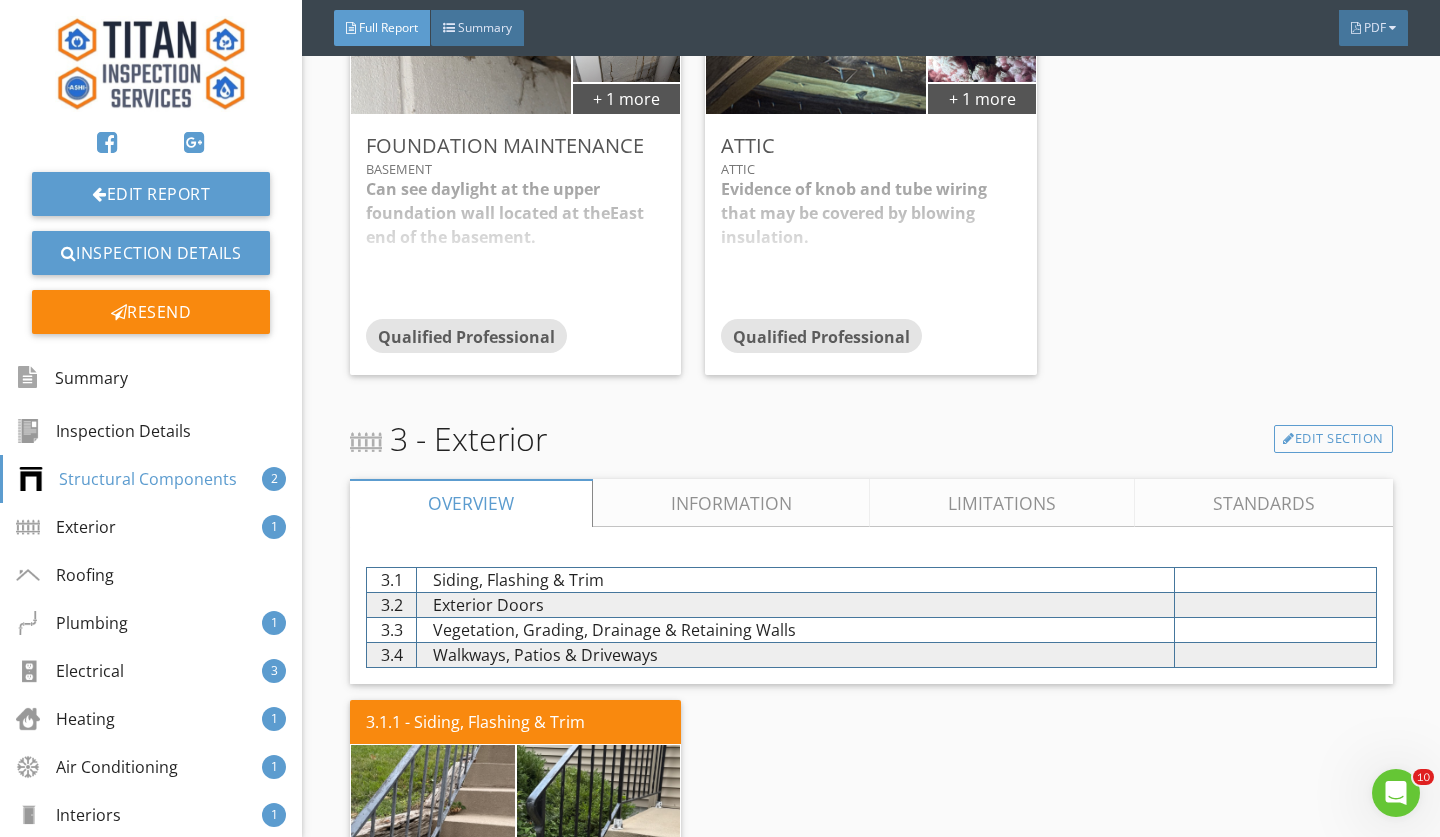 scroll, scrollTop: 3379, scrollLeft: 0, axis: vertical 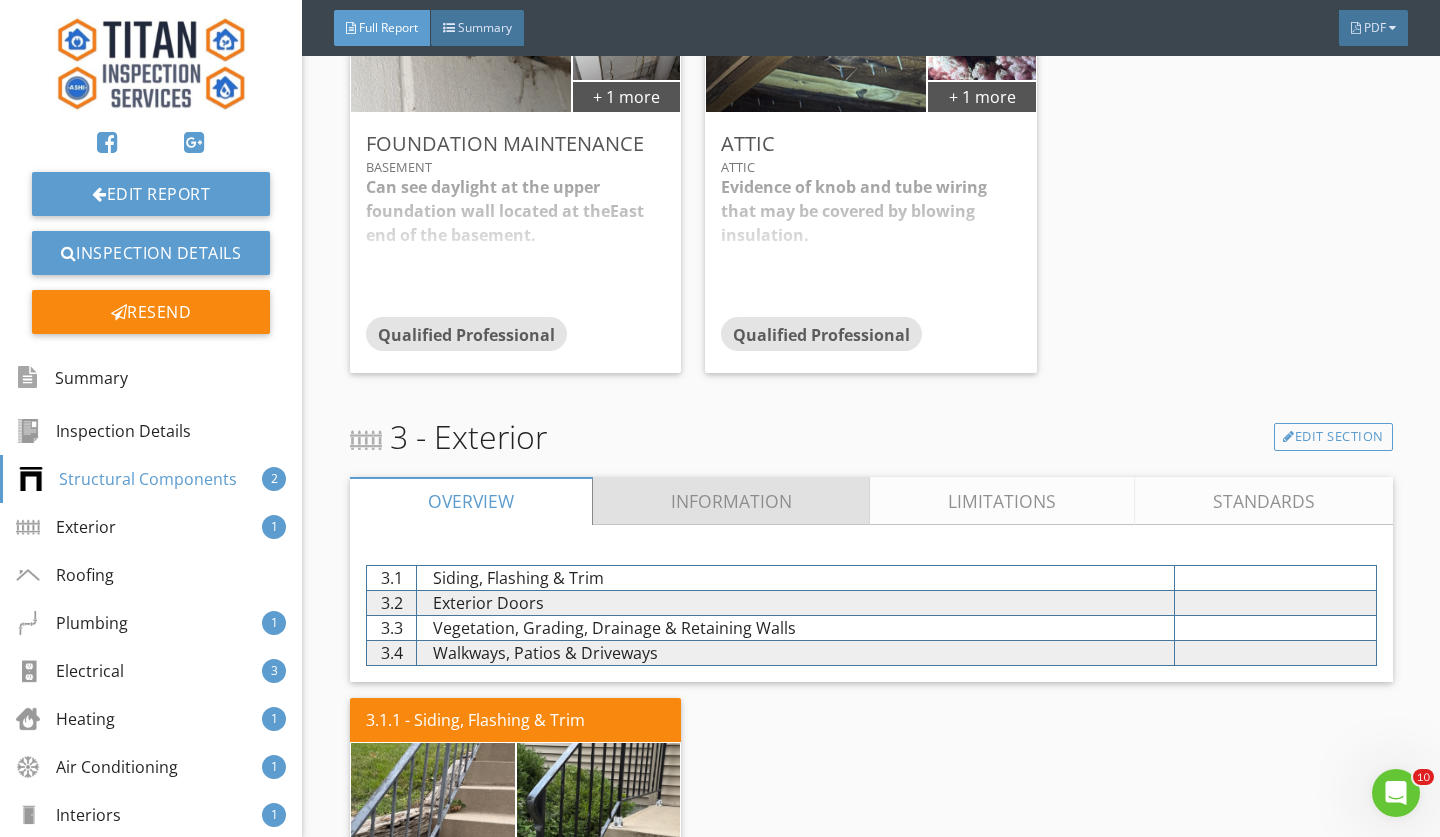 click on "Information" at bounding box center [732, 501] 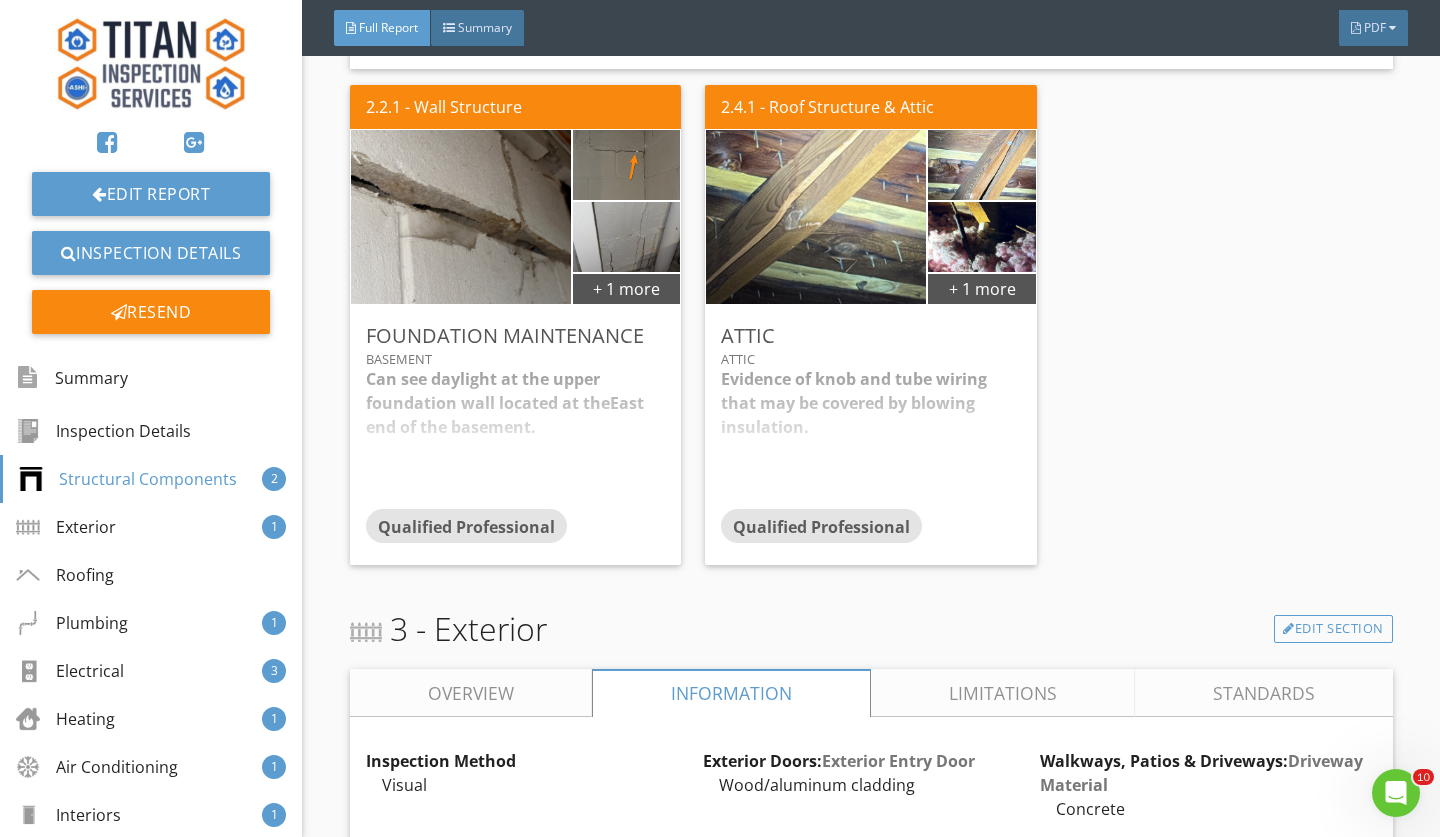 scroll, scrollTop: 3184, scrollLeft: 0, axis: vertical 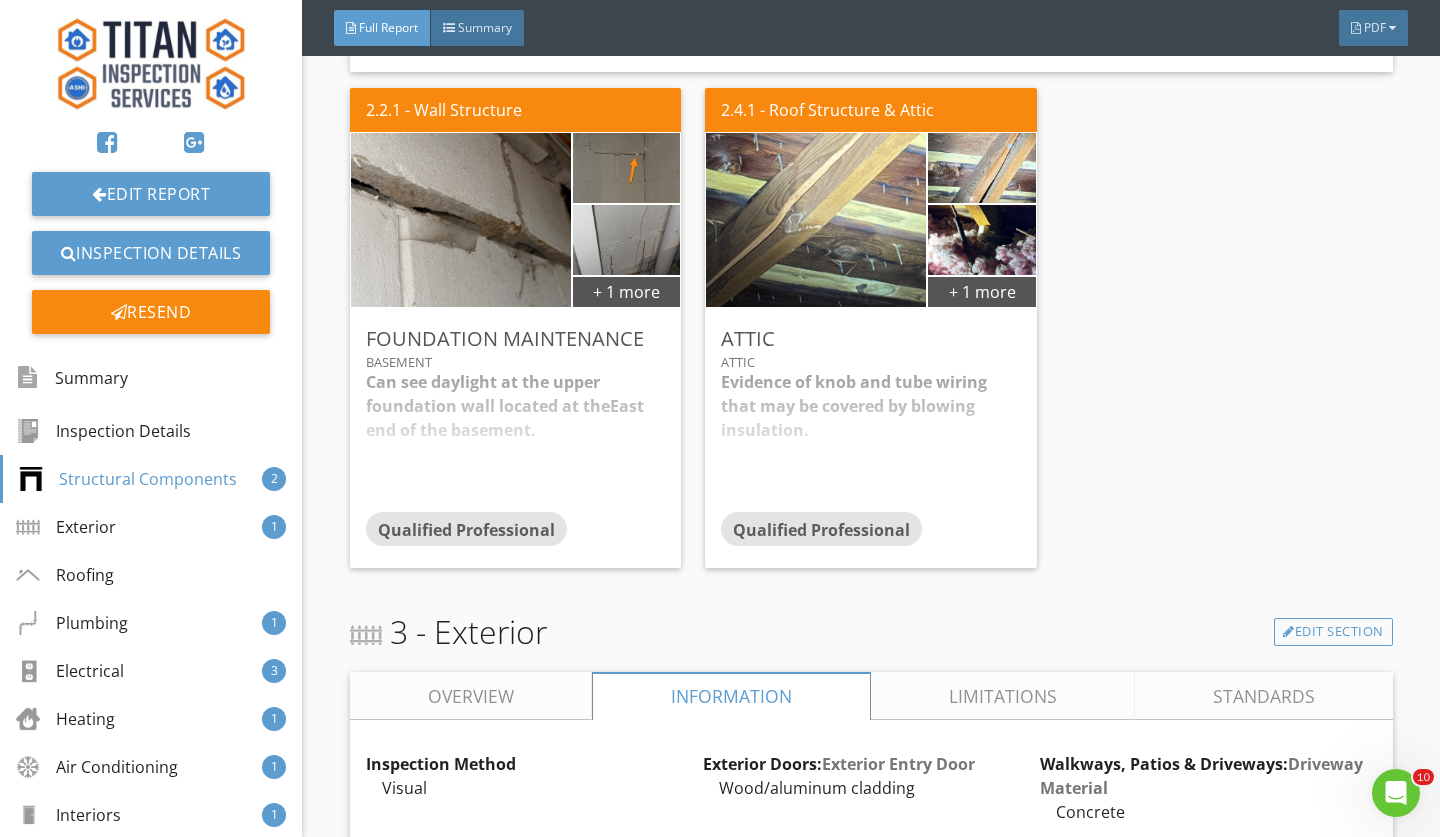 click on "2.2.1 - Wall Structure
+ 1 more
Foundation maintenance
Basement     Can see daylight at the upper foundation wall located at the  East end of the basement.  Foundation blocks are pushing outwards located at the upper East foundation wall.  Evidence of what appears to be prior moisture staining or intrusion at portions of the basement foundation. Recommend asking sellers about this / review the sellers property disclosure statement.  Recommend further evaluation / sealing any visible gaps or cracks at the foundation as needed as part of preventative maintenance by a qualified foundation contractor.    Qualified Professional
Edit
2.4.1 - Roof Structure & Attic
+ 1 more
Attic
Attic     Evidence of knob and tube wiring that may be covered by blowing insulation.  Two cracked roof rafters were observed in the attic." at bounding box center (871, 328) 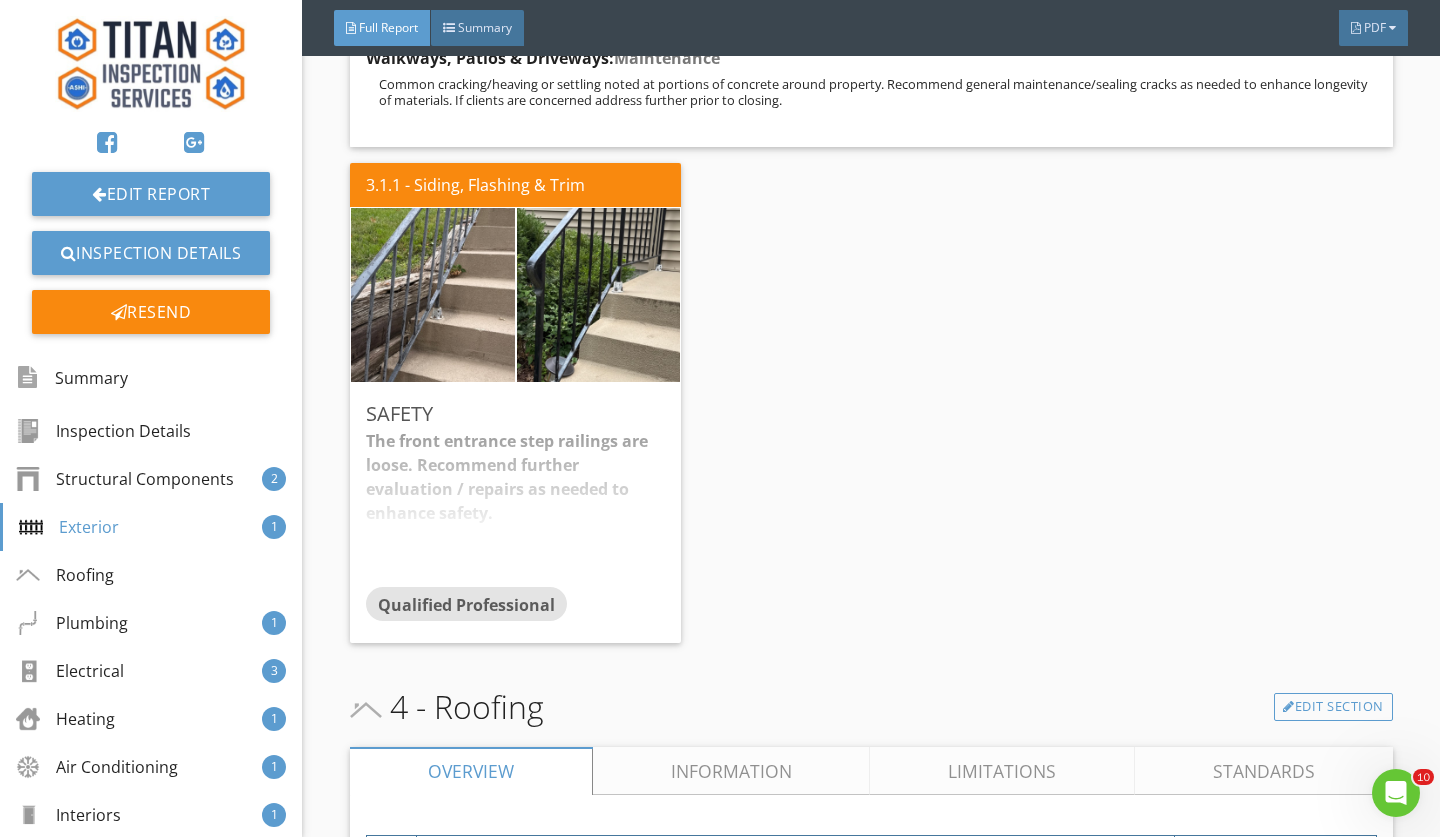scroll, scrollTop: 5380, scrollLeft: 0, axis: vertical 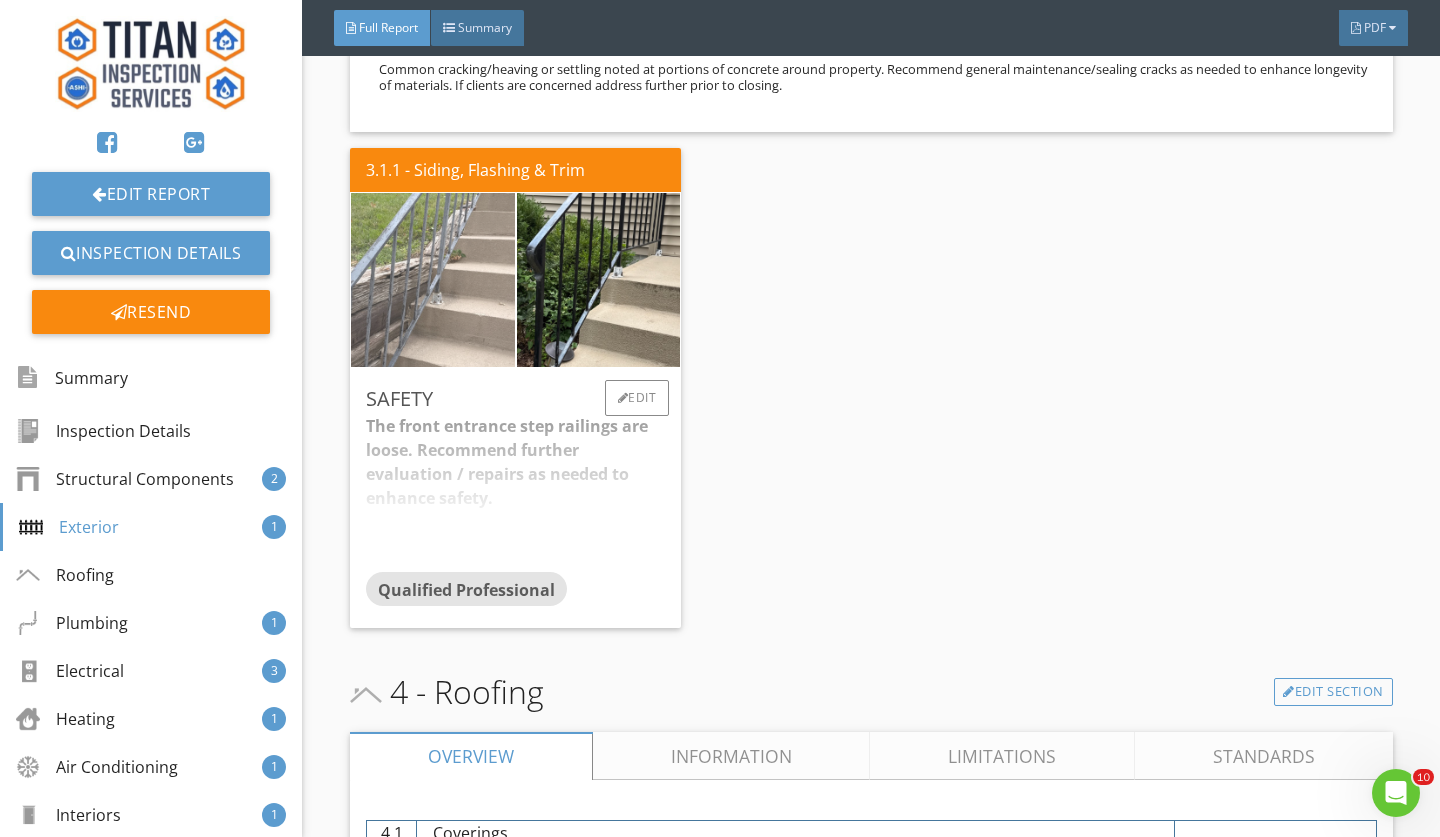 click at bounding box center (433, 279) 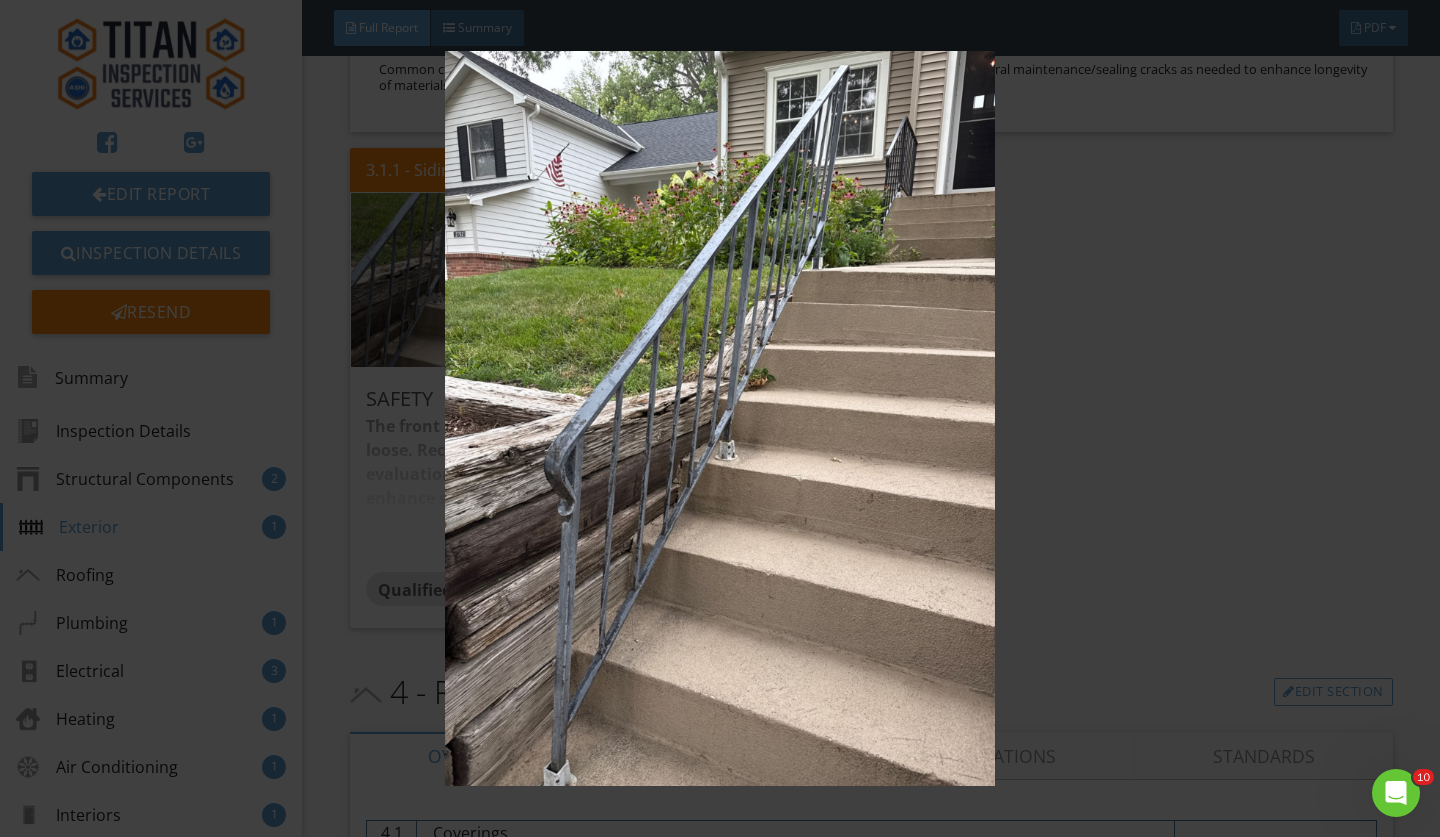 click at bounding box center [719, 418] 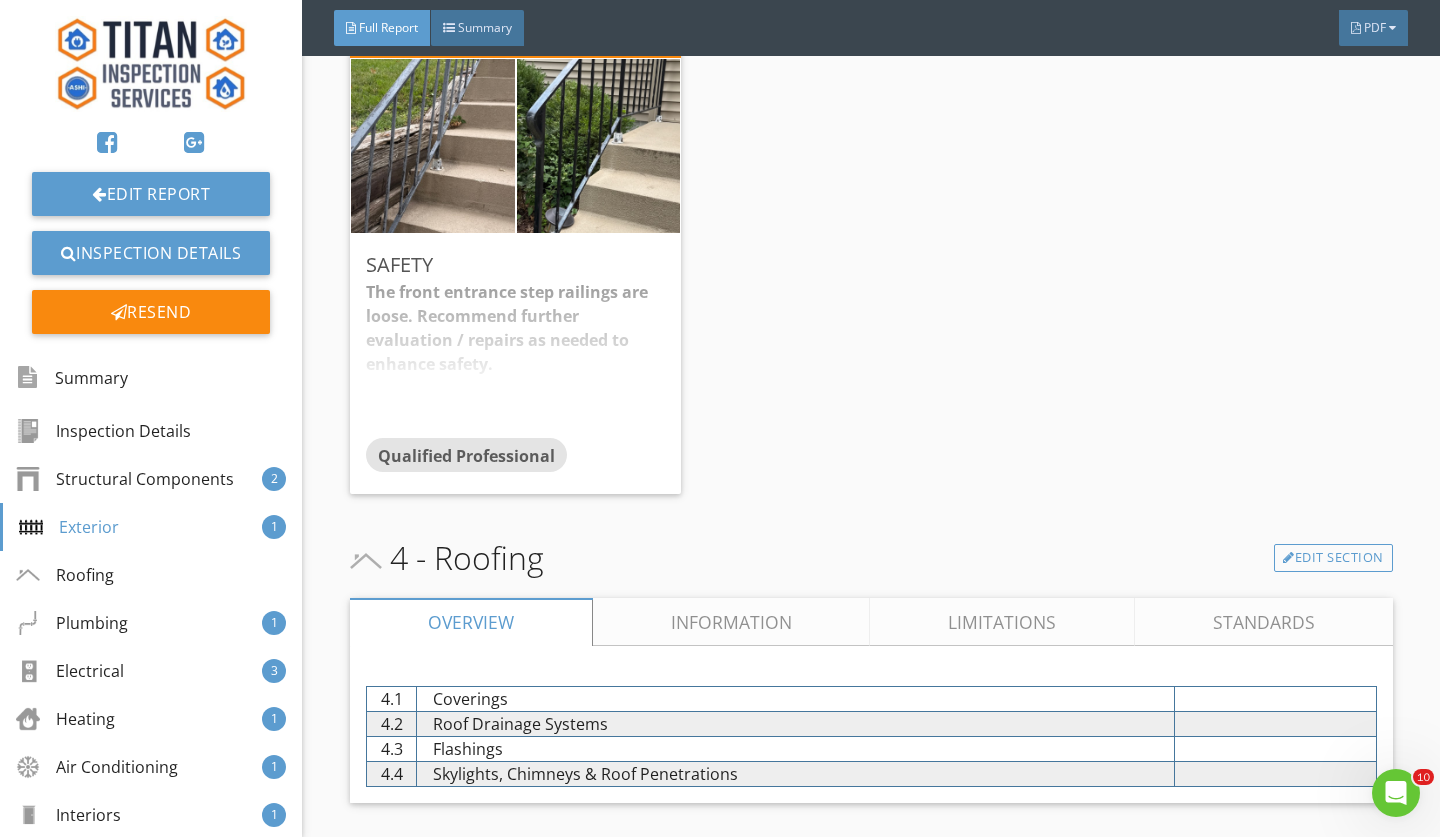 scroll, scrollTop: 5714, scrollLeft: 0, axis: vertical 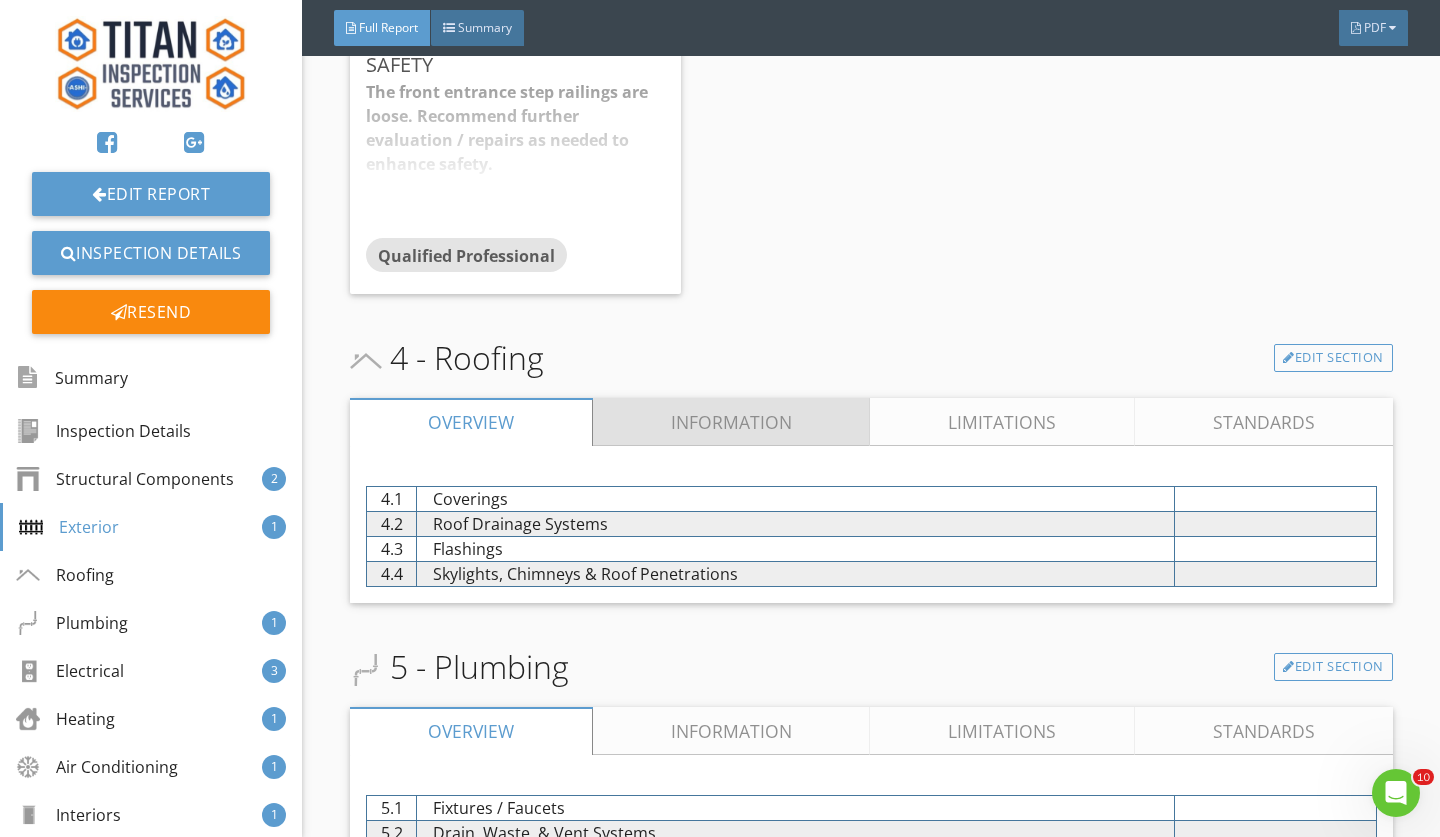 click on "Information" at bounding box center [732, 422] 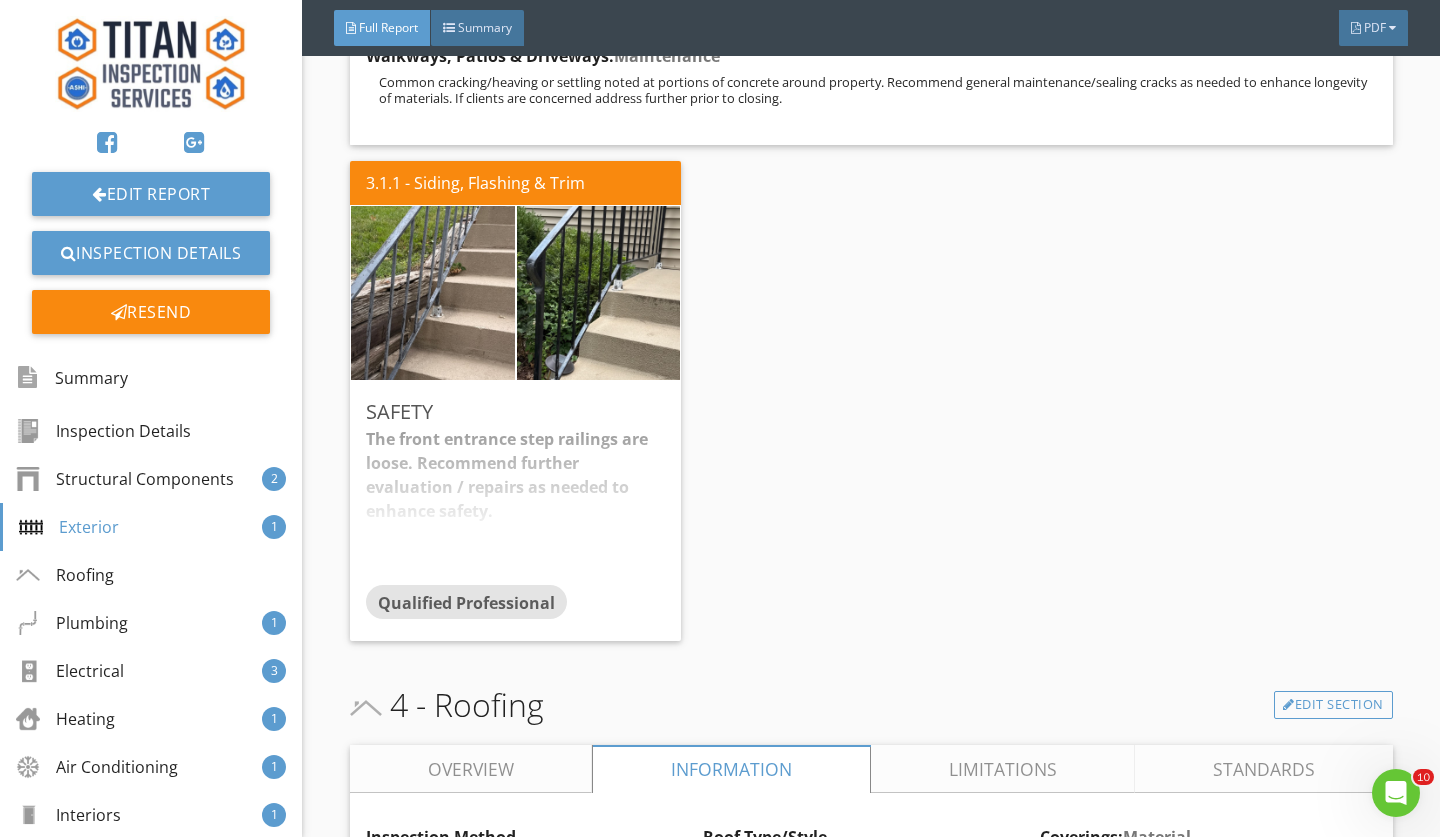 scroll, scrollTop: 5347, scrollLeft: 0, axis: vertical 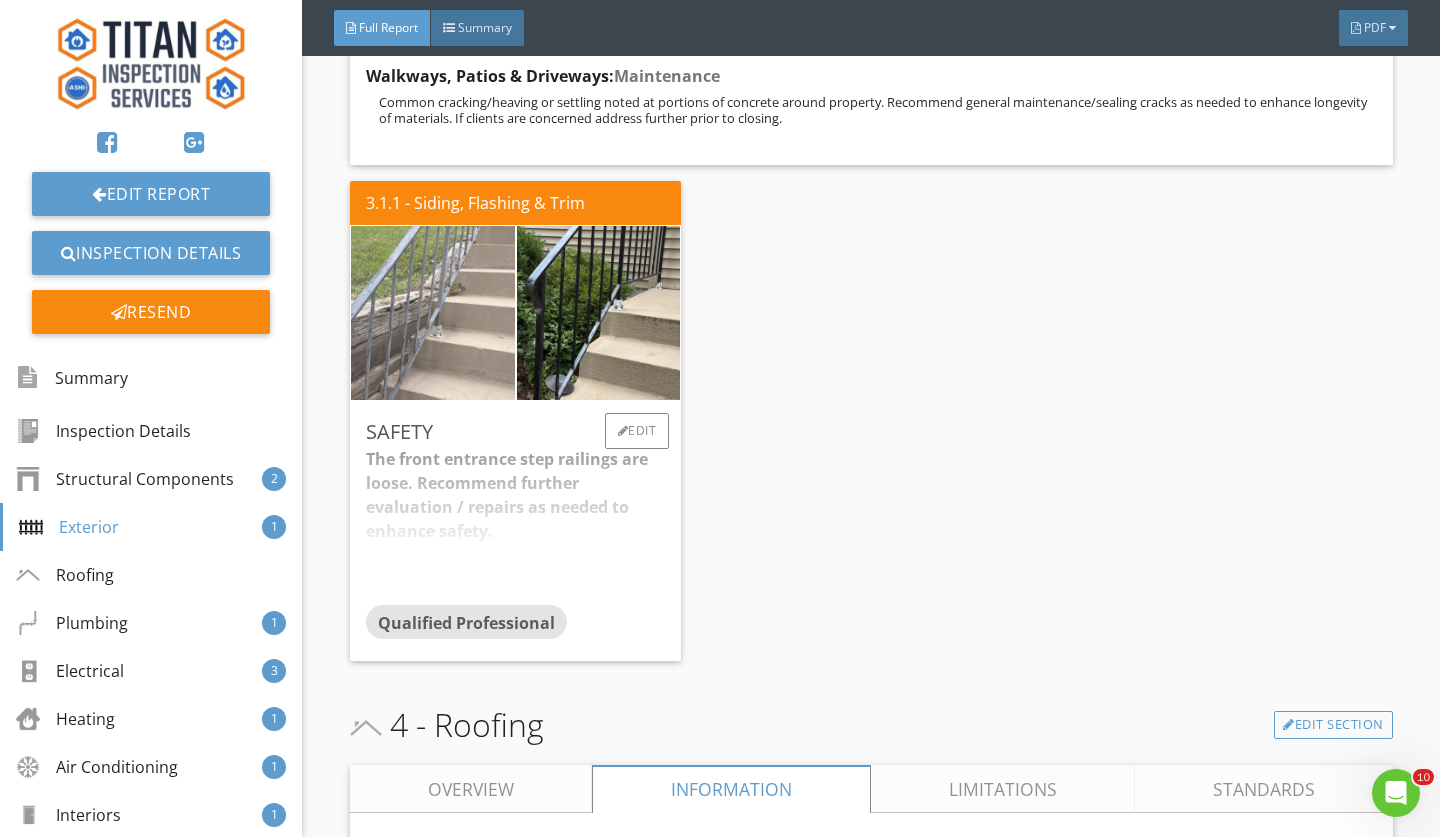 click at bounding box center [433, 312] 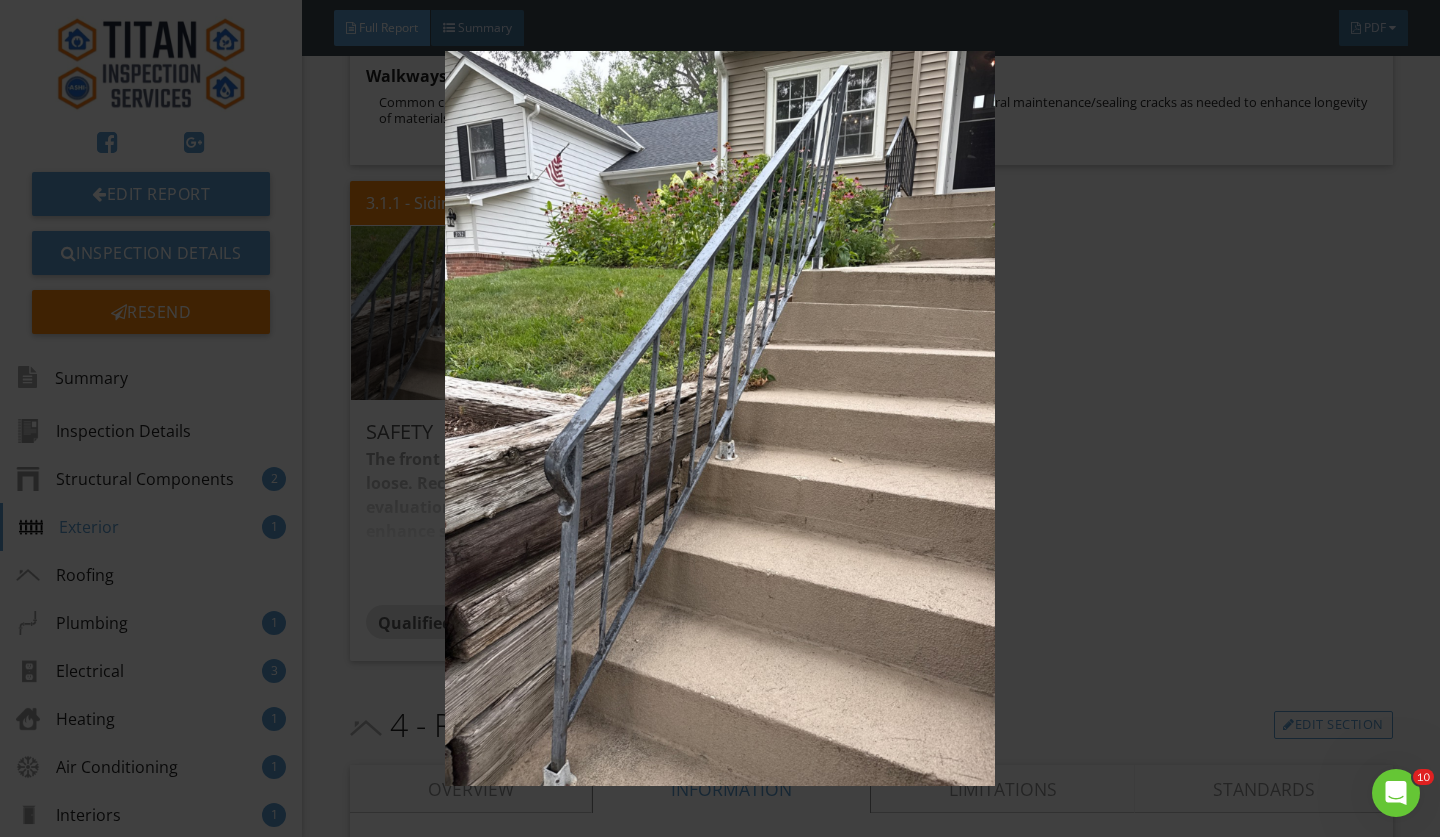 click at bounding box center [719, 418] 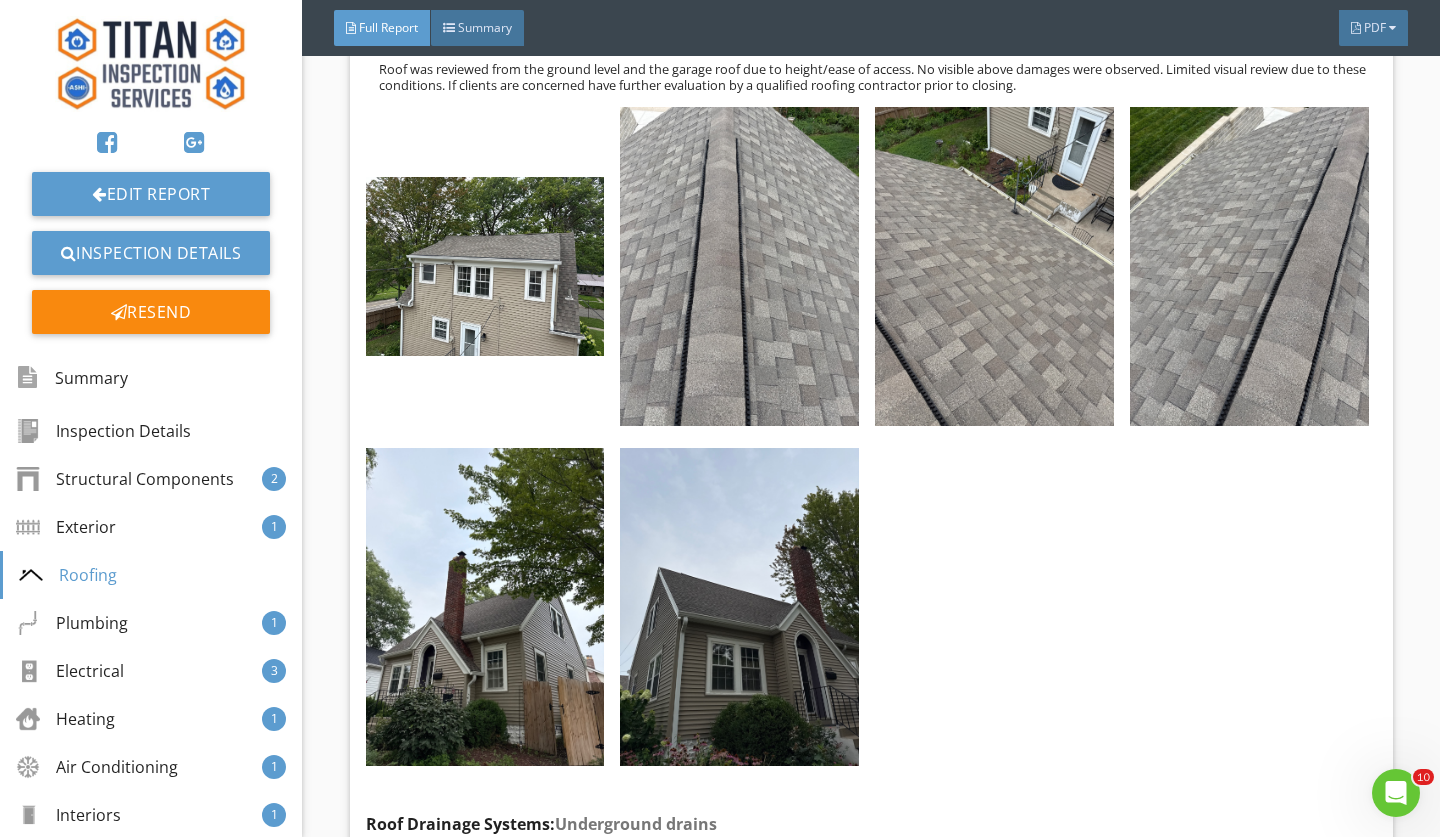 scroll, scrollTop: 6461, scrollLeft: 0, axis: vertical 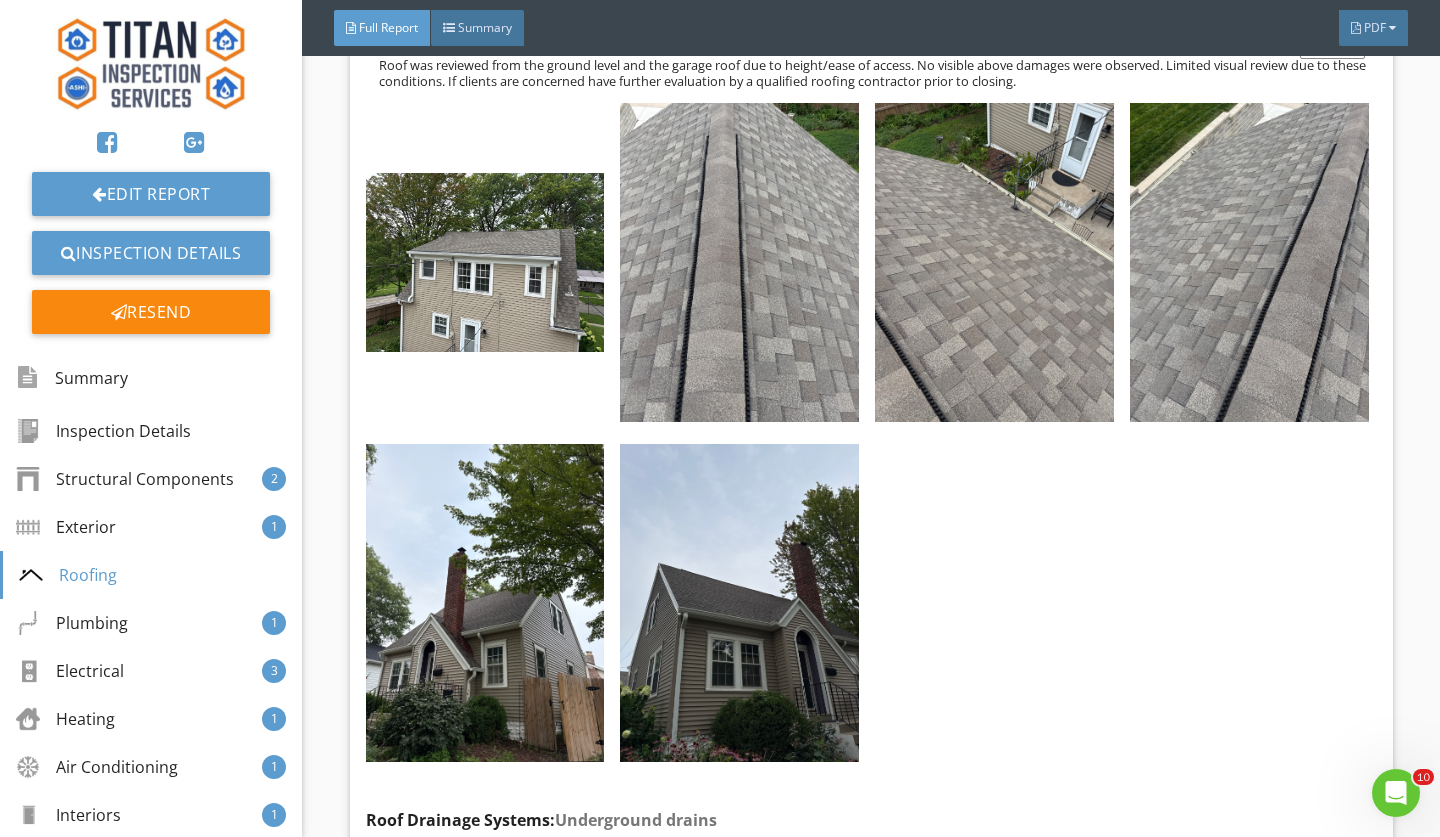 click at bounding box center [867, 435] 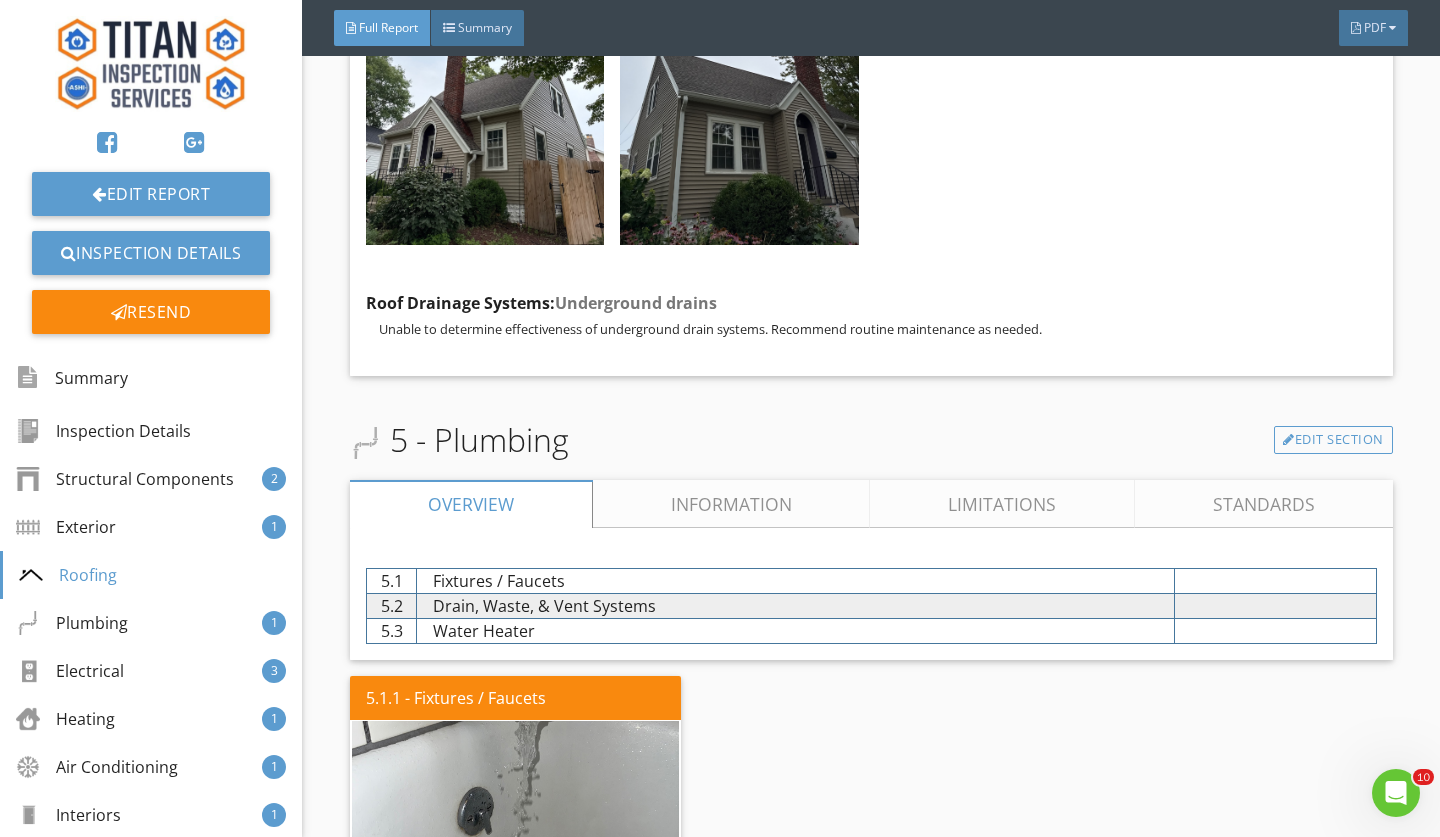 scroll, scrollTop: 6973, scrollLeft: 0, axis: vertical 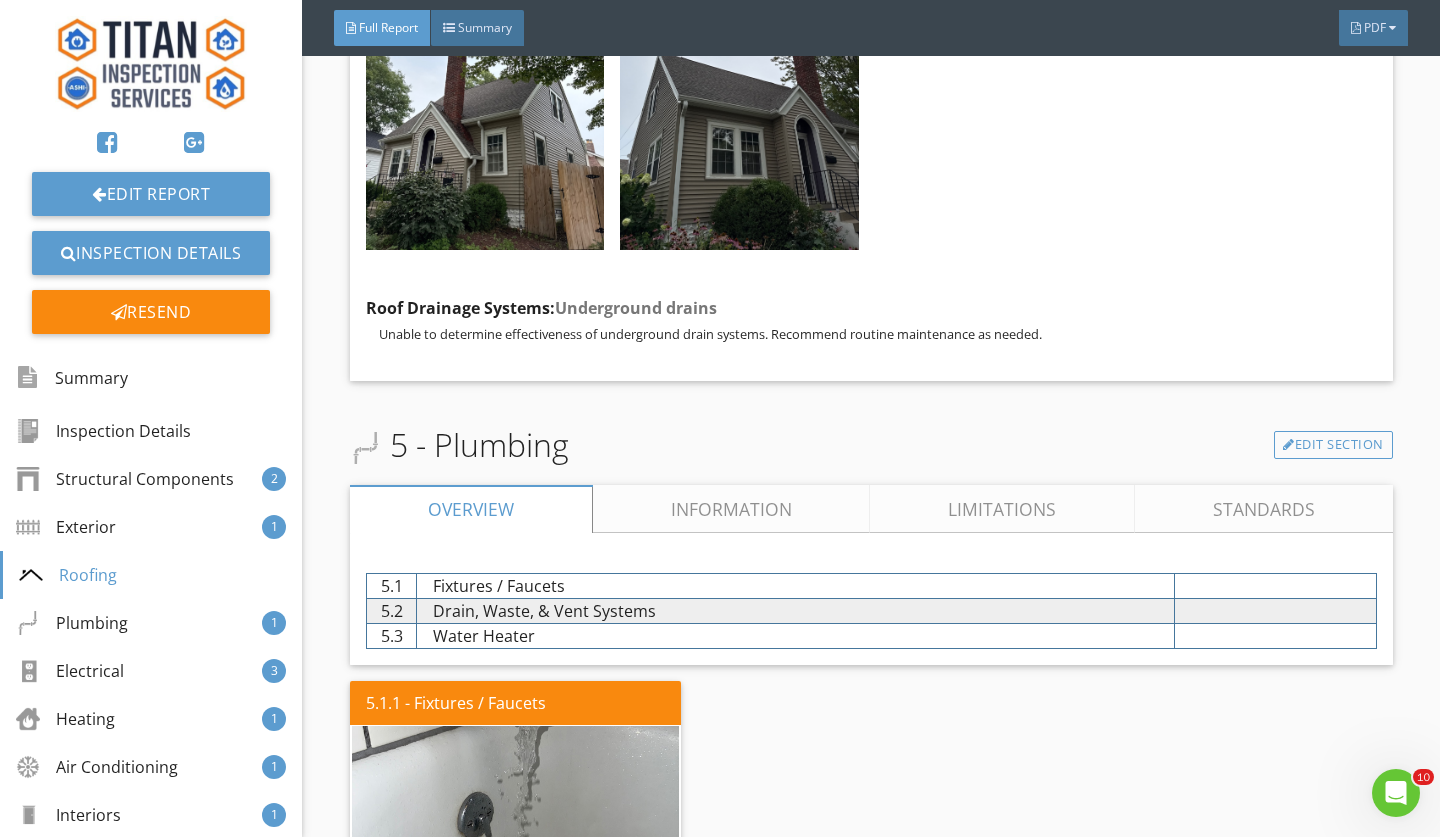 click on "Information" at bounding box center (732, 509) 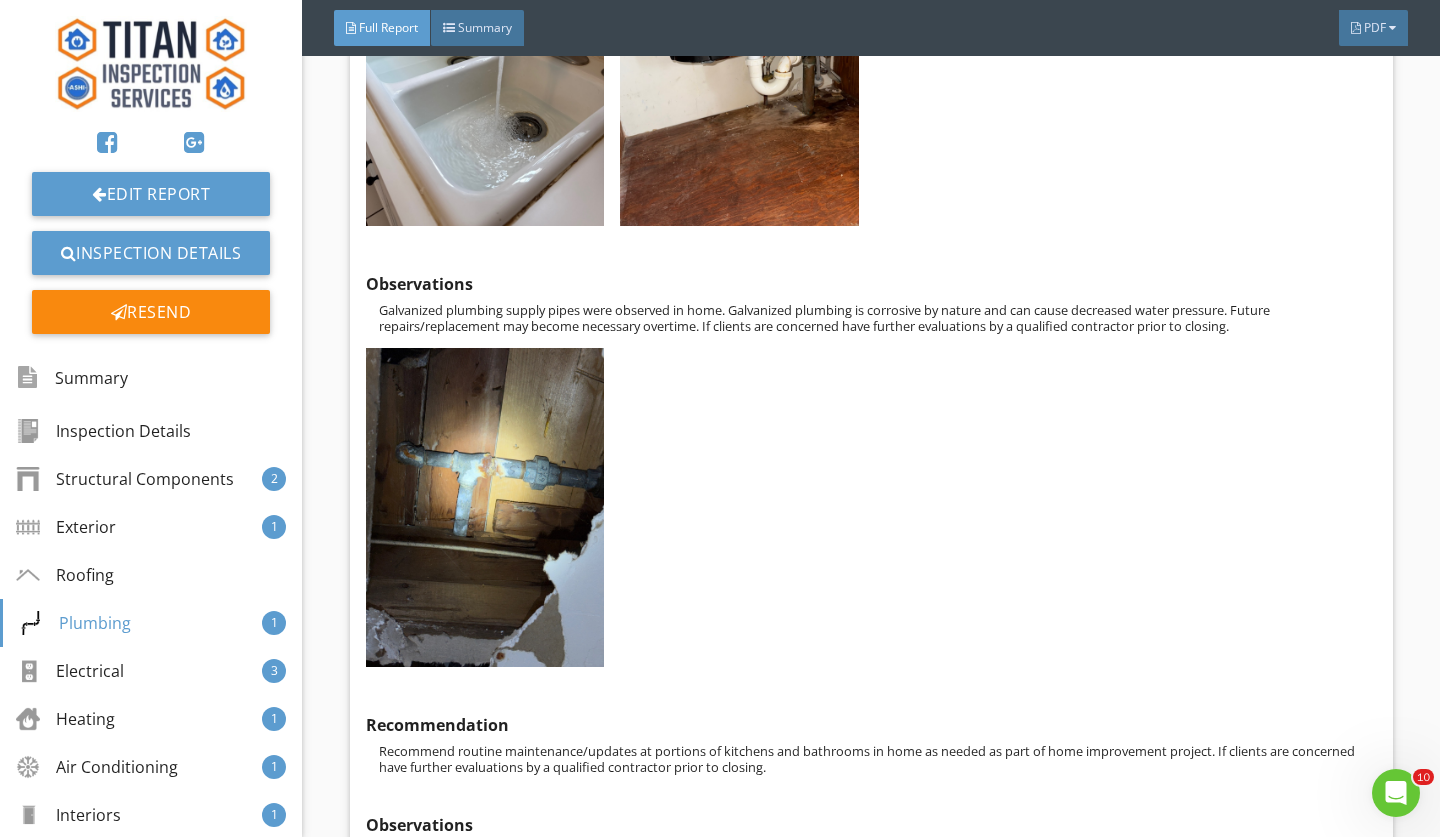 scroll, scrollTop: 9588, scrollLeft: 0, axis: vertical 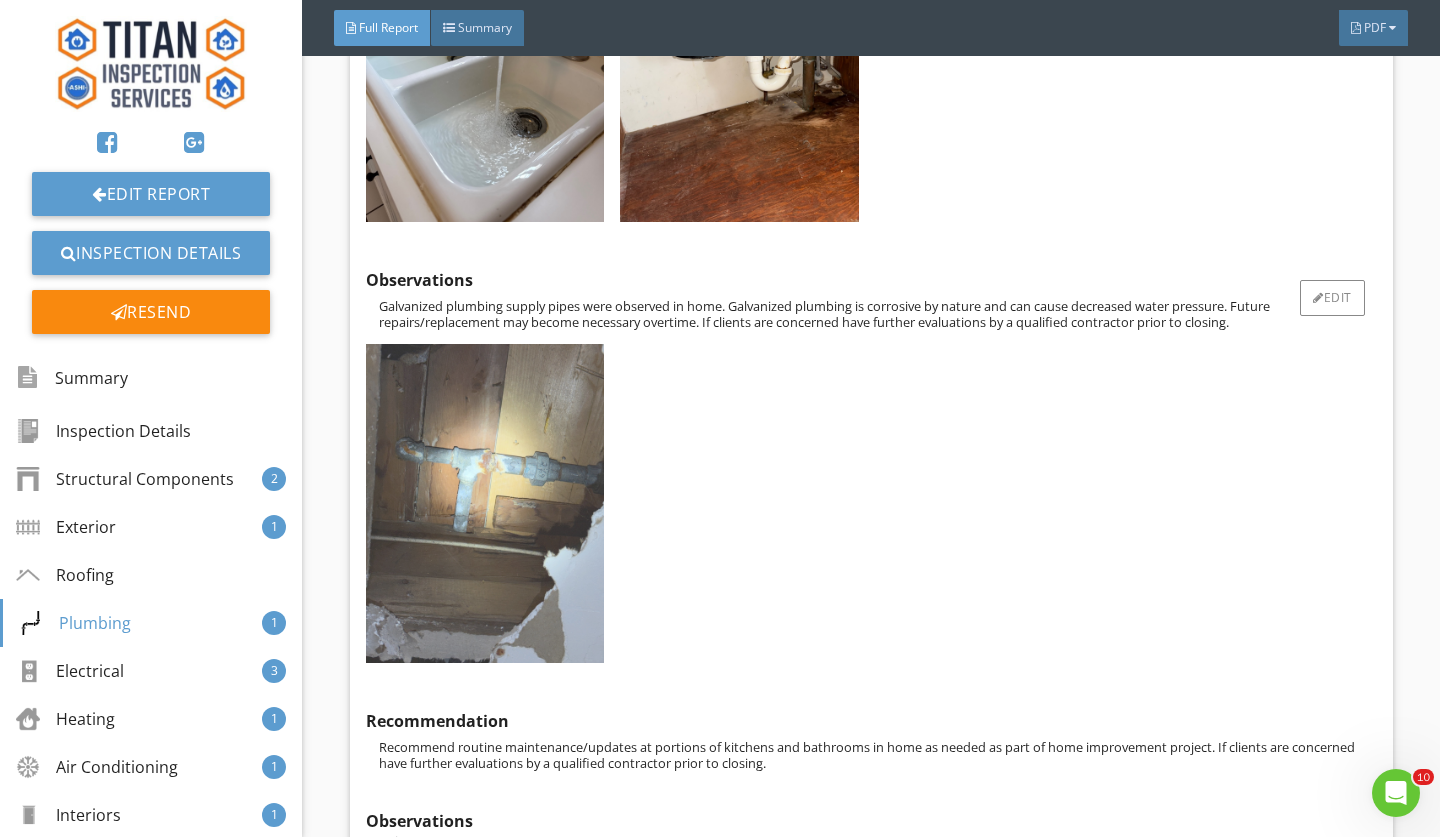 click at bounding box center (485, 503) 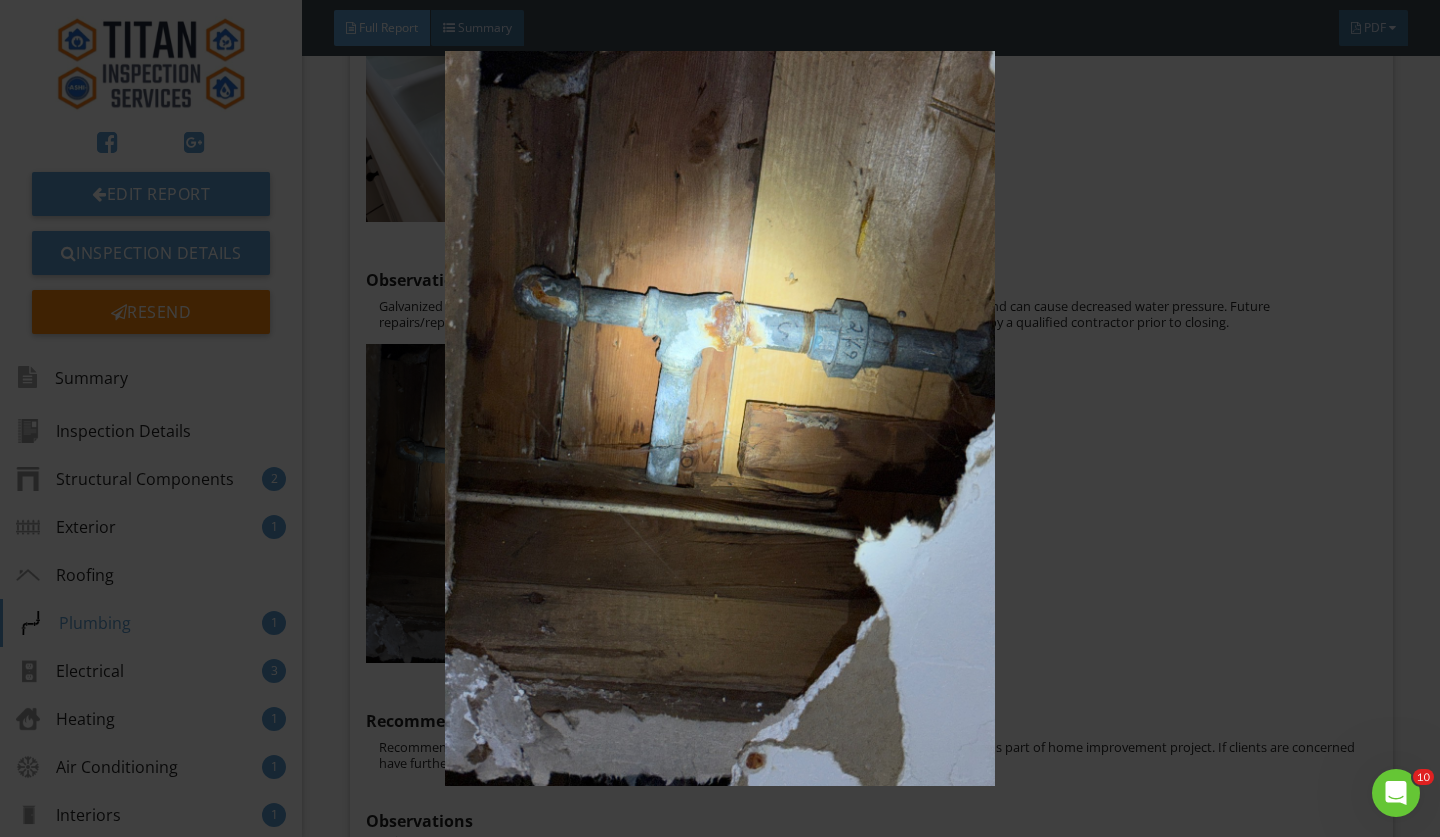 click at bounding box center [719, 418] 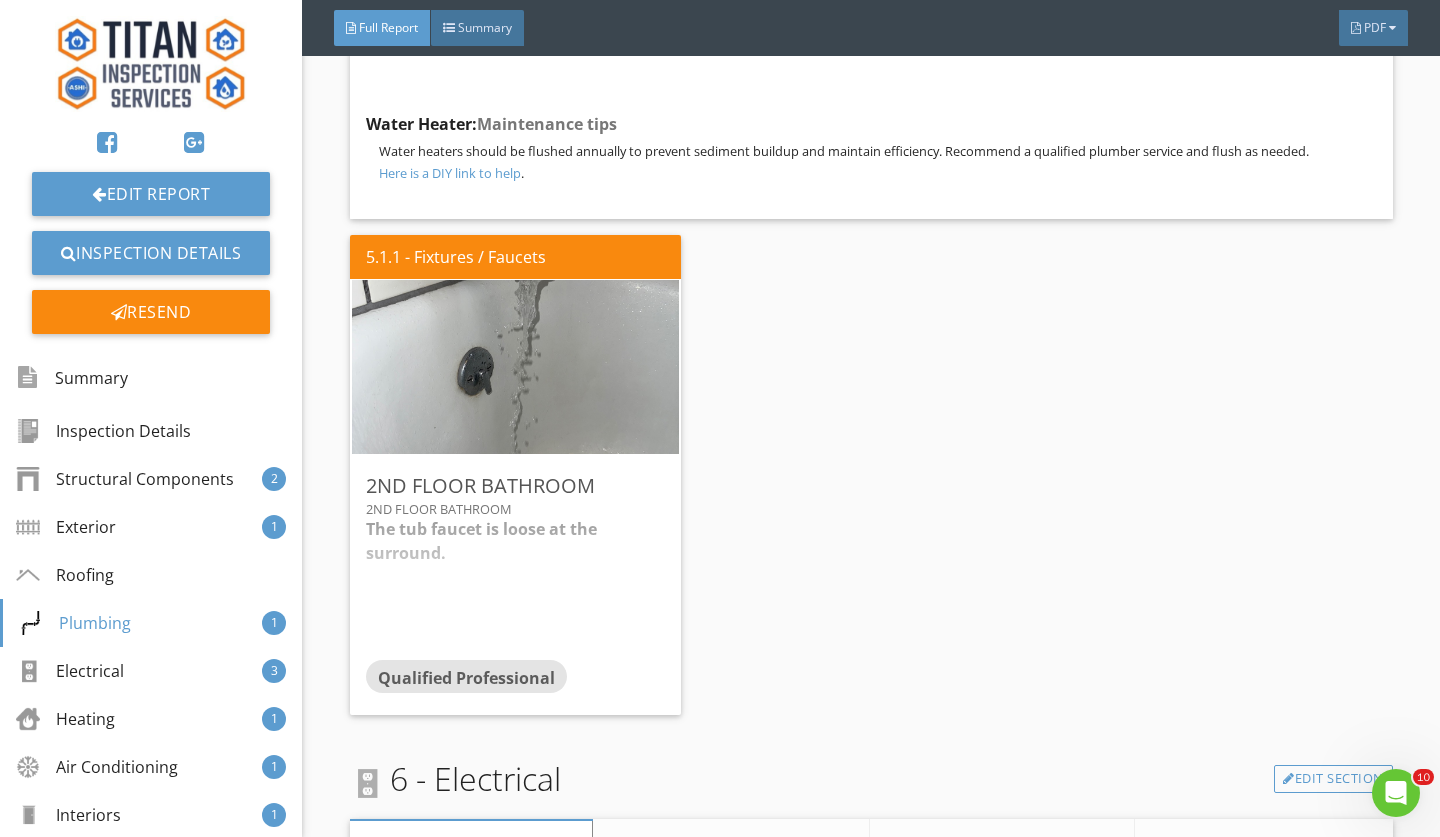 scroll, scrollTop: 11549, scrollLeft: 0, axis: vertical 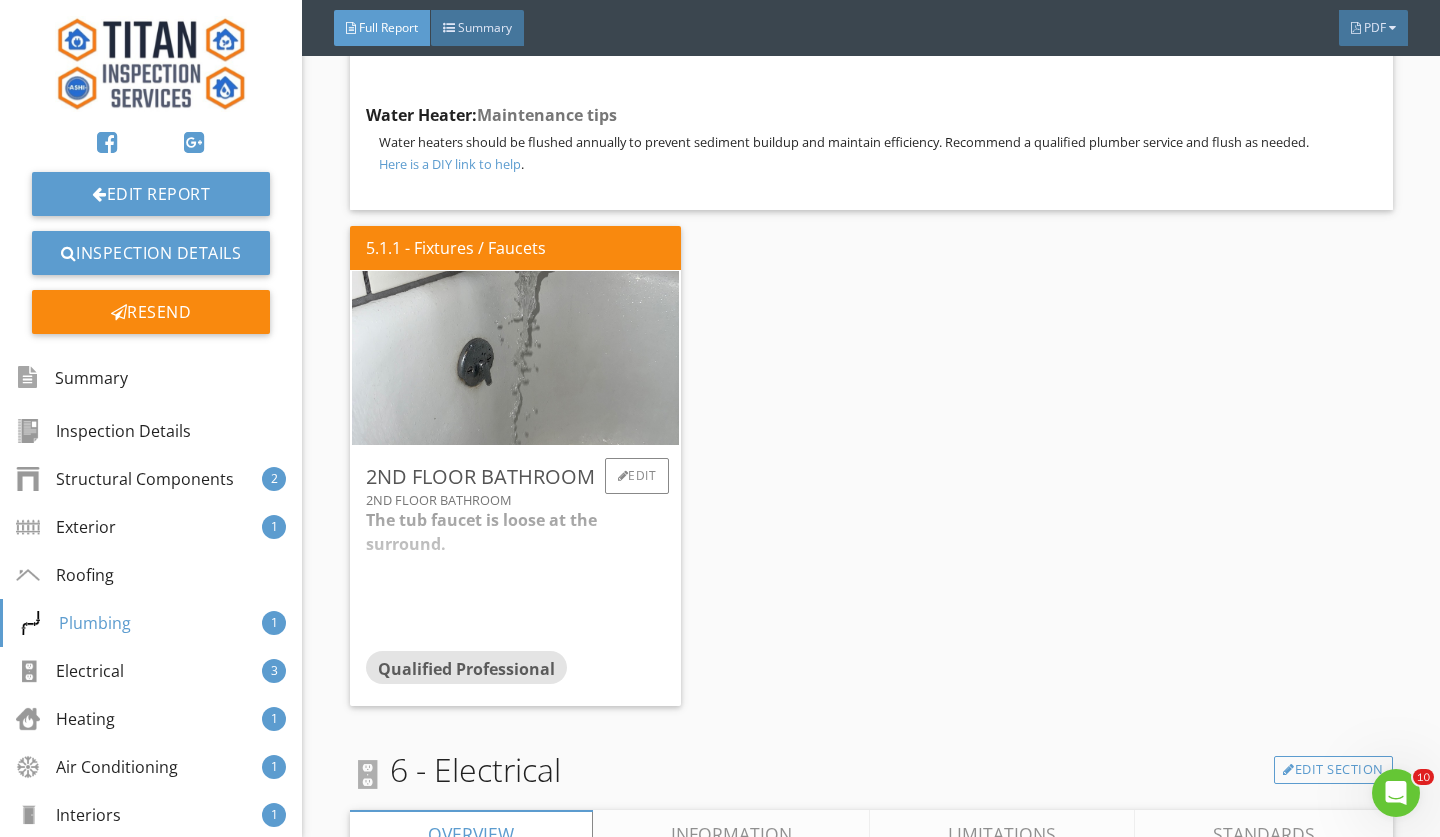 click on "The tub faucet is loose at the surround.  Low water pressure was observed / galvanized plumbing may be a contributing factor.  Recommend further evaluation / repairs as needed." at bounding box center [516, 579] 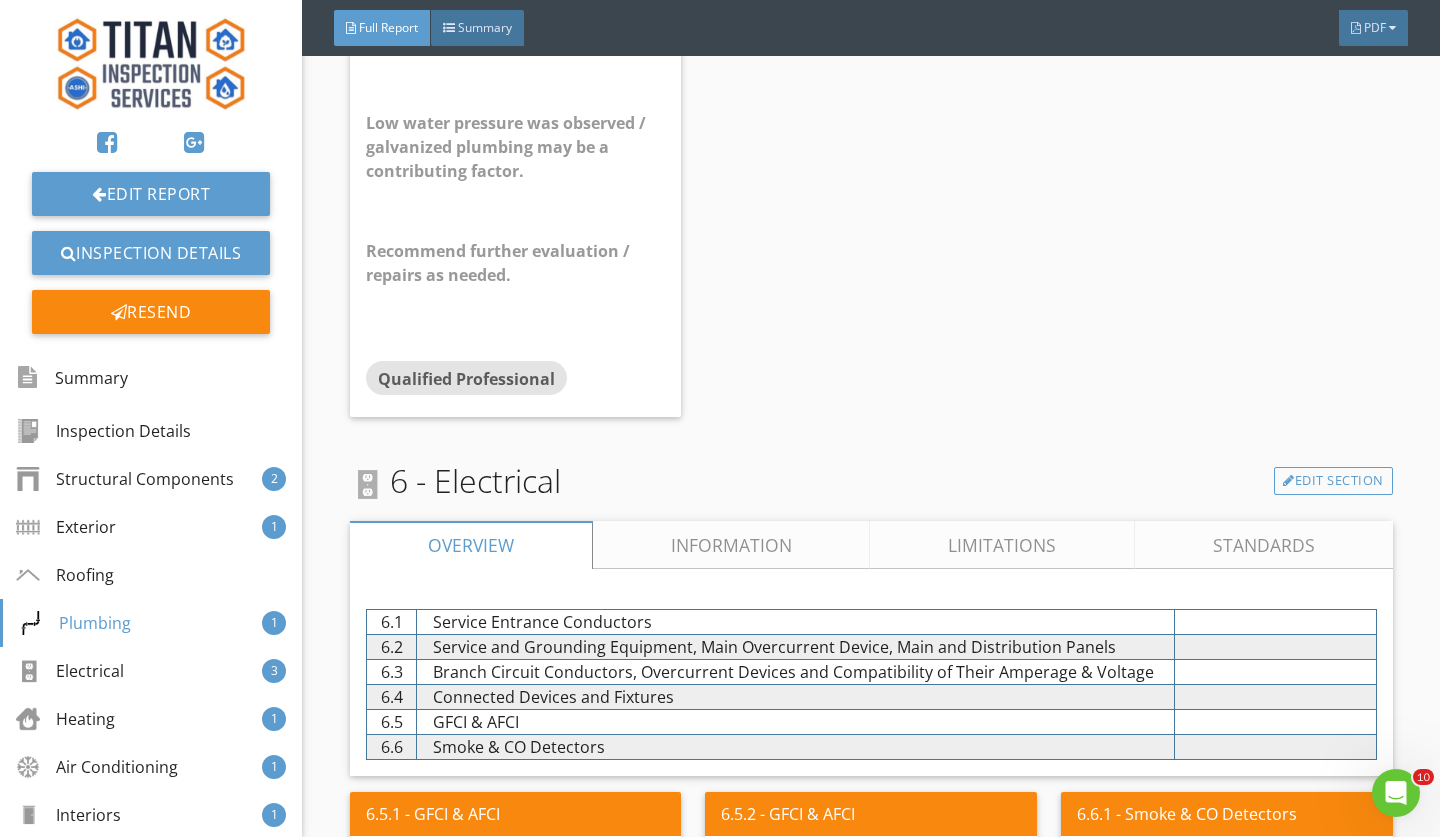 scroll, scrollTop: 12075, scrollLeft: 0, axis: vertical 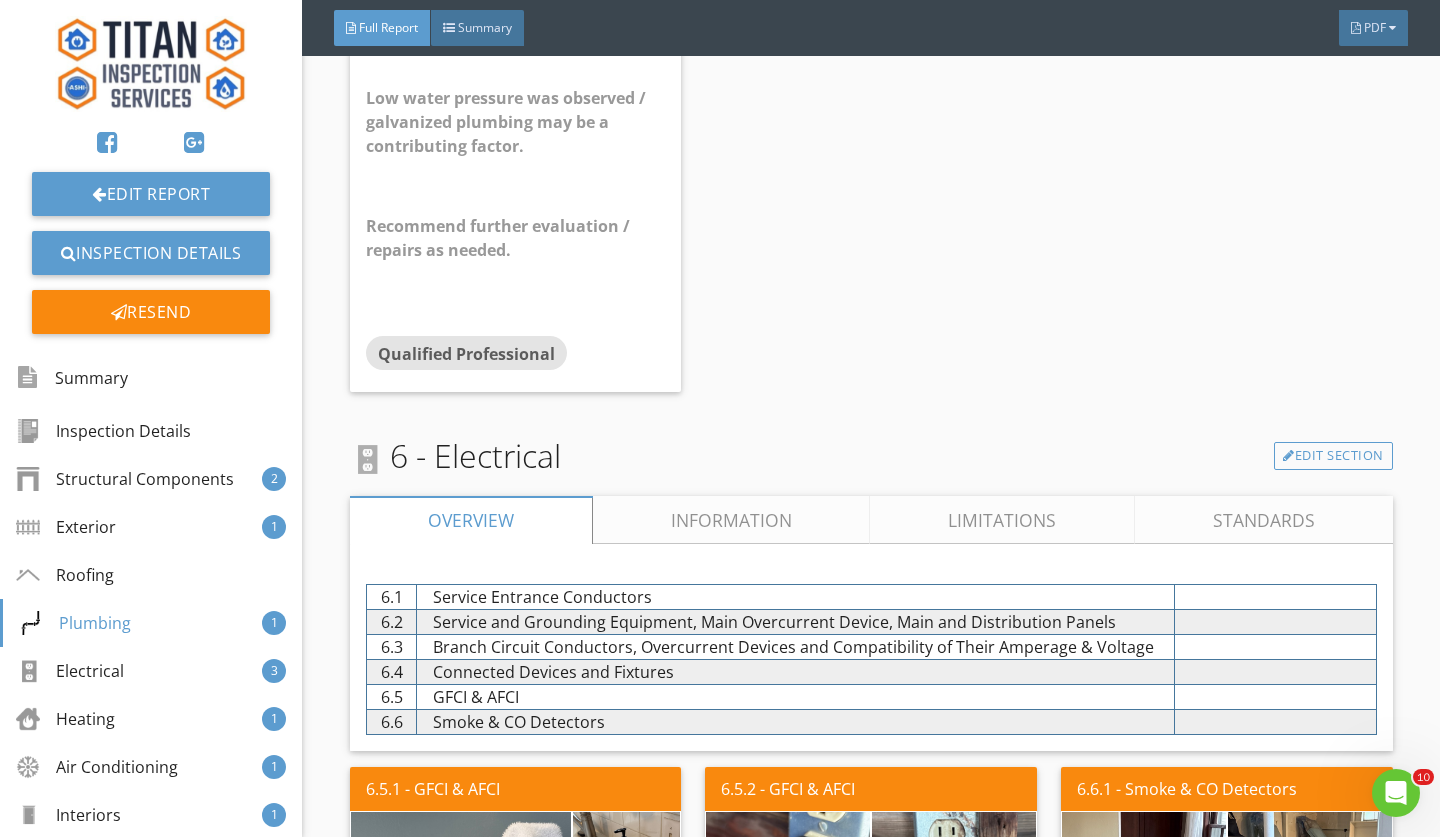 click on "Information" at bounding box center [732, 520] 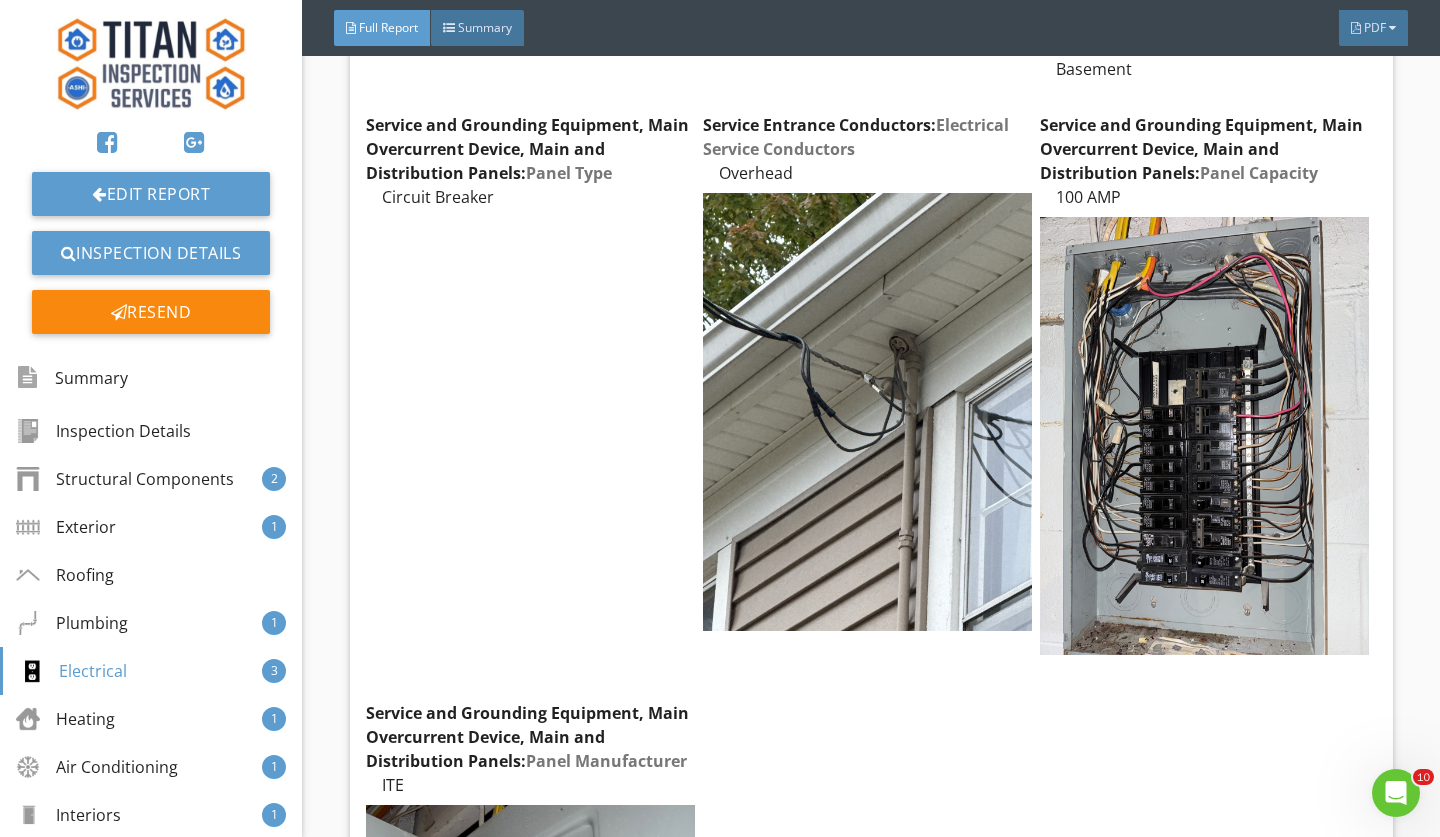 scroll, scrollTop: 12652, scrollLeft: 0, axis: vertical 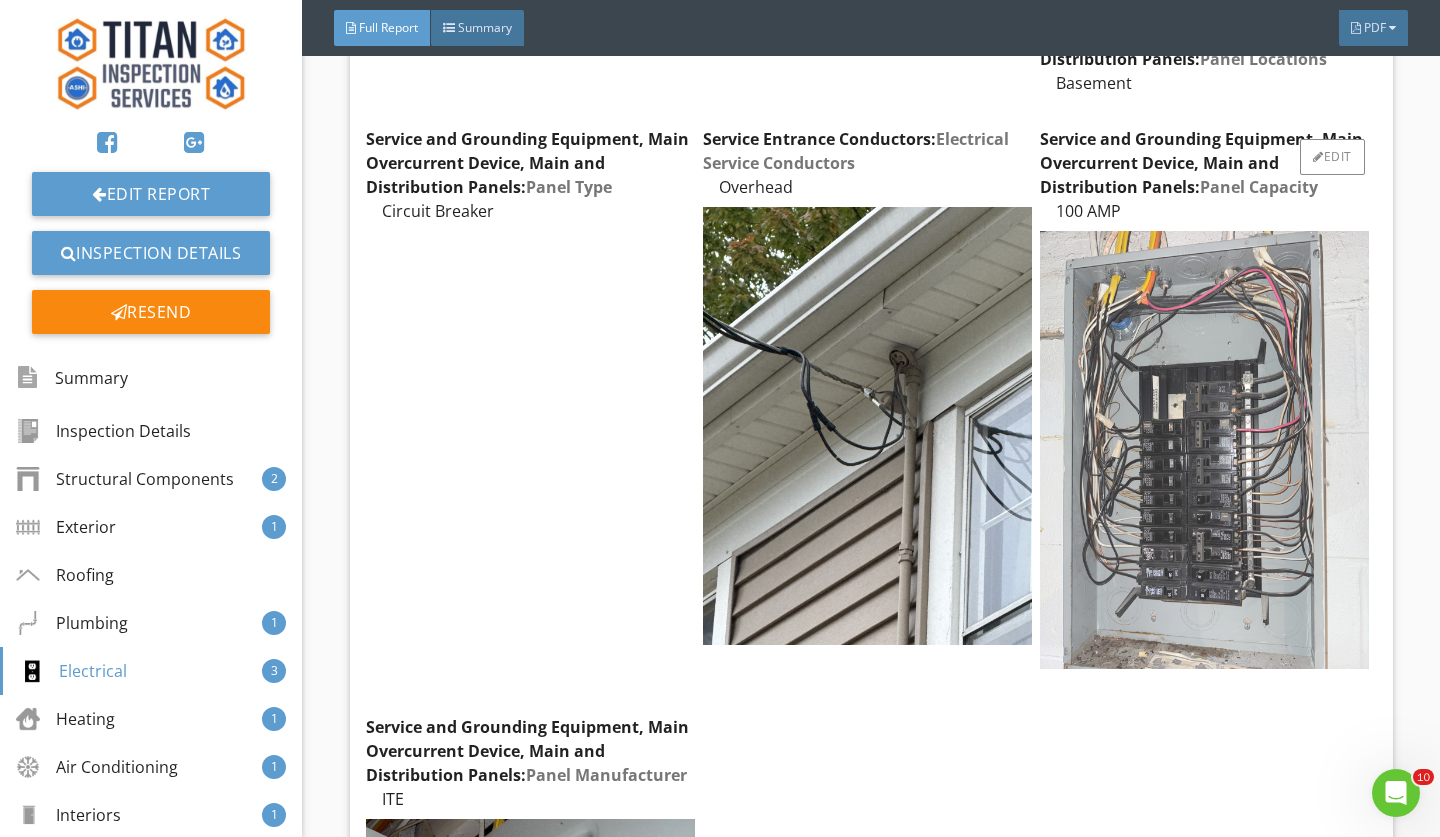click at bounding box center [1204, 450] 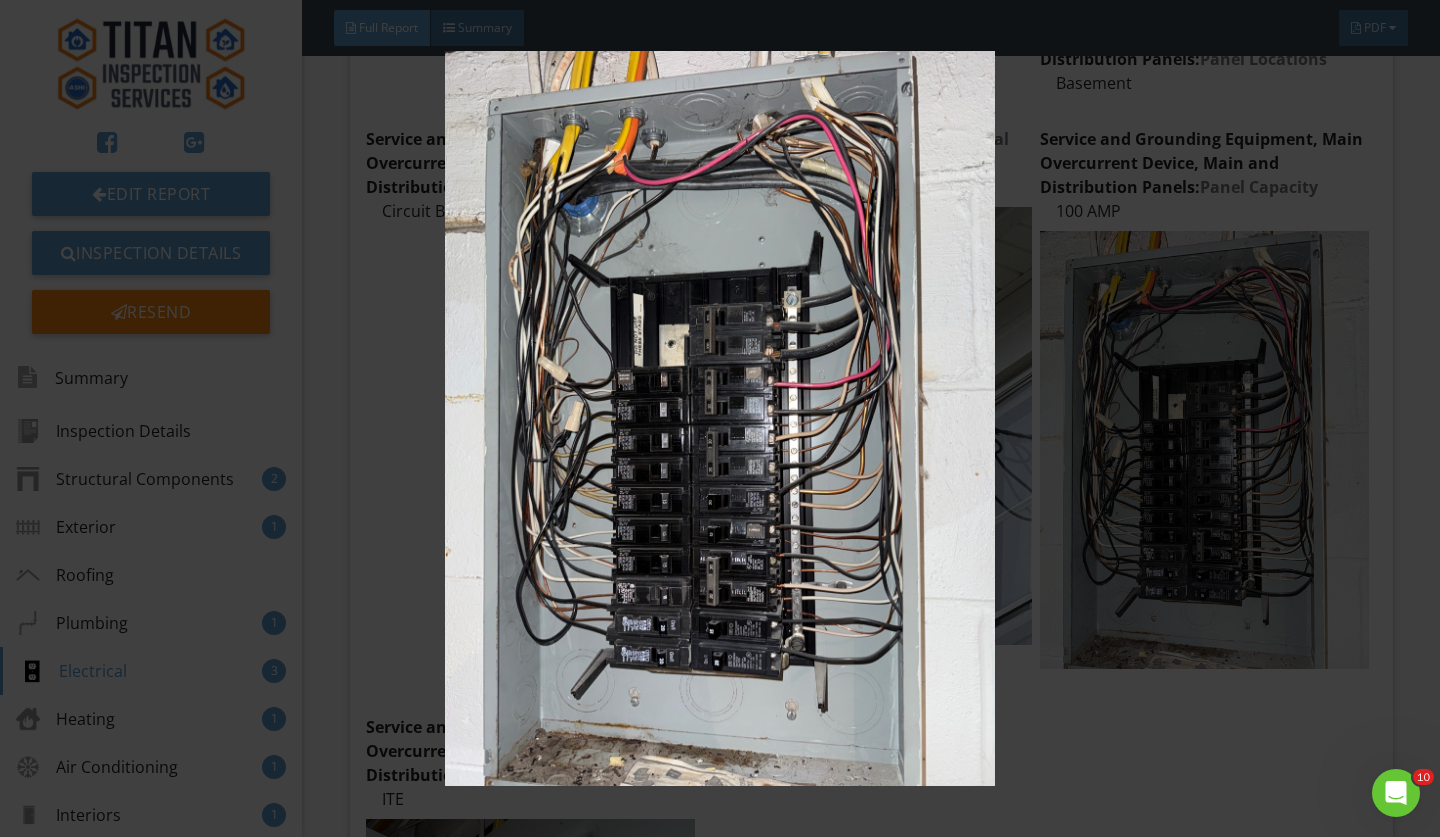 click at bounding box center [719, 418] 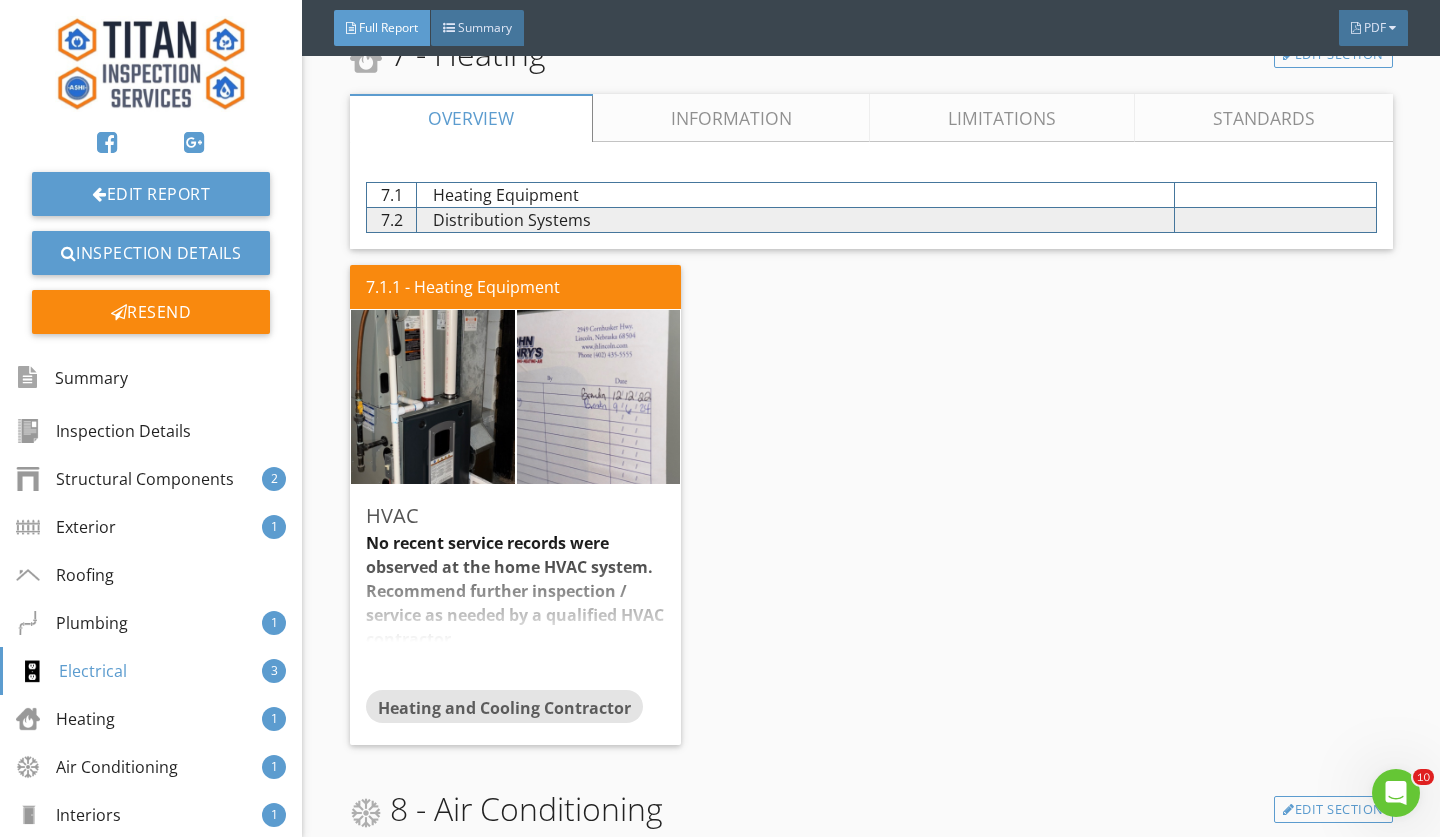 scroll, scrollTop: 16251, scrollLeft: 0, axis: vertical 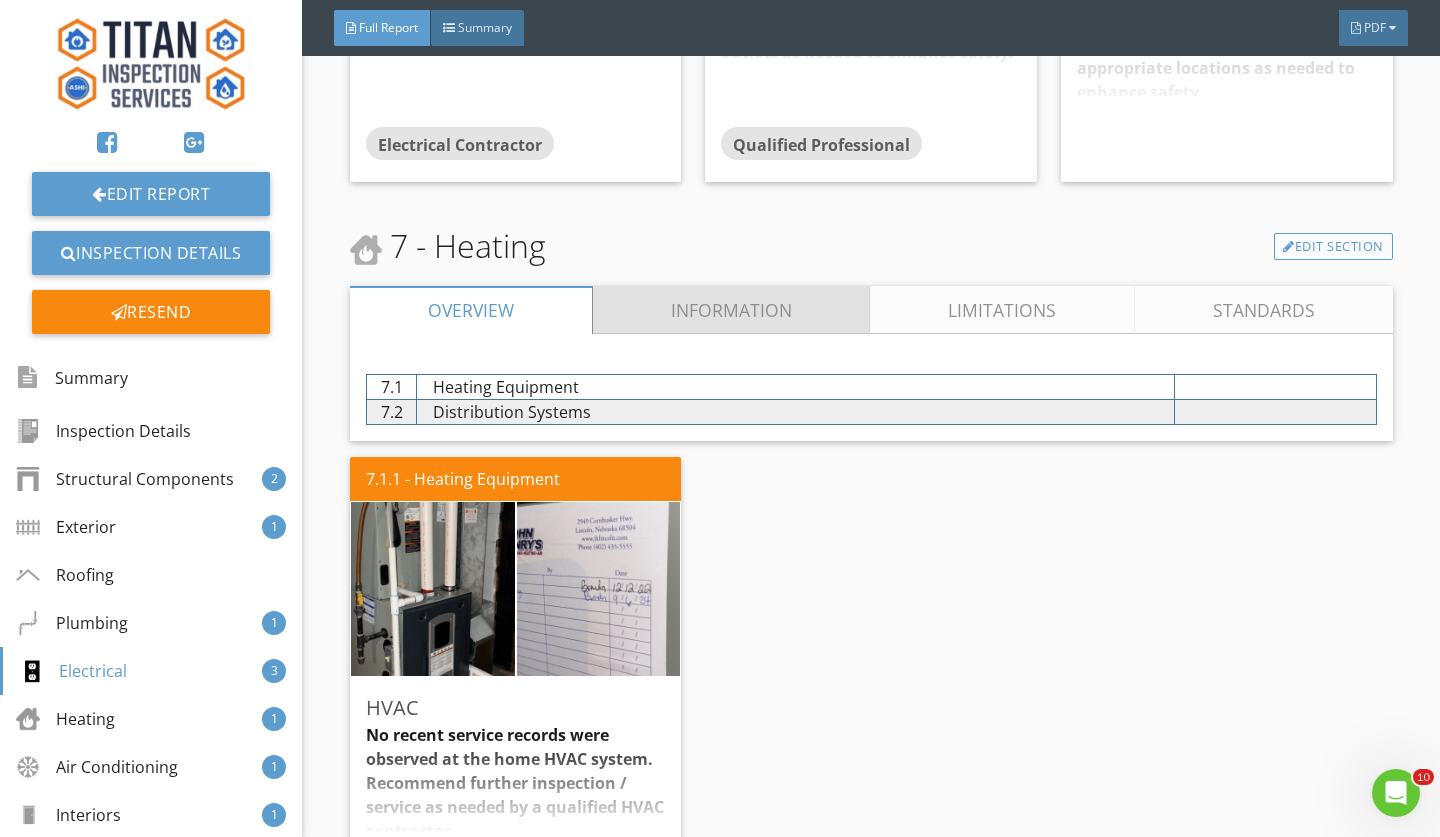 click on "Information" at bounding box center [732, 310] 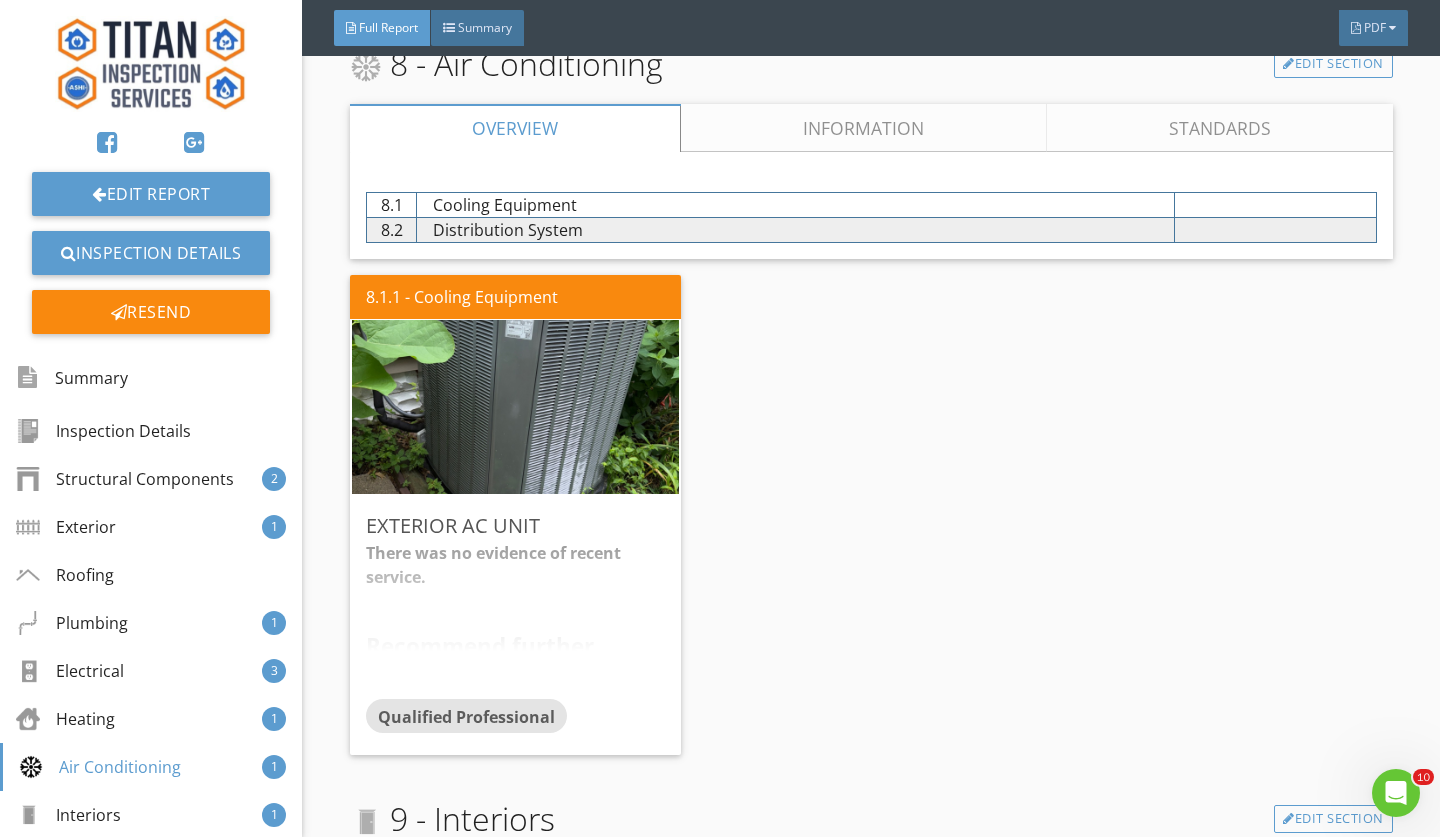 scroll, scrollTop: 17956, scrollLeft: 0, axis: vertical 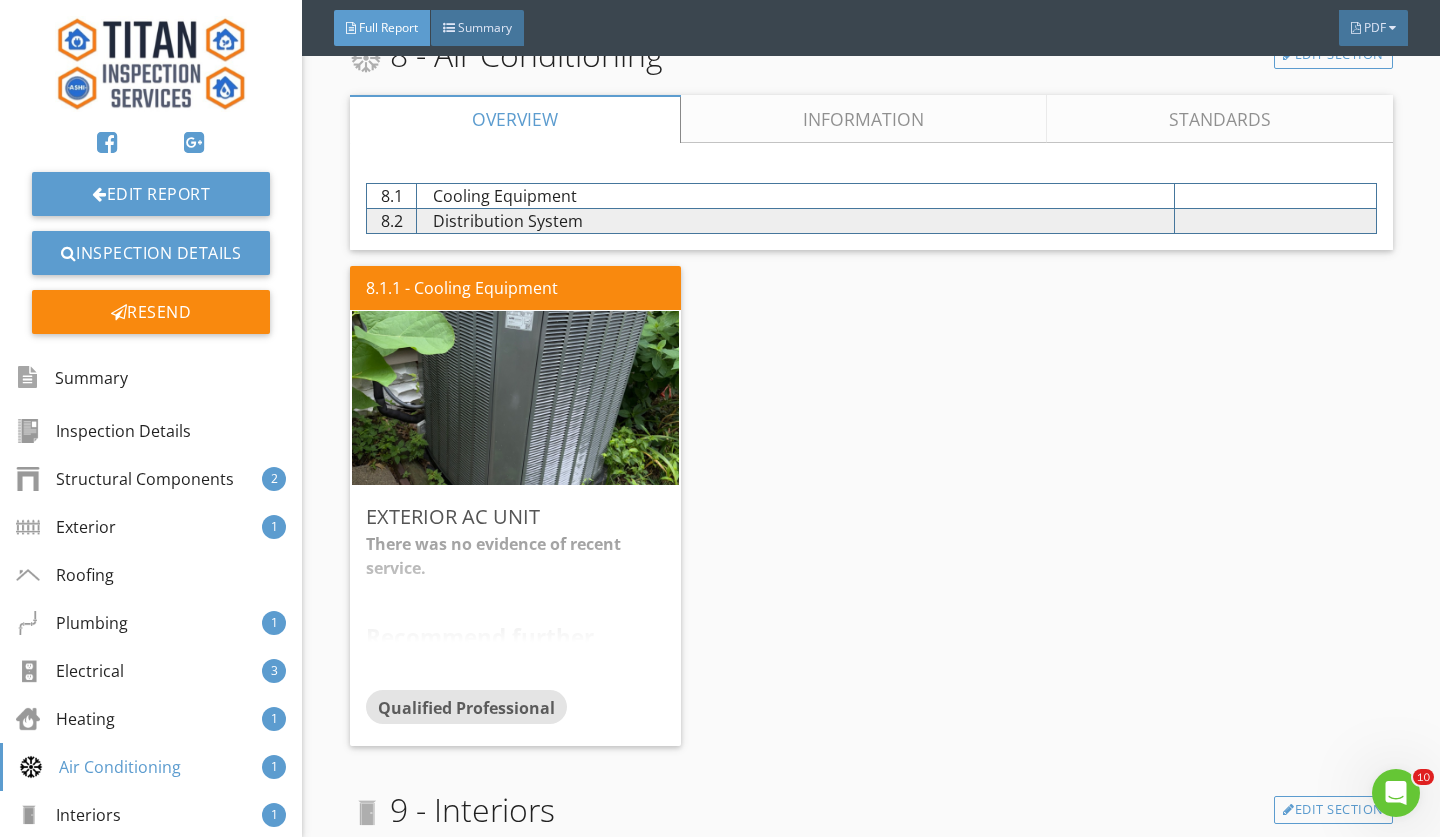 click on "Information" at bounding box center (864, 119) 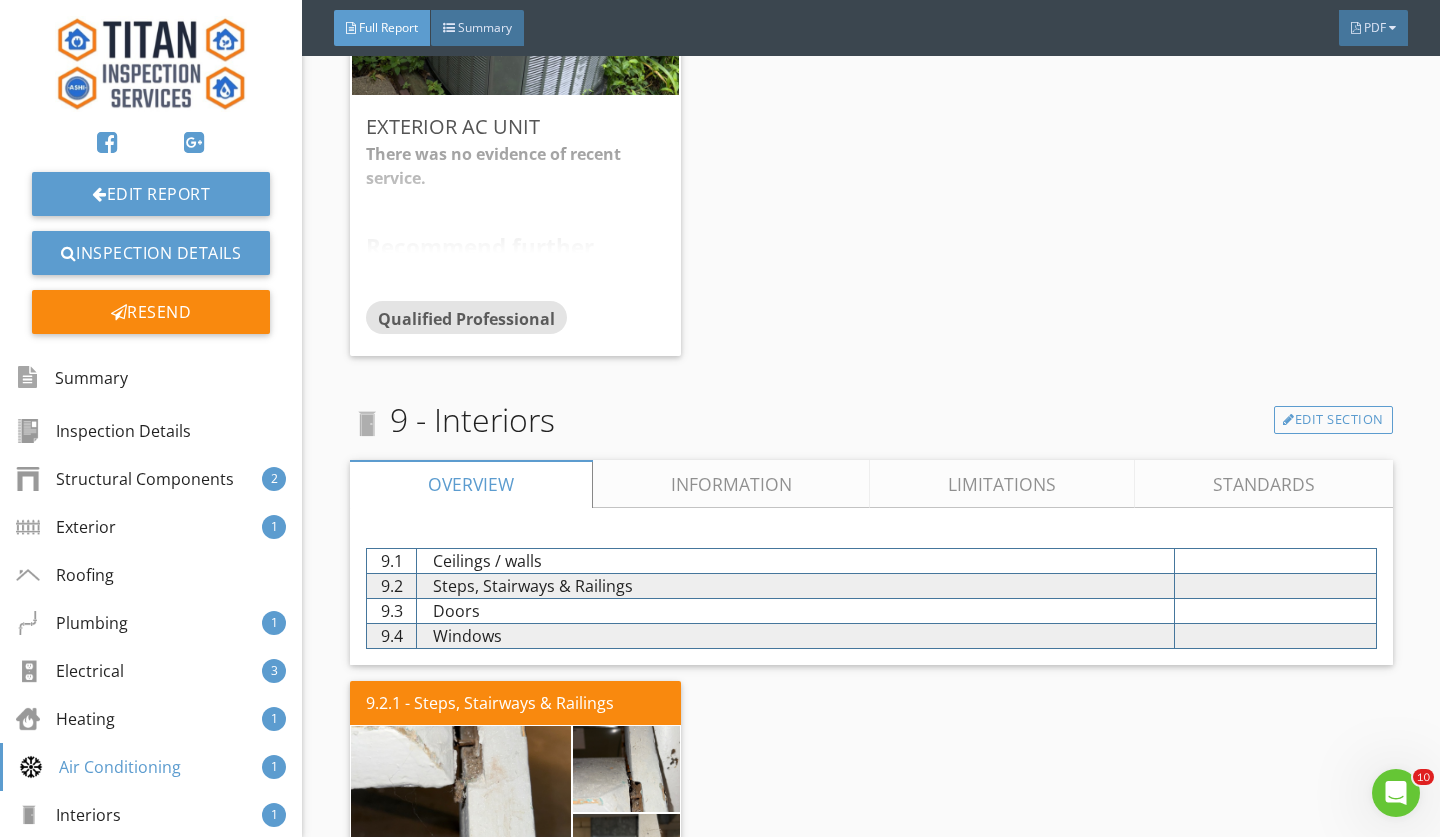 scroll, scrollTop: 18932, scrollLeft: 0, axis: vertical 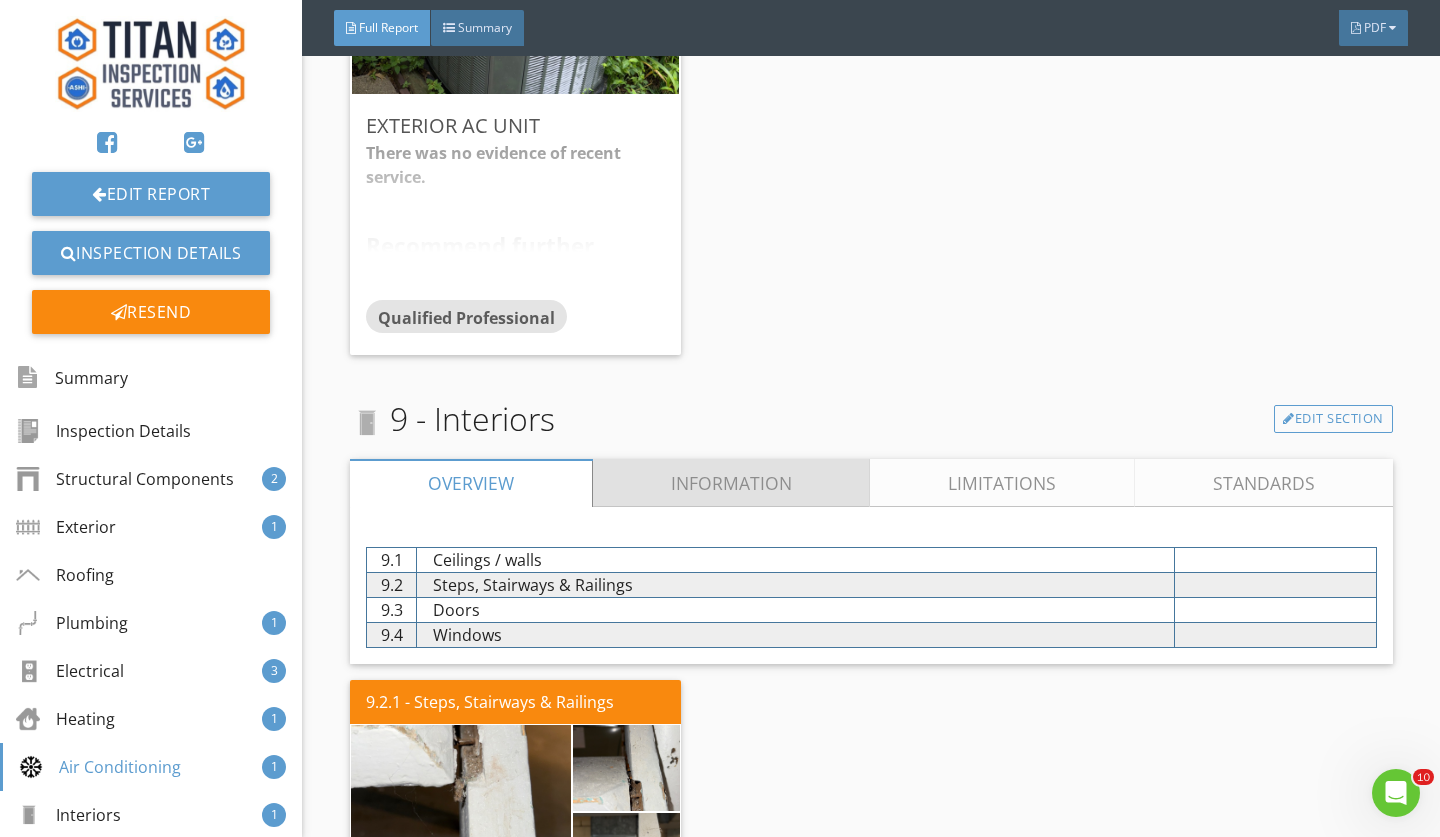 click on "Information" at bounding box center [732, 483] 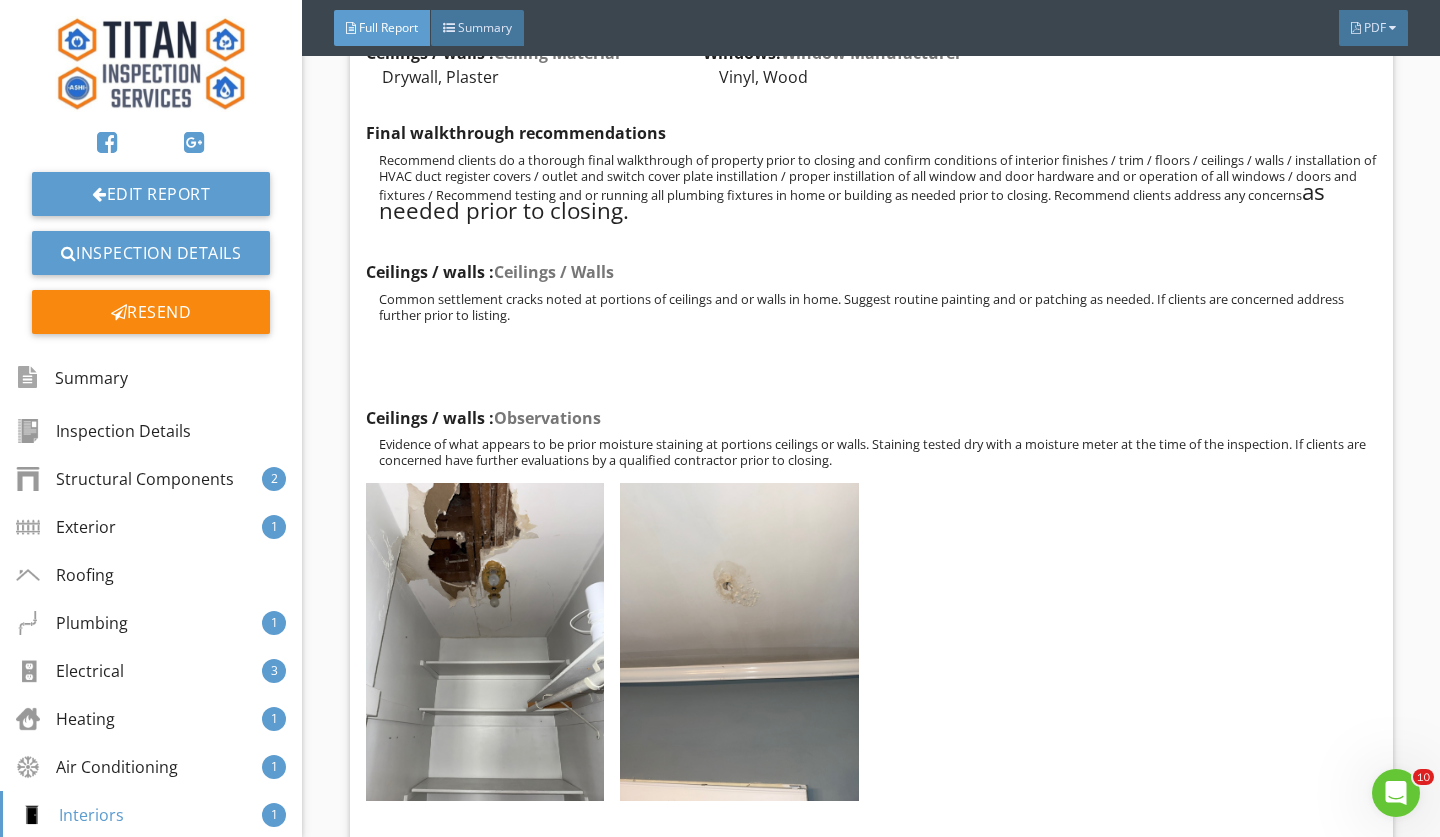 scroll, scrollTop: 19434, scrollLeft: 0, axis: vertical 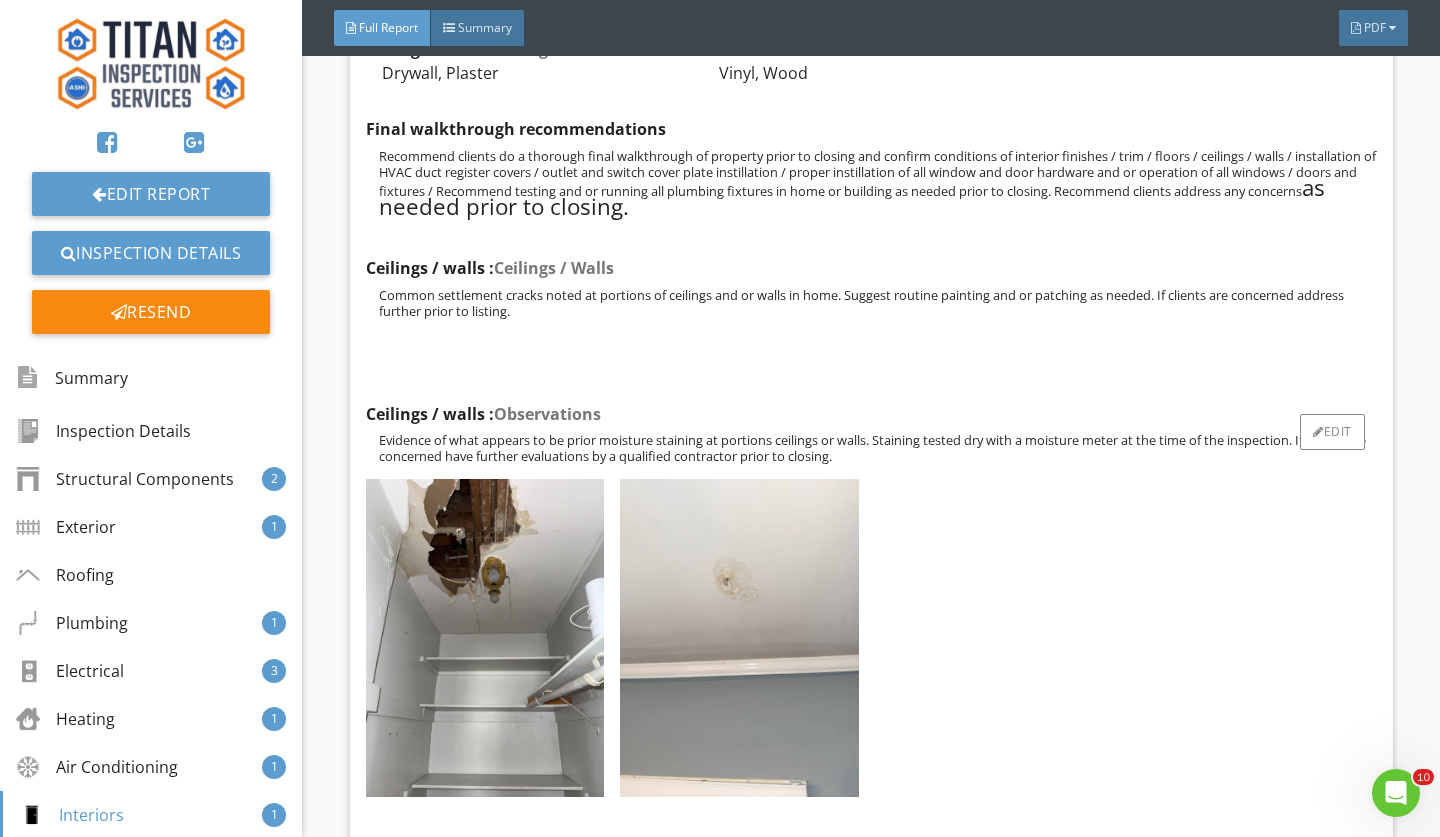 click at bounding box center [739, 638] 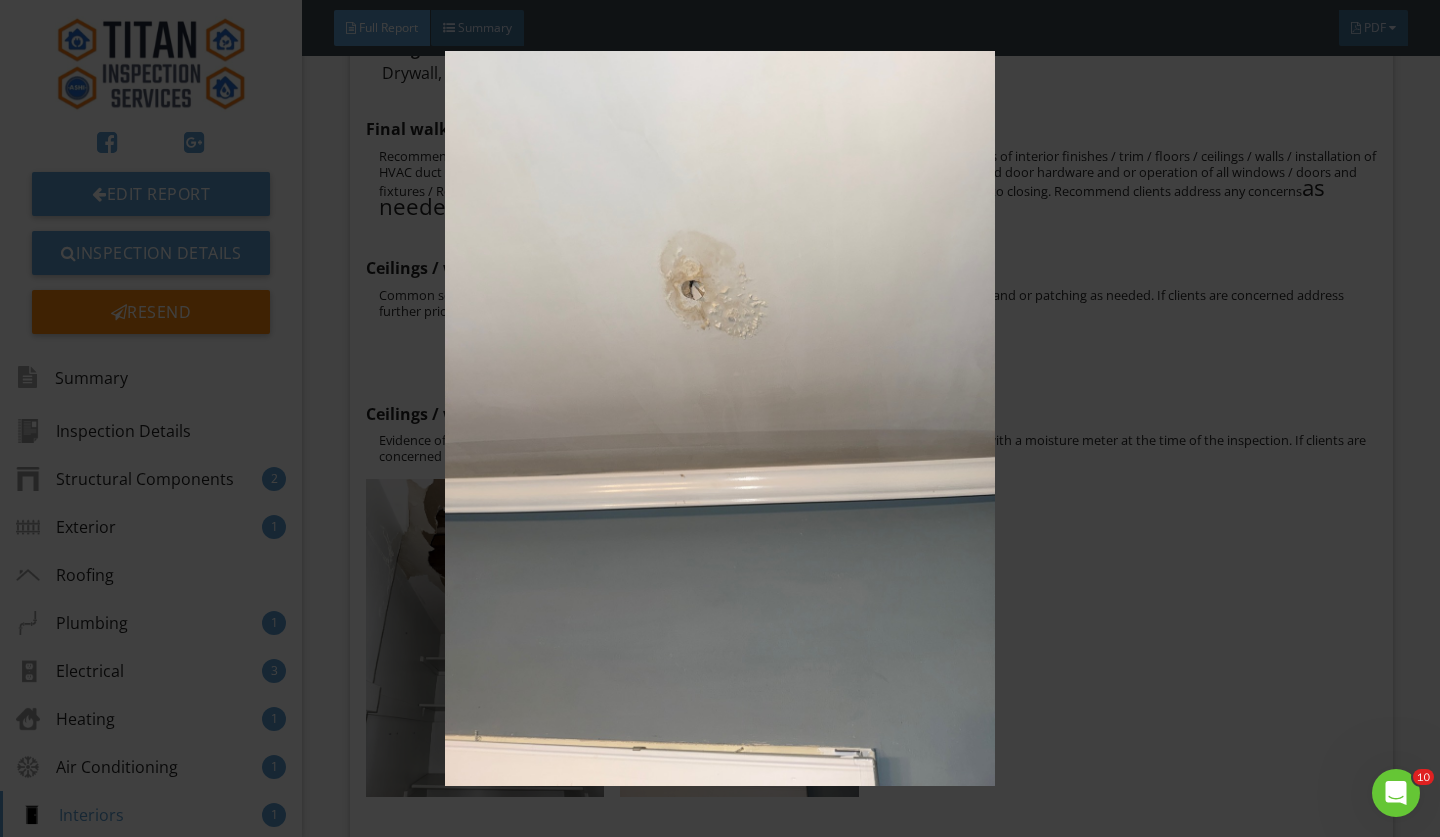 click at bounding box center (719, 418) 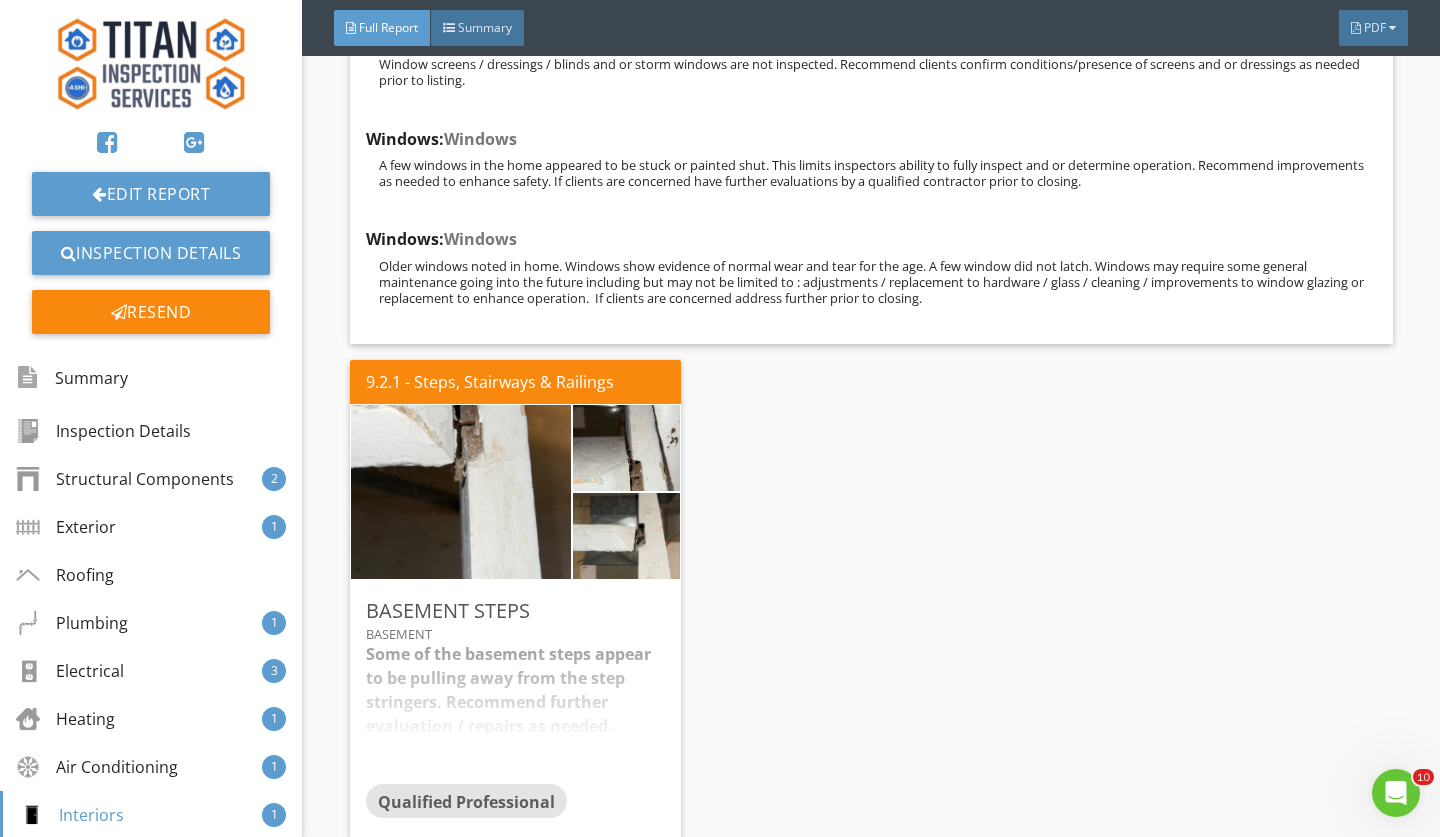 scroll, scrollTop: 21595, scrollLeft: 0, axis: vertical 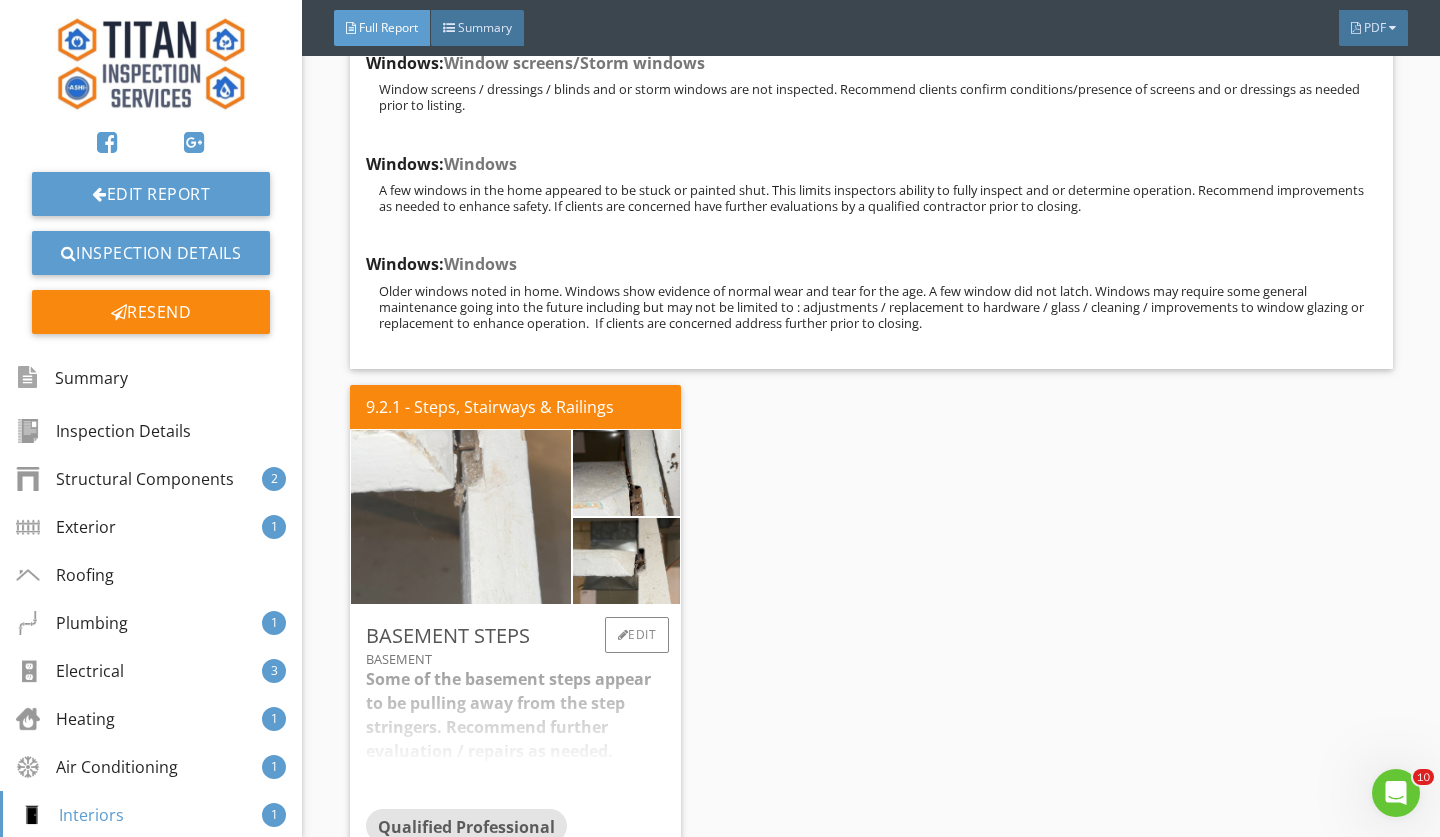click at bounding box center (461, 517) 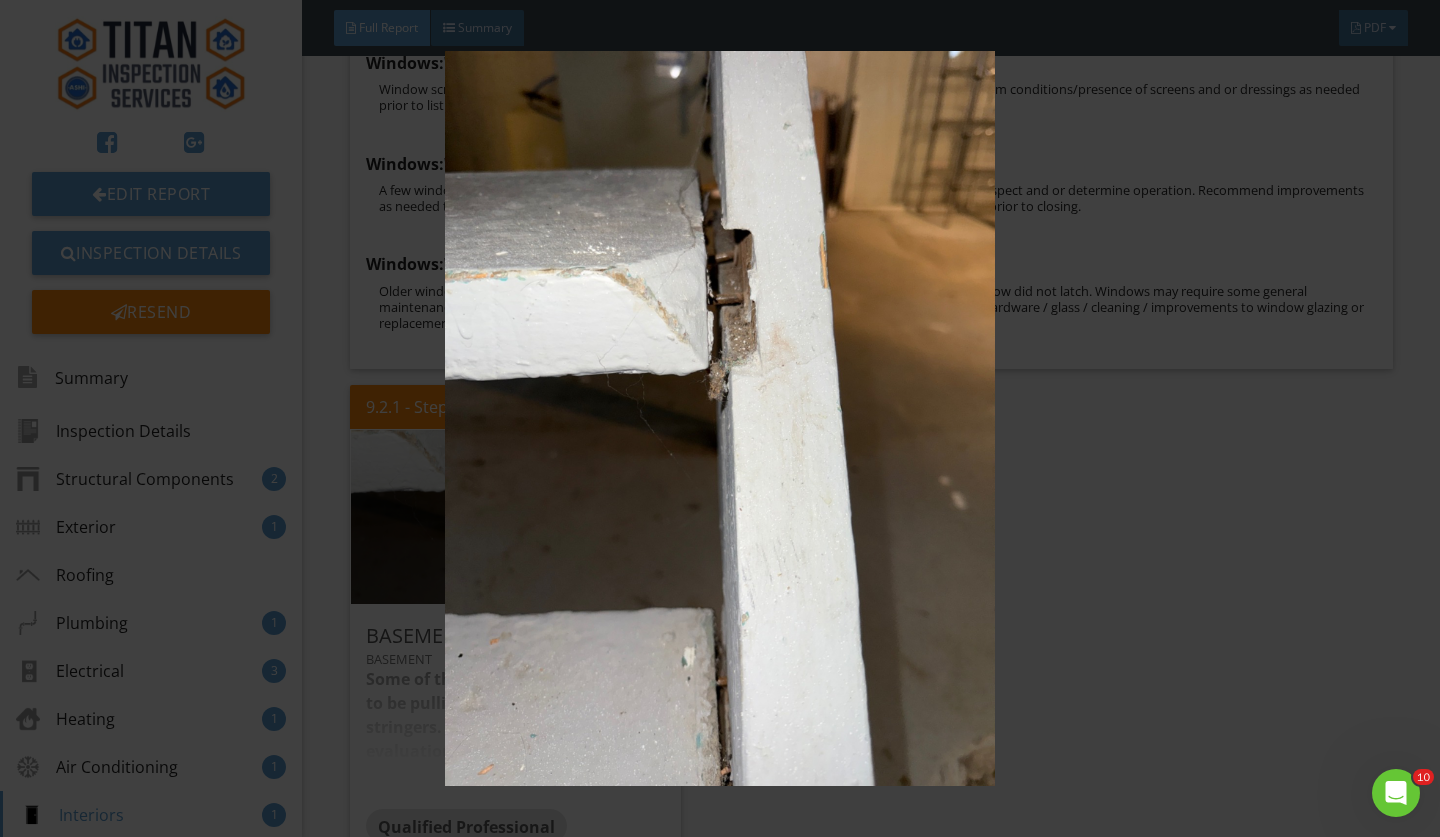 click at bounding box center [719, 418] 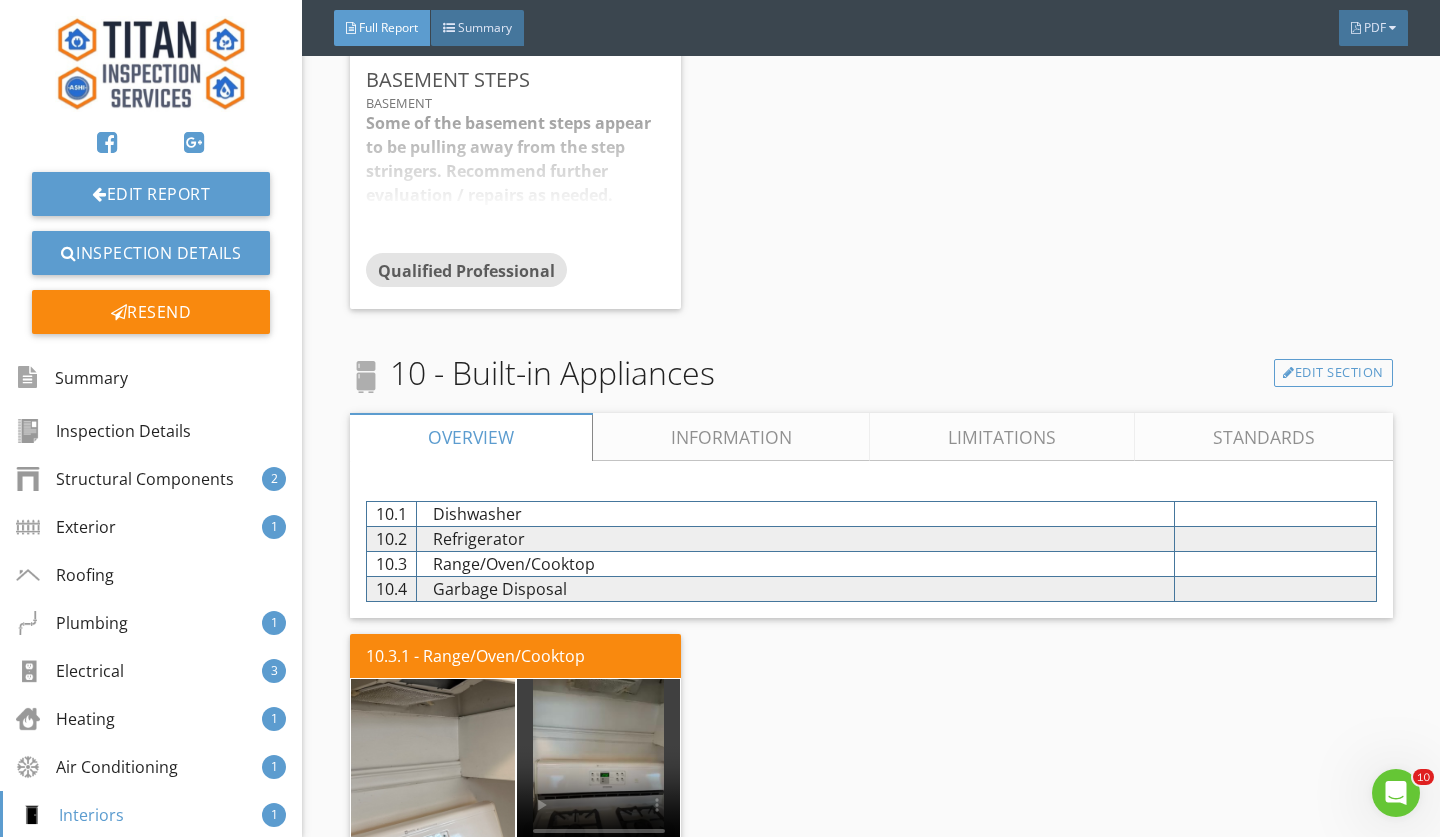 scroll, scrollTop: 22175, scrollLeft: 0, axis: vertical 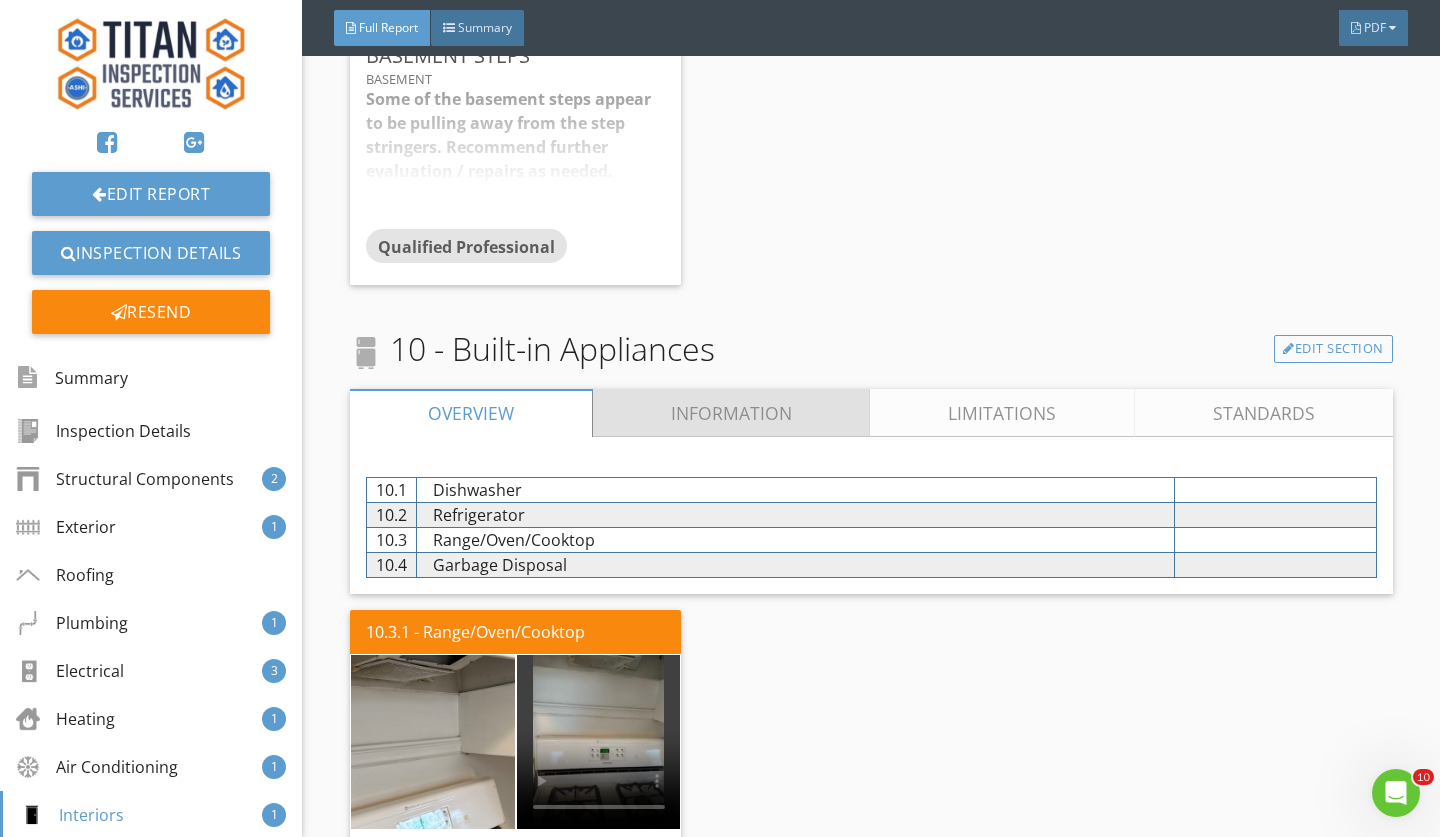 click on "Information" at bounding box center (732, 413) 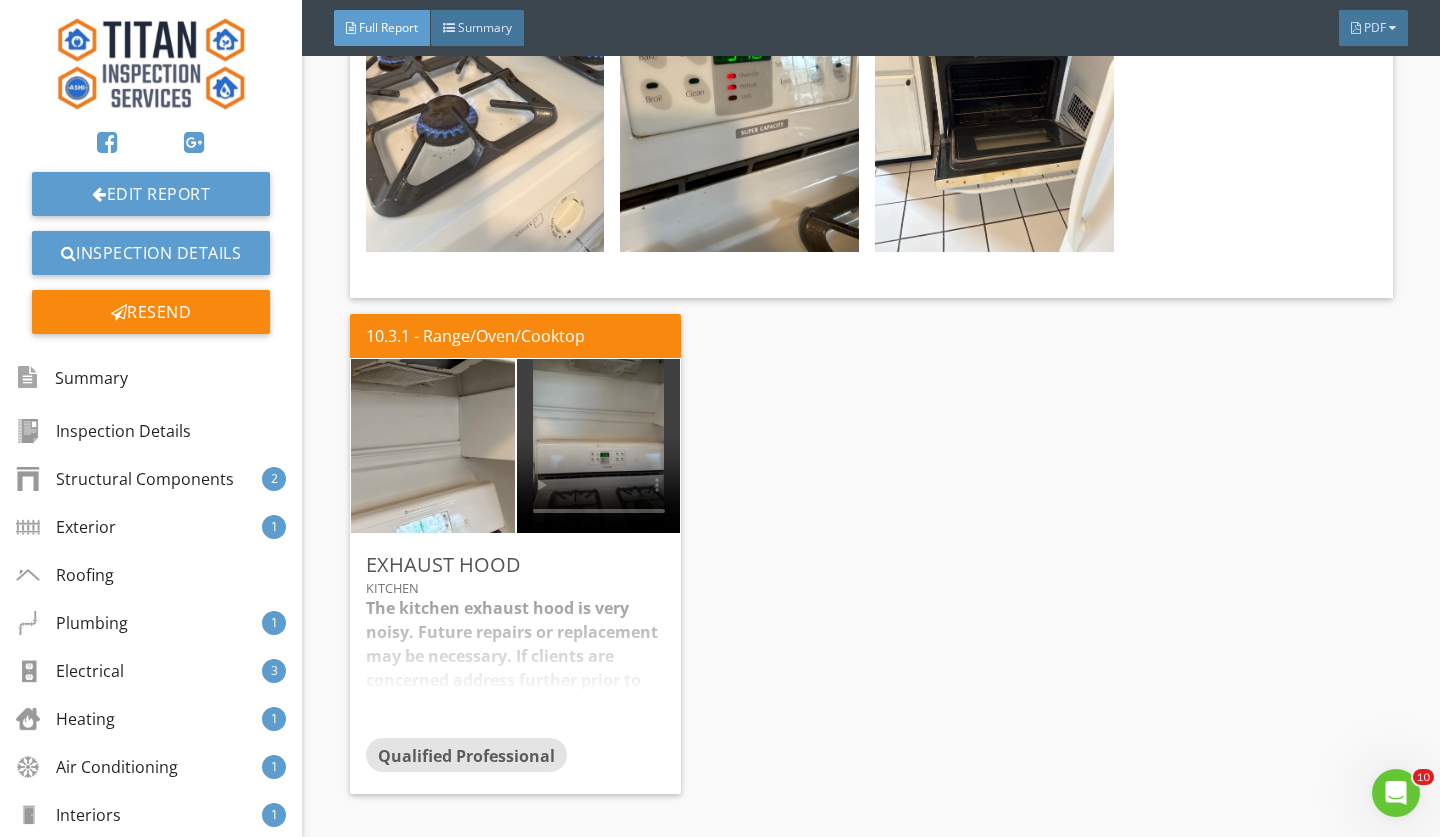 scroll, scrollTop: 24352, scrollLeft: 0, axis: vertical 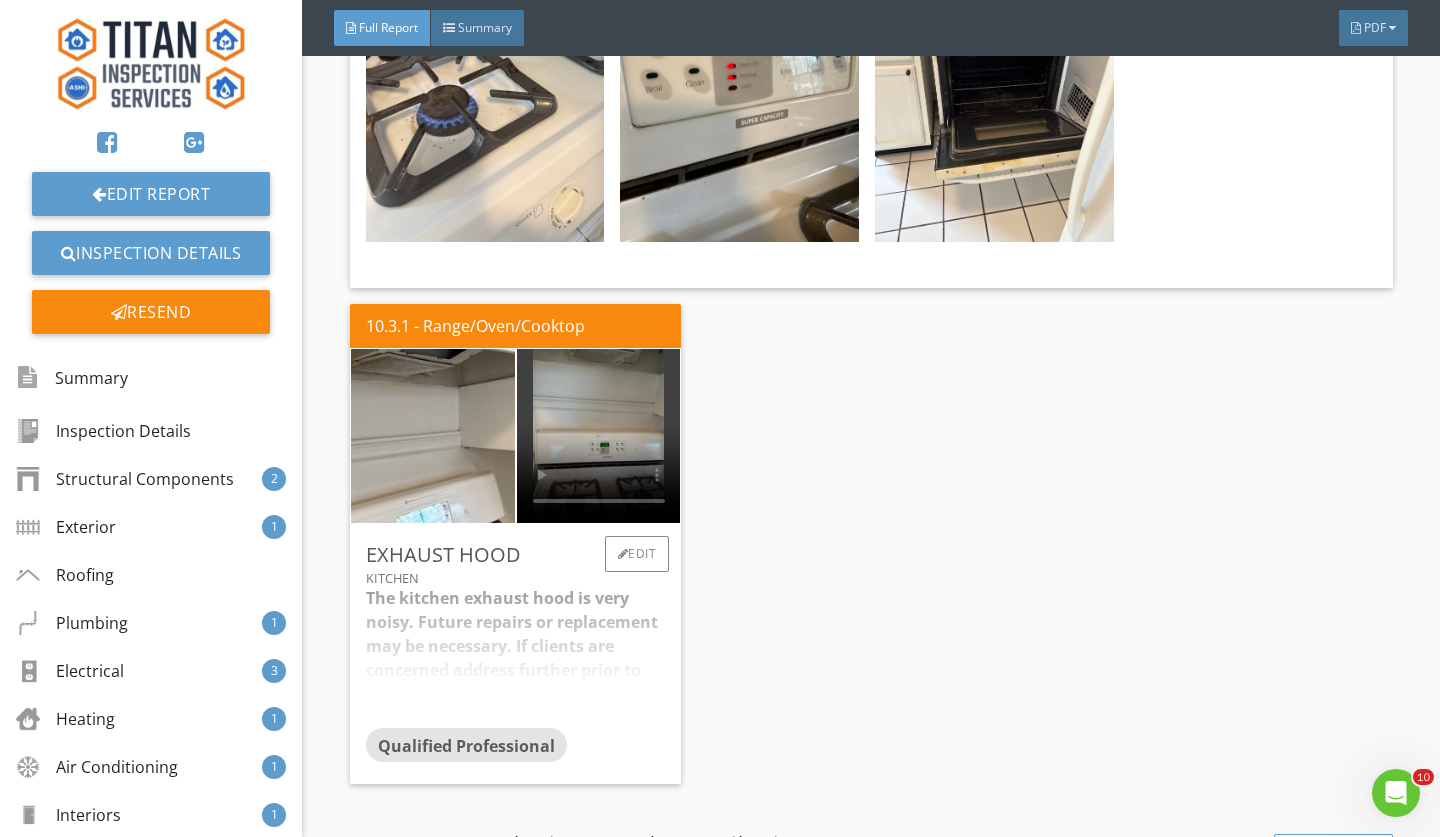 click at bounding box center (599, 436) 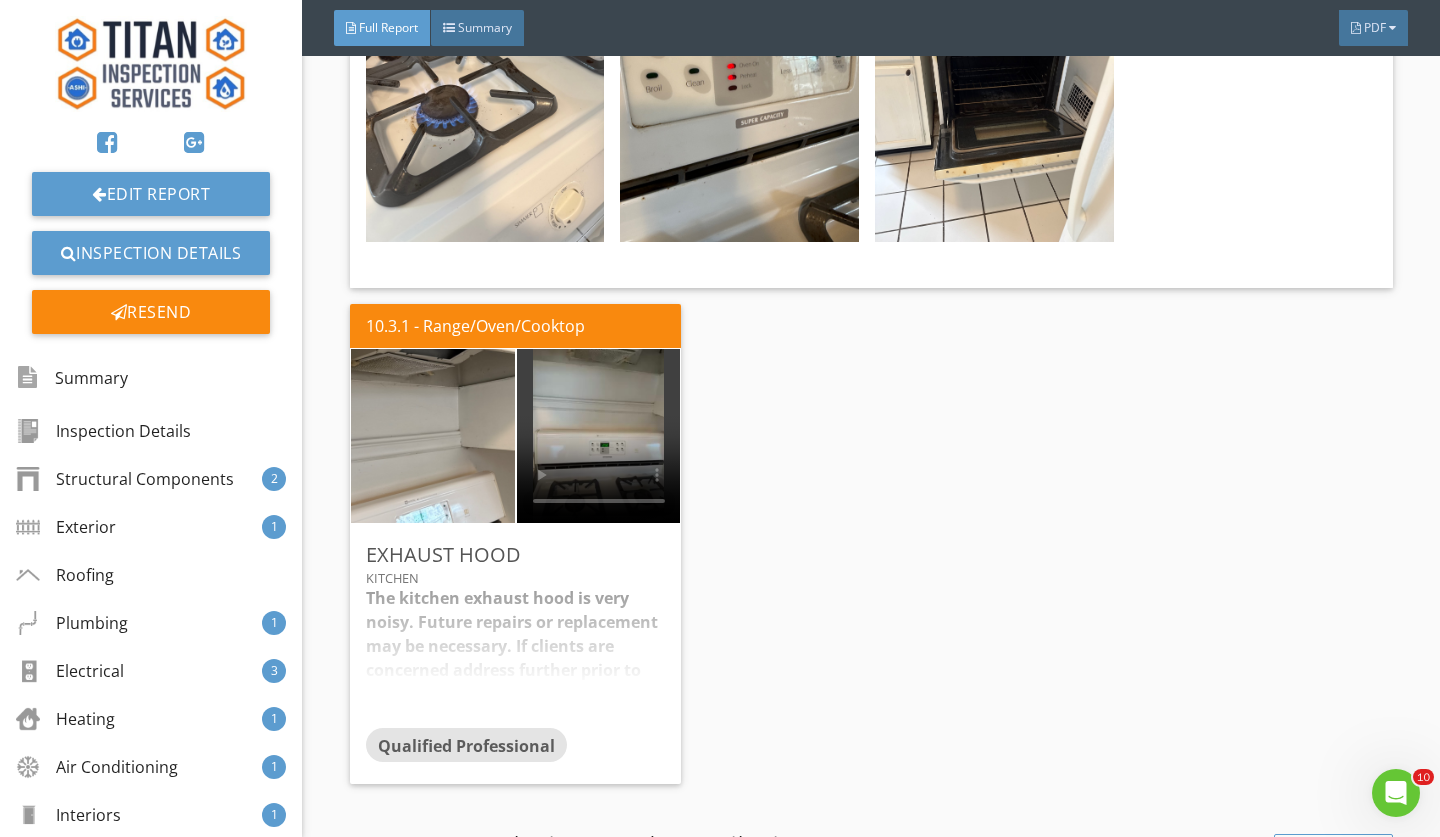 click on "10.3.1 - Range/Oven/Cooktop
Exhaust hood
Kitchen     The kitchen exhaust hood is very noisy. Future repairs or replacement may be necessary. If clients are concerned address further prior to closing.   Qualified Professional
Edit" at bounding box center (871, 544) 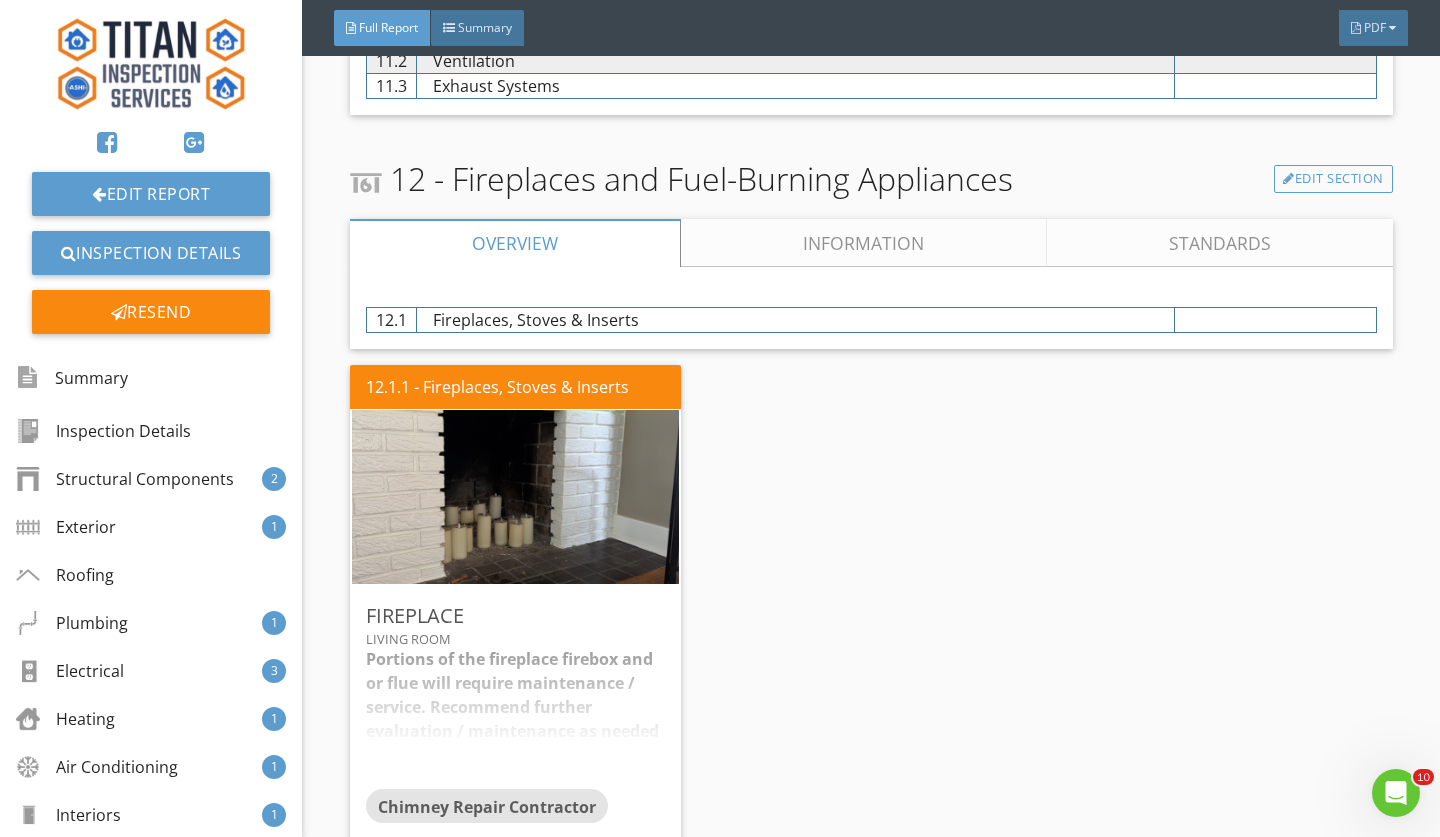 scroll, scrollTop: 25303, scrollLeft: 0, axis: vertical 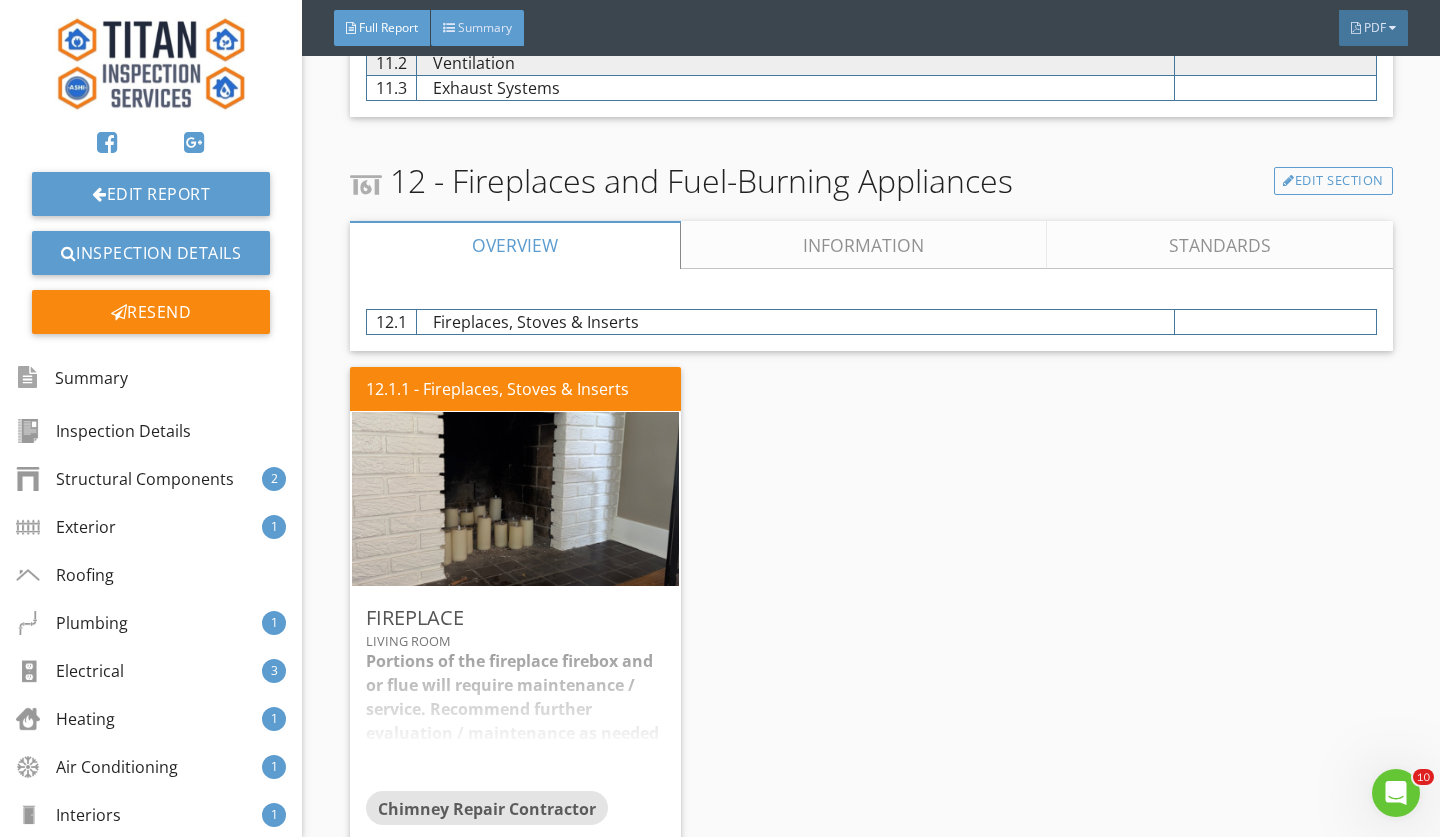 click on "Summary" at bounding box center [485, 27] 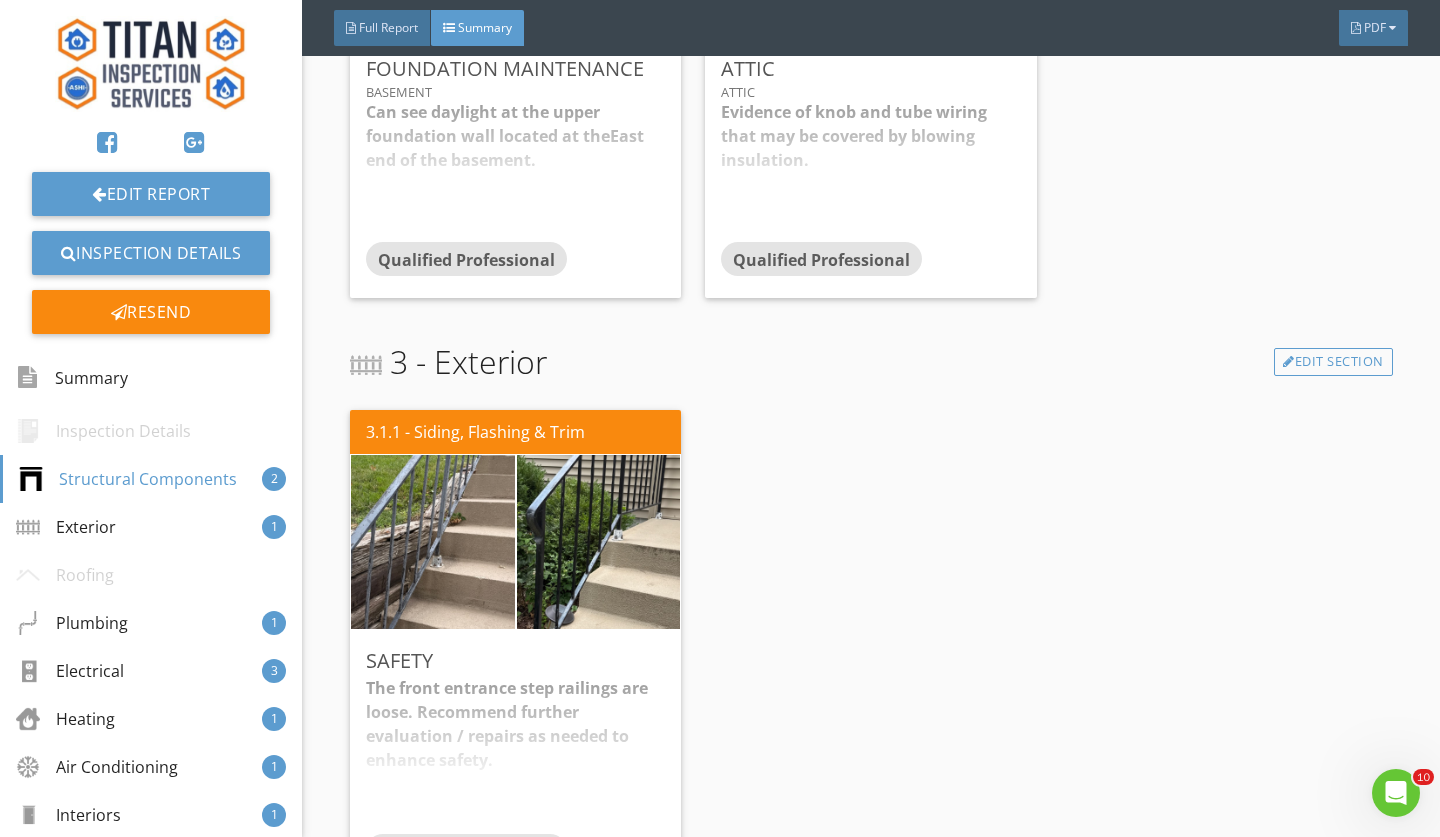 scroll, scrollTop: 767, scrollLeft: 0, axis: vertical 